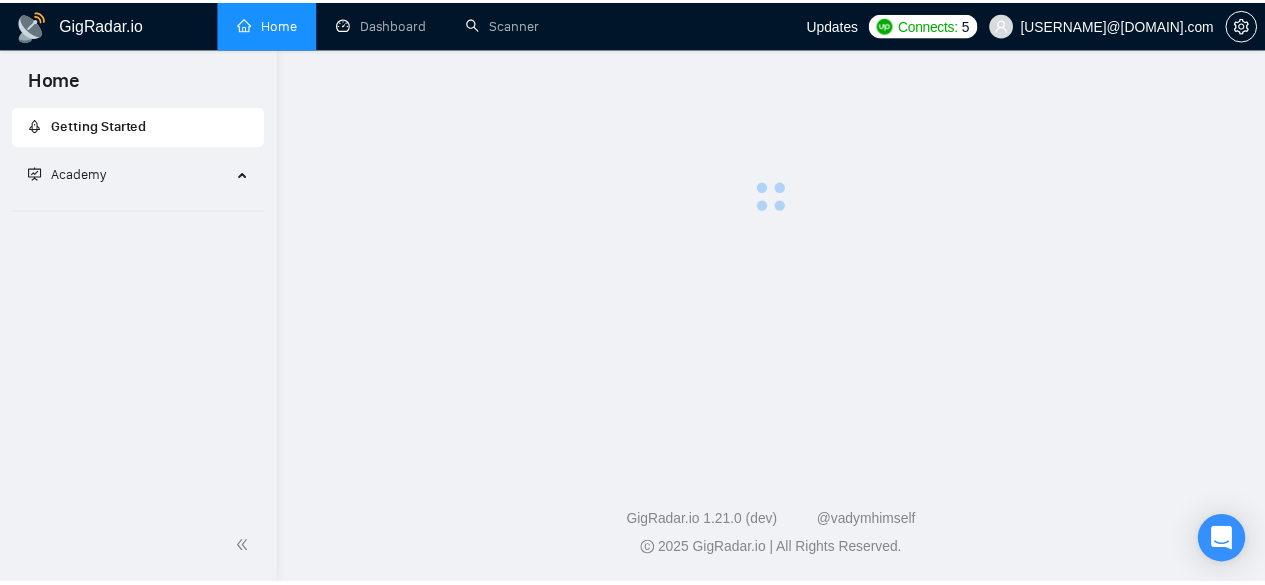 scroll, scrollTop: 0, scrollLeft: 0, axis: both 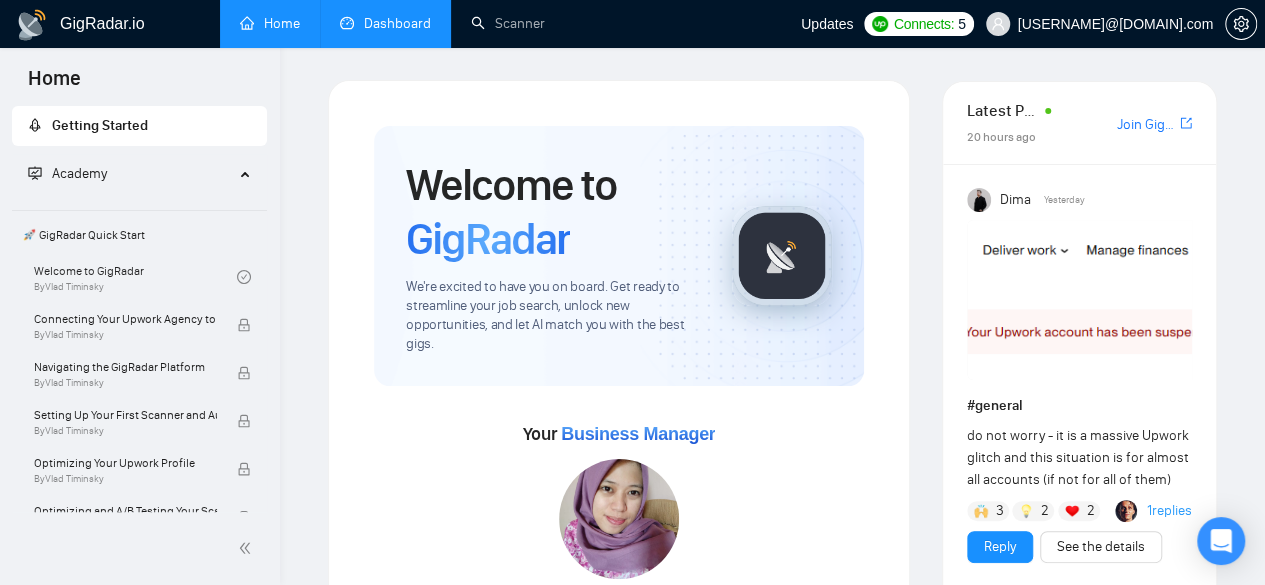 click on "Dashboard" at bounding box center (385, 23) 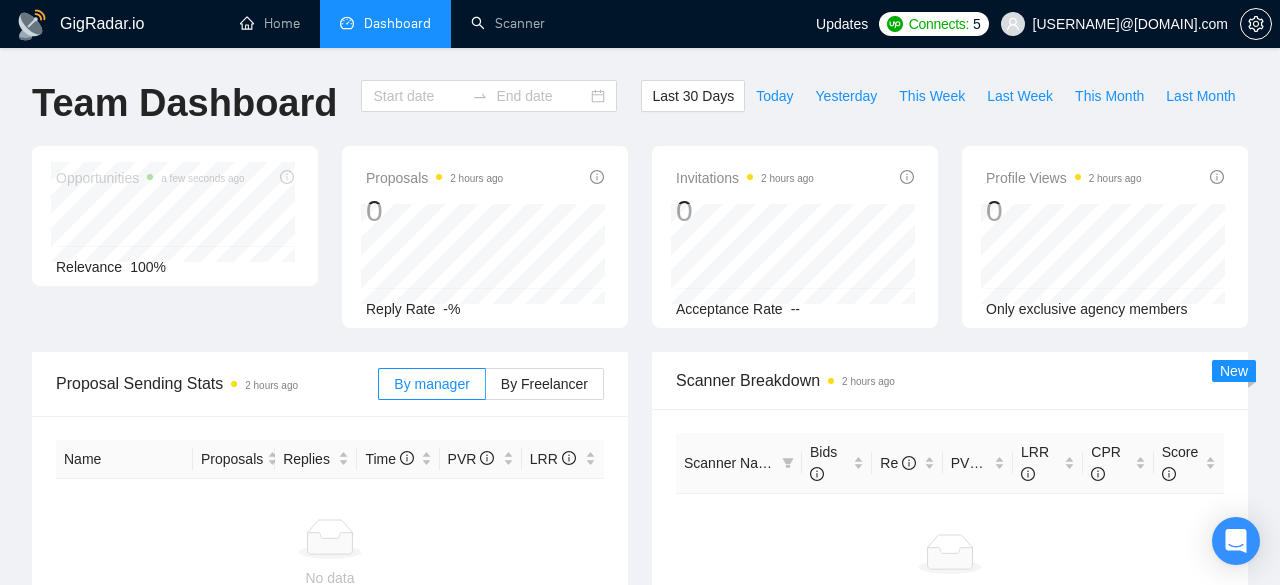 type on "2025-07-02" 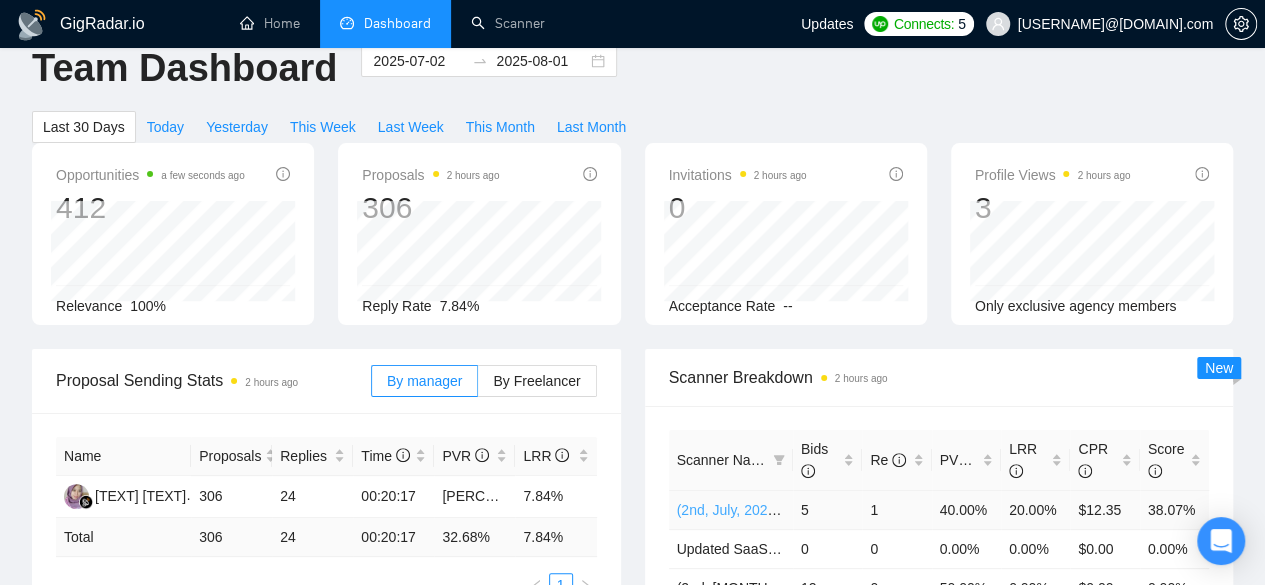 scroll, scrollTop: 0, scrollLeft: 0, axis: both 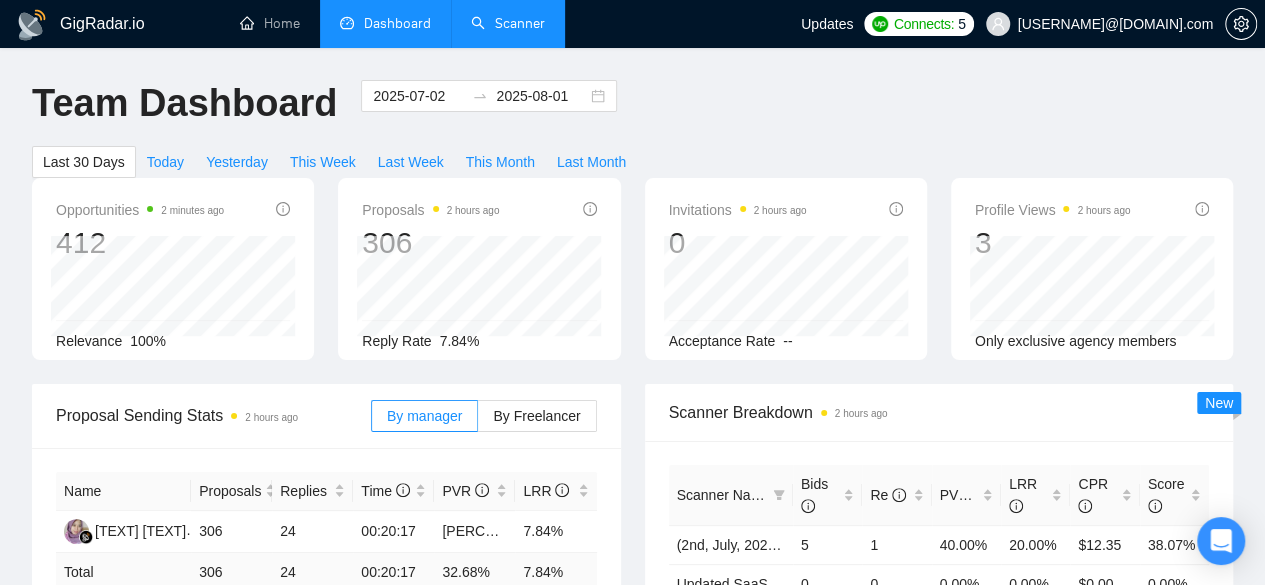 click on "Scanner" at bounding box center [508, 23] 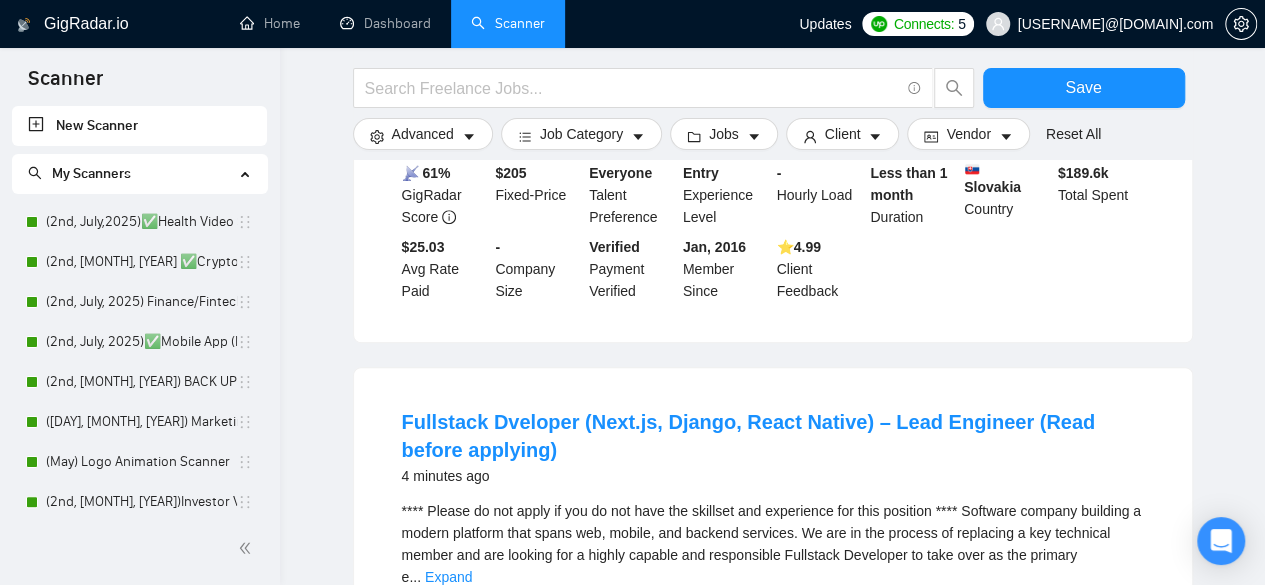 scroll, scrollTop: 500, scrollLeft: 0, axis: vertical 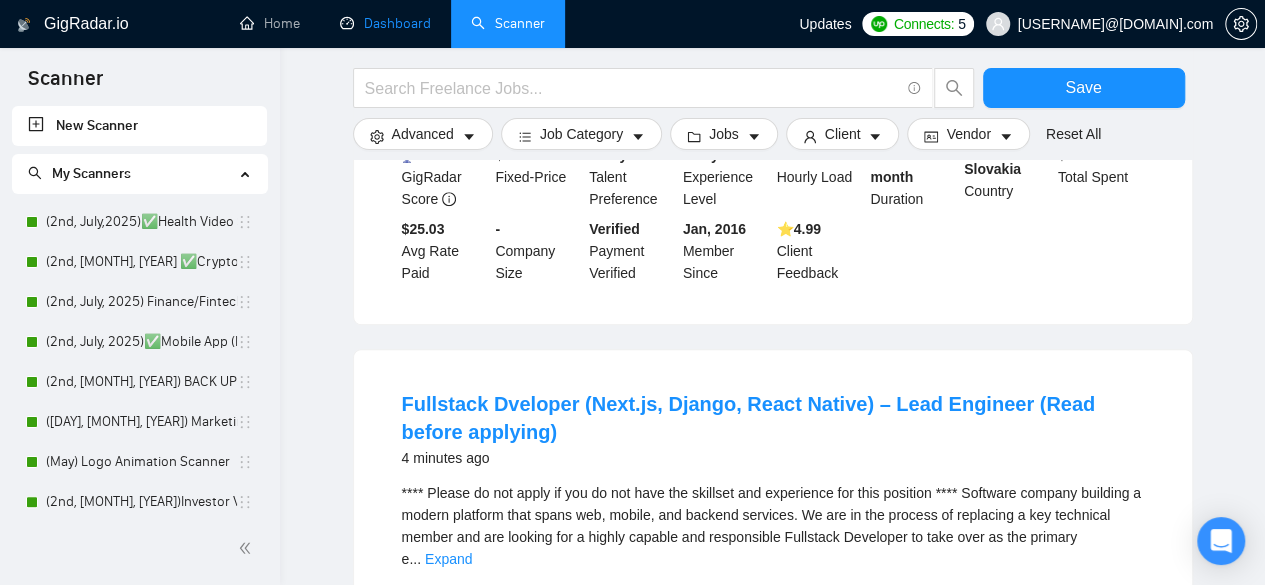 click on "Dashboard" at bounding box center [385, 23] 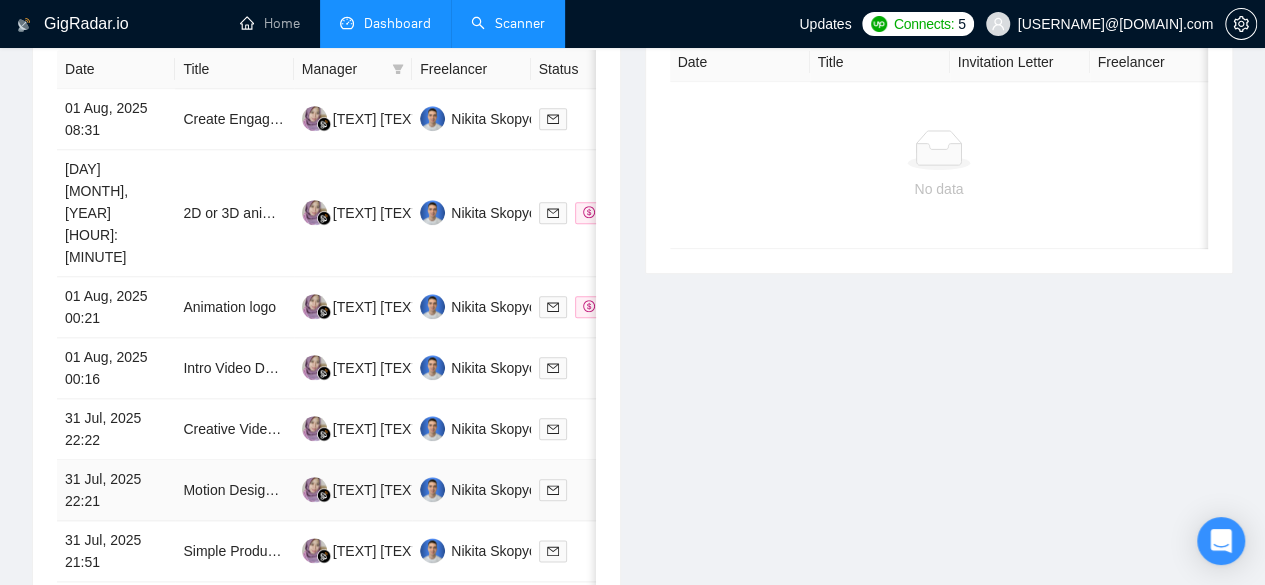 scroll, scrollTop: 900, scrollLeft: 0, axis: vertical 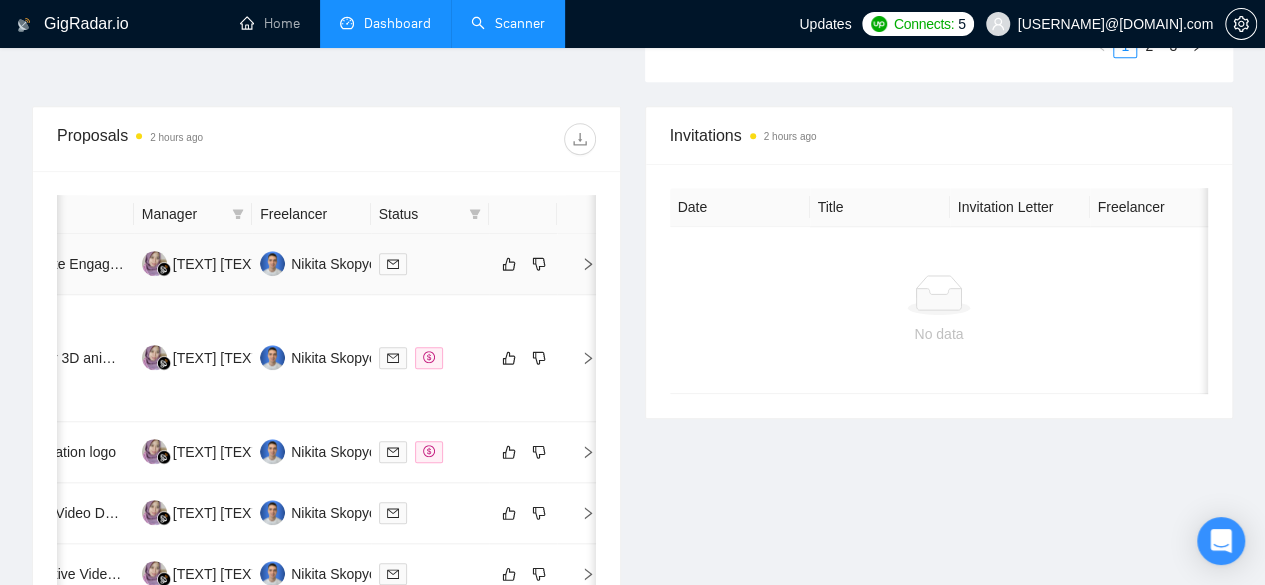 click 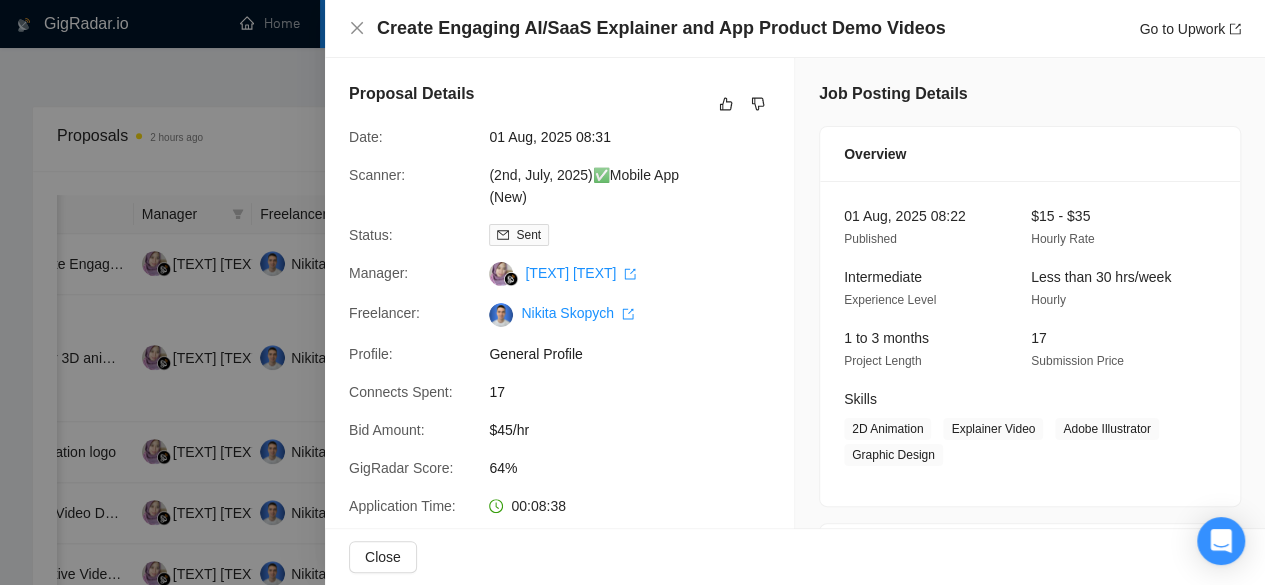 click at bounding box center (632, 292) 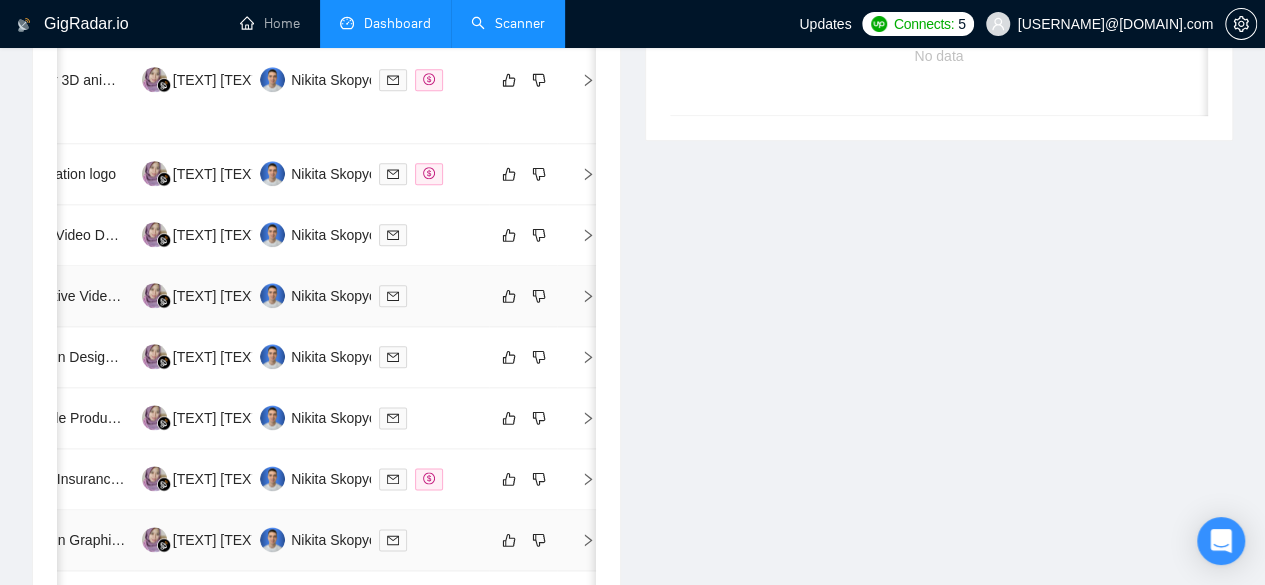 scroll, scrollTop: 1042, scrollLeft: 0, axis: vertical 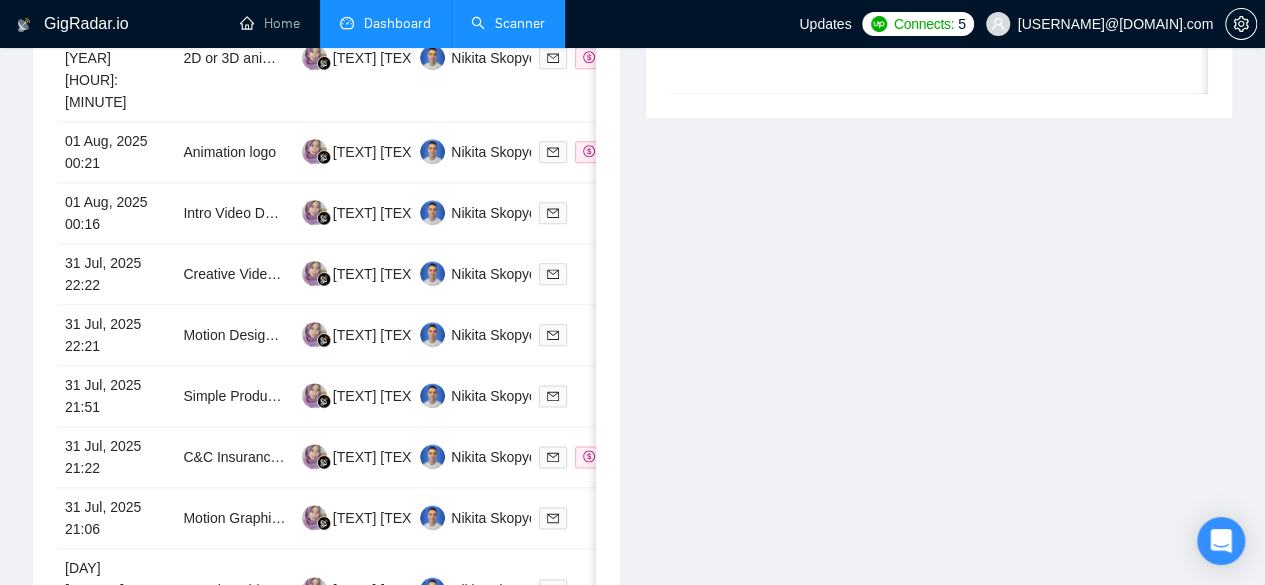 click on "3" at bounding box center (450, 660) 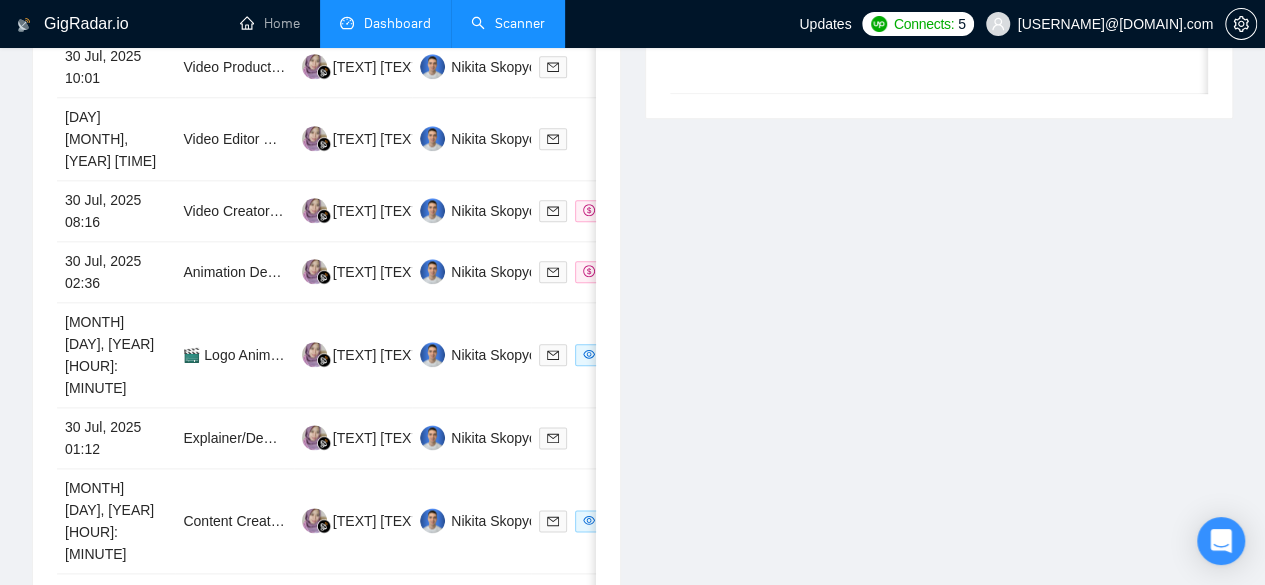 click on "4" at bounding box center (474, 663) 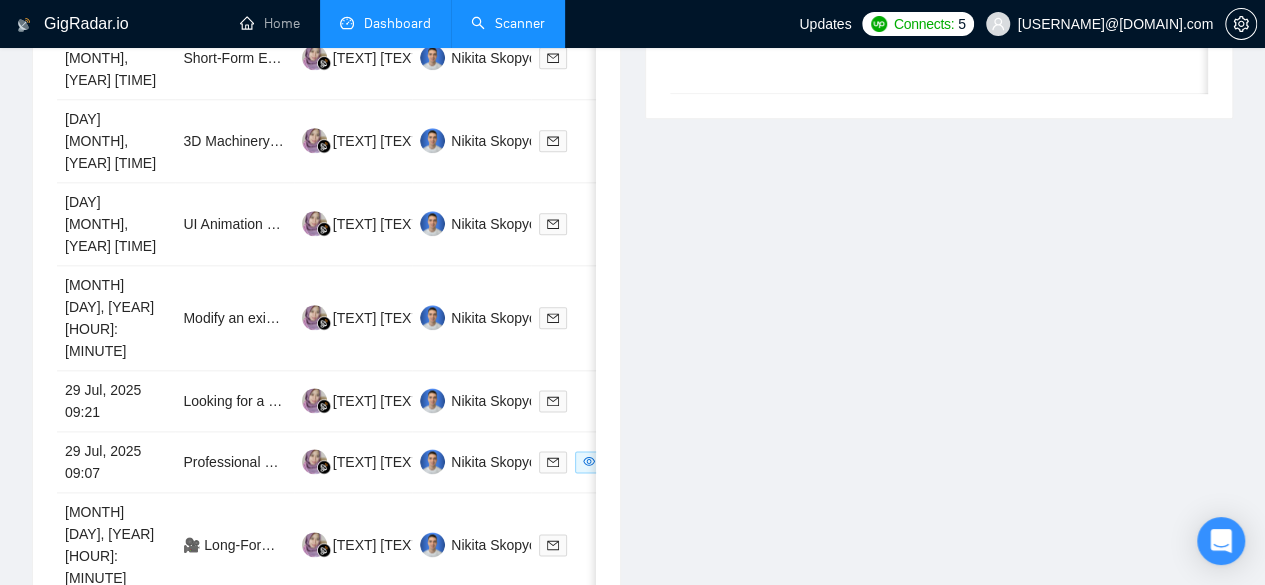 click on "6" at bounding box center [498, 748] 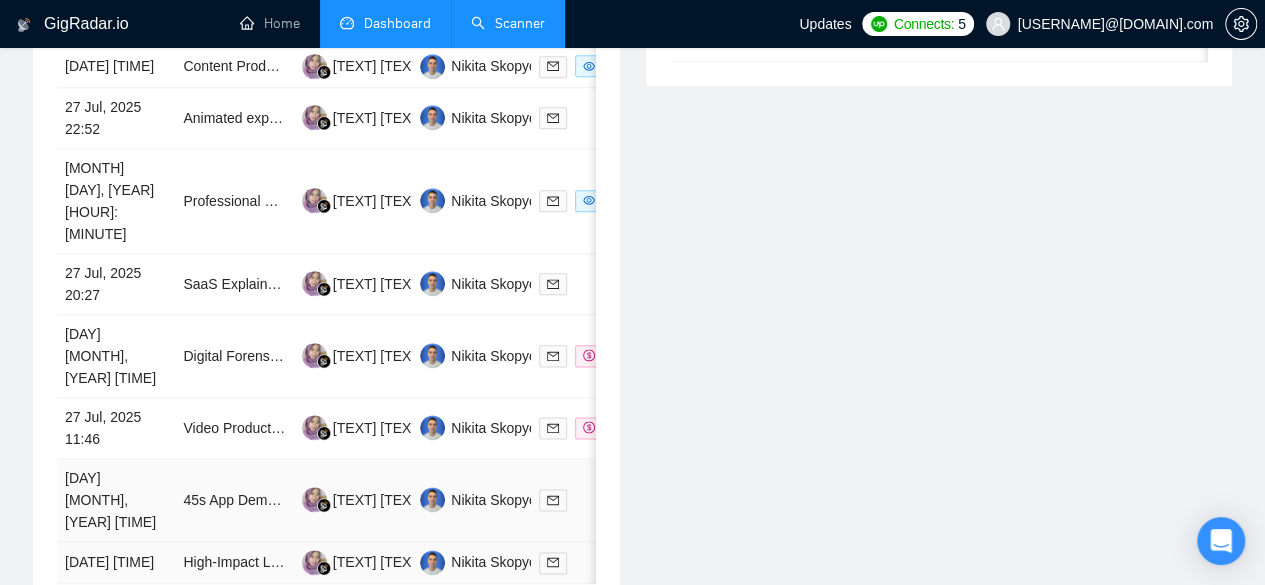 scroll, scrollTop: 1142, scrollLeft: 0, axis: vertical 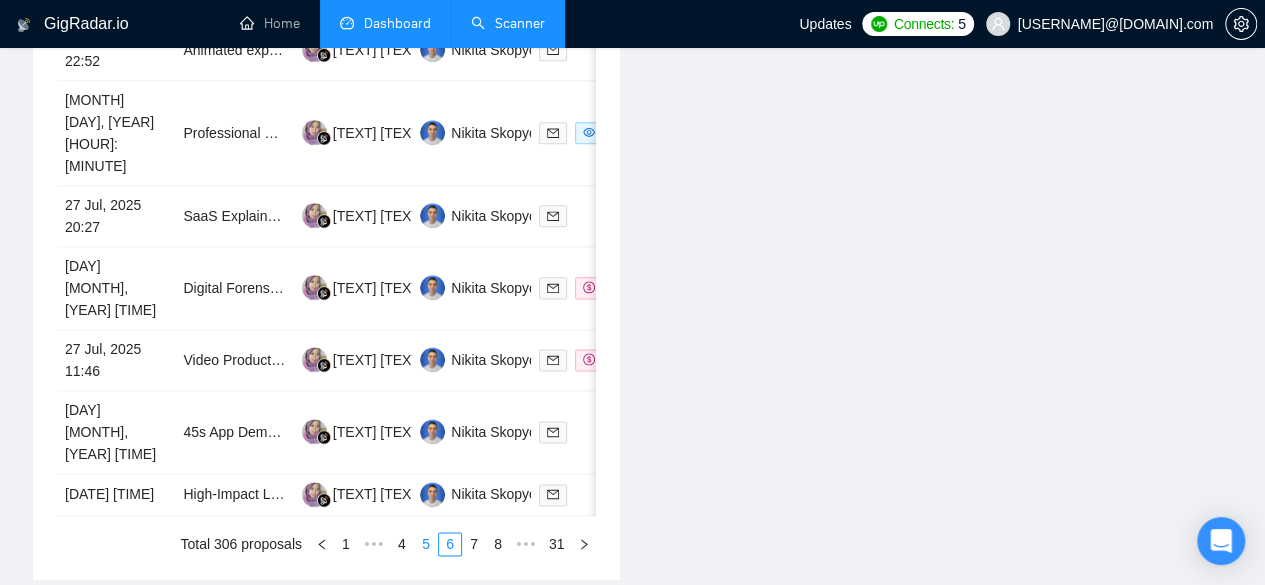click on "5" at bounding box center (426, 544) 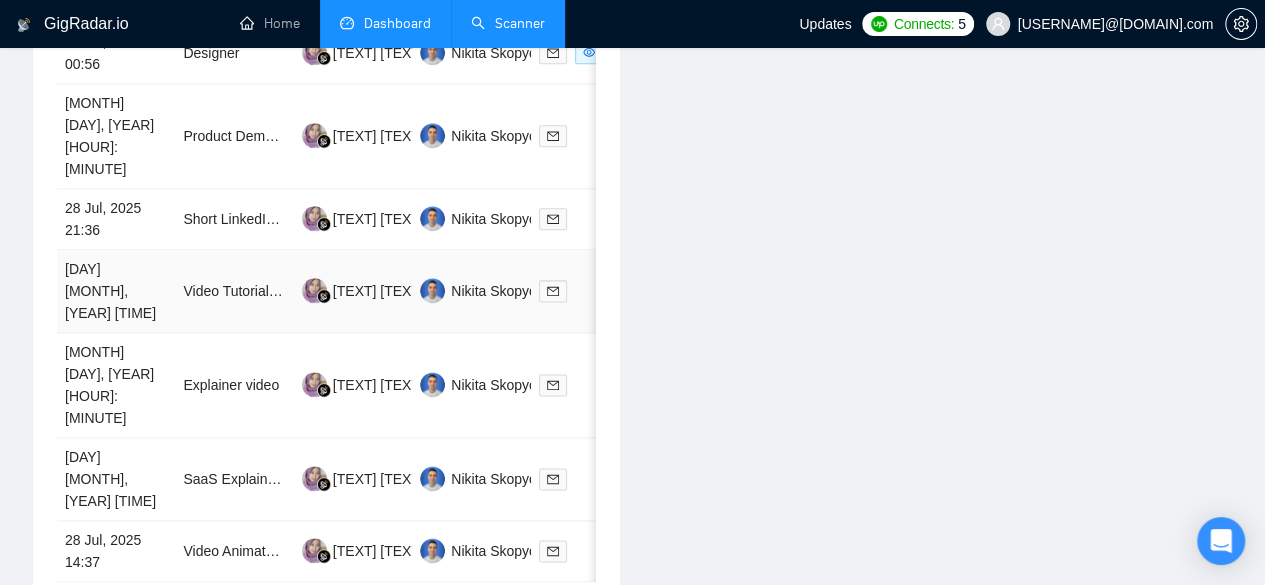 scroll, scrollTop: 1042, scrollLeft: 0, axis: vertical 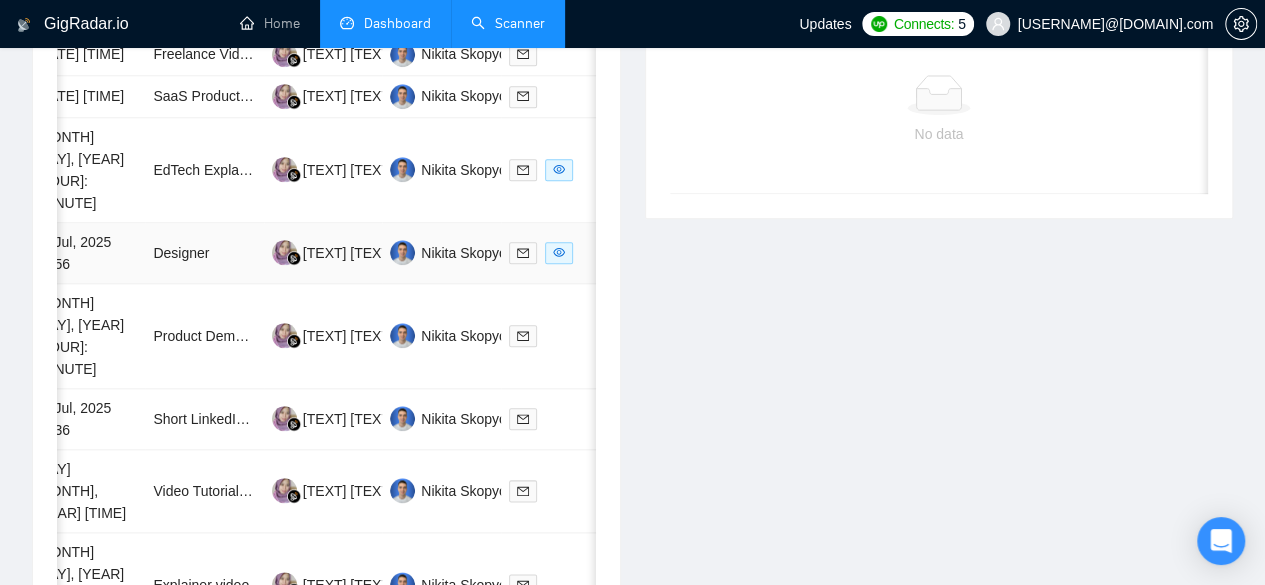 click on "29 Jul, 2025 00:56" at bounding box center (86, 253) 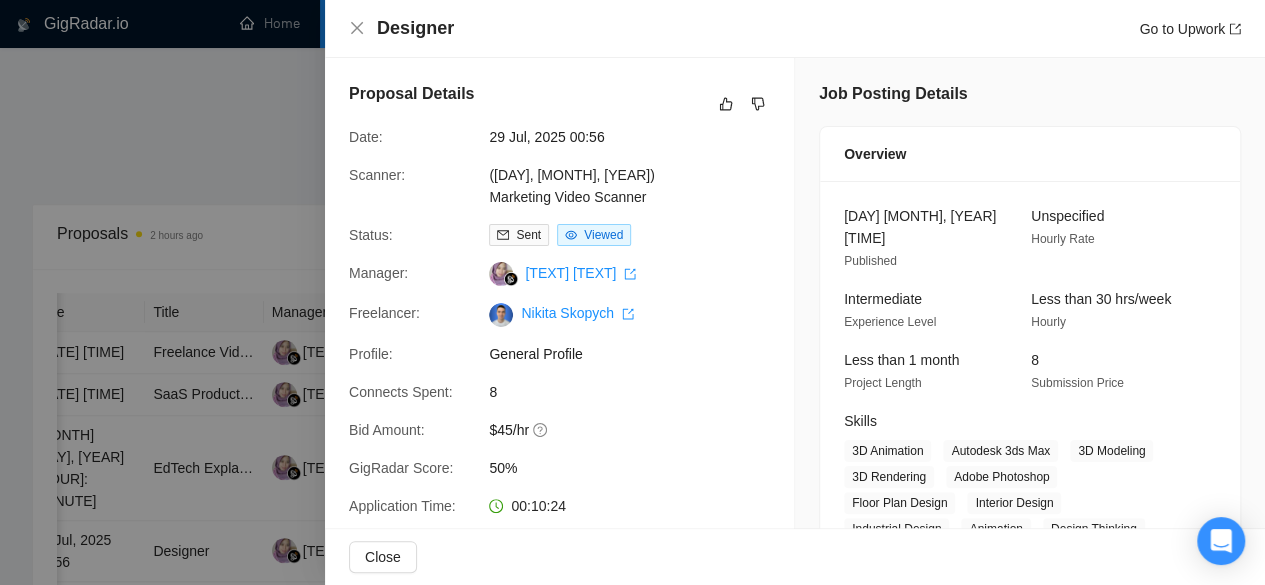 scroll, scrollTop: 642, scrollLeft: 0, axis: vertical 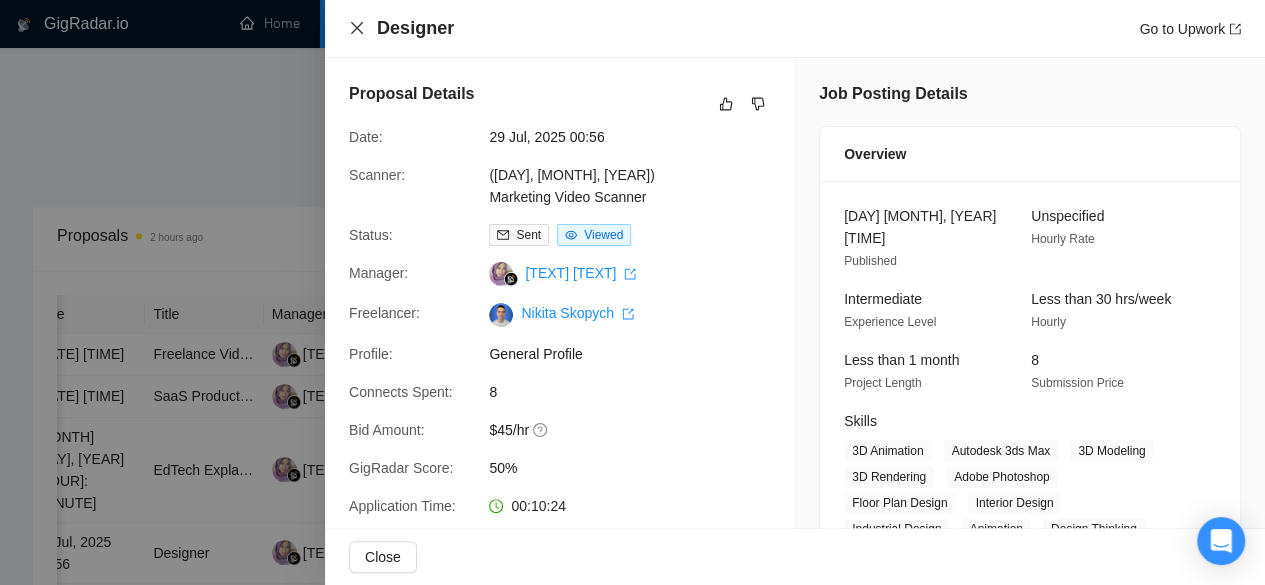 click 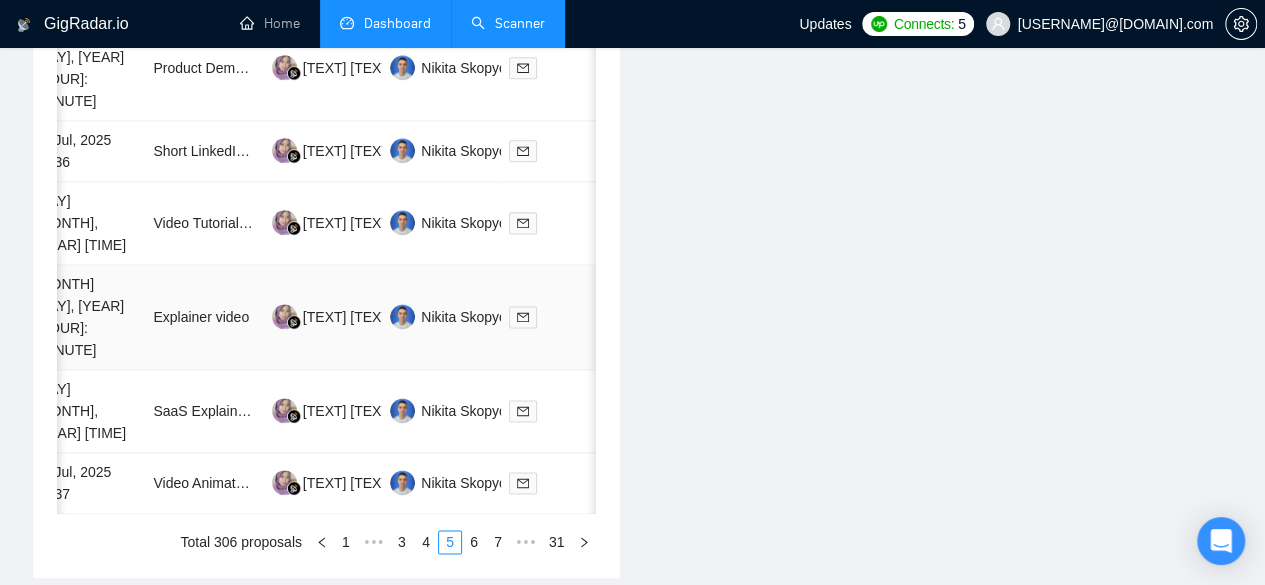 scroll, scrollTop: 1219, scrollLeft: 0, axis: vertical 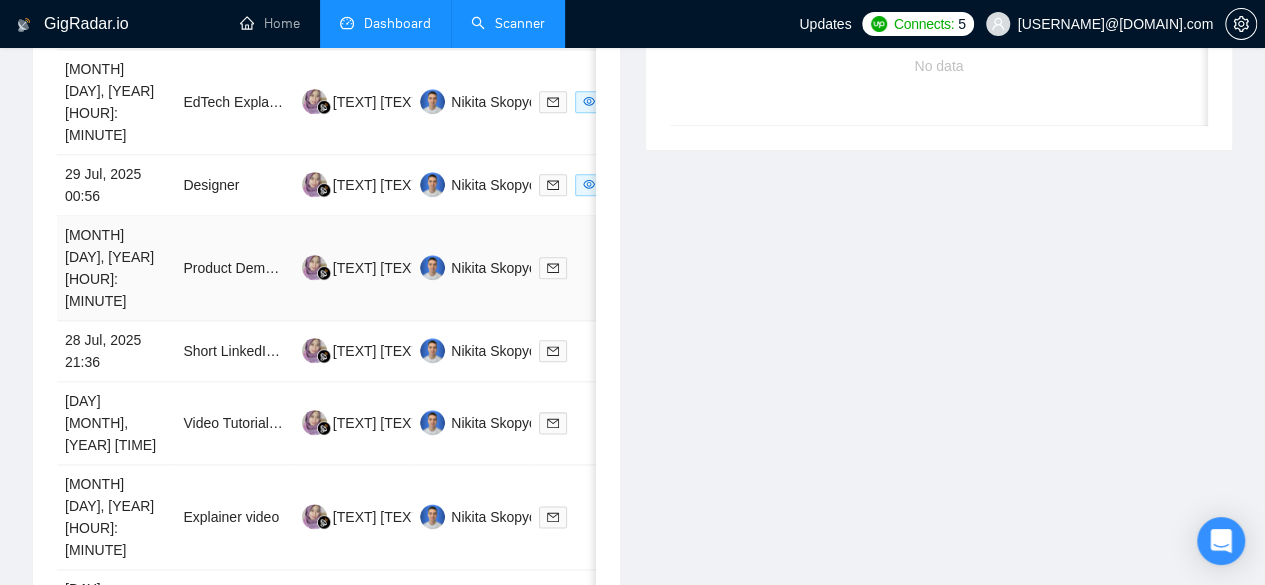 click on "[MONTH] [DAY], [YEAR] [HOUR]:[MINUTE]" at bounding box center (116, 268) 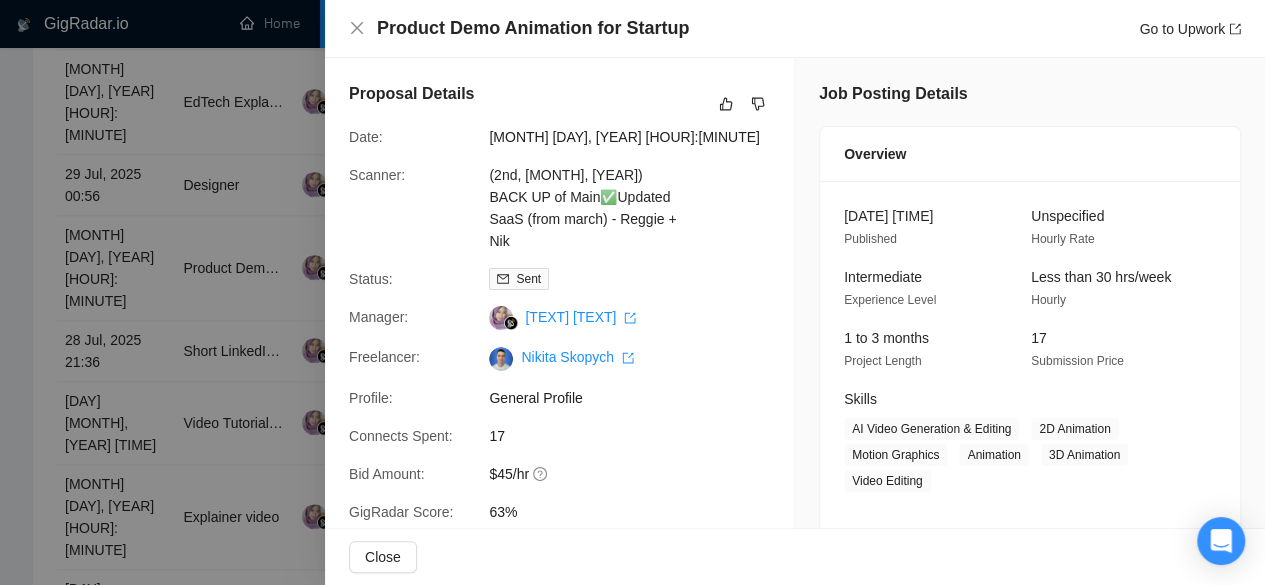 click at bounding box center (632, 292) 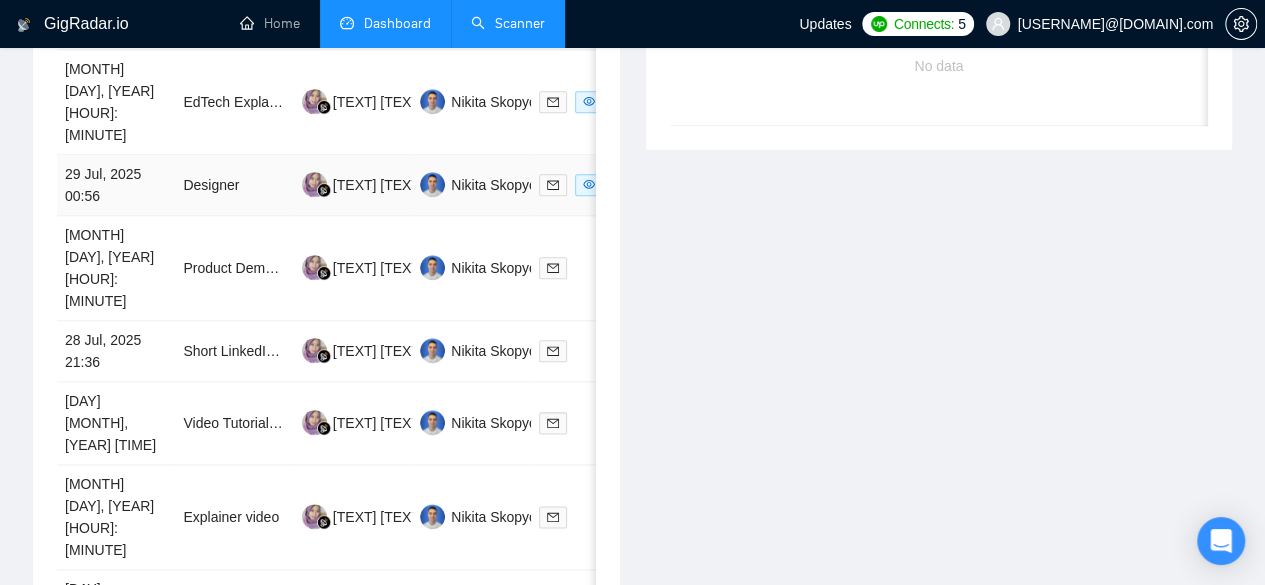 click on "29 Jul, 2025 00:56" at bounding box center [116, 185] 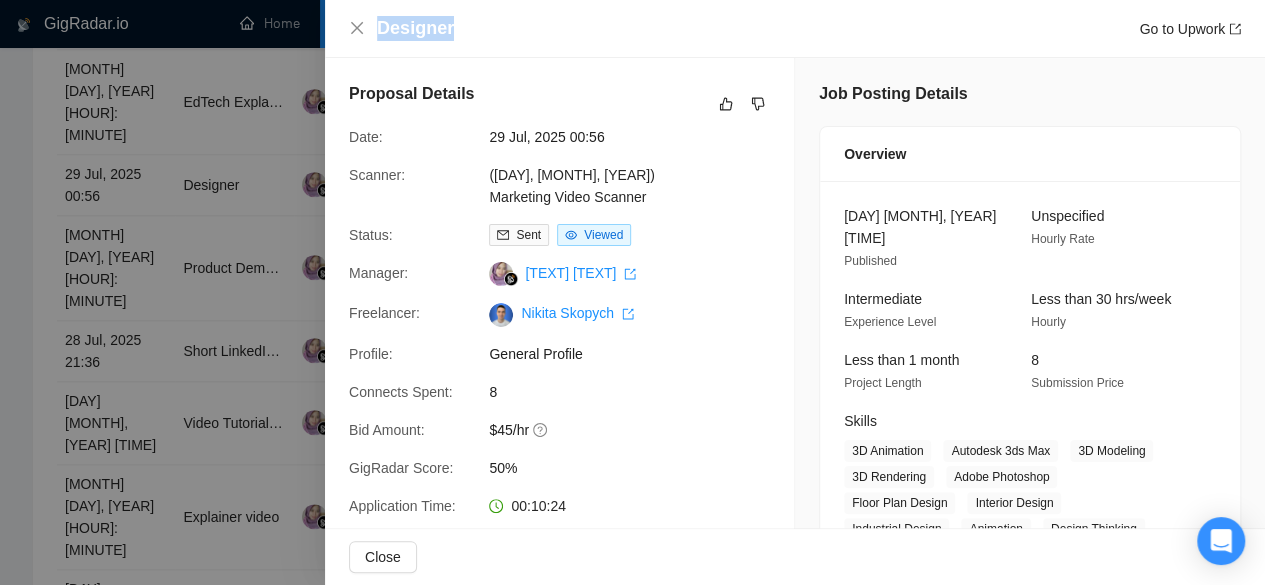 drag, startPoint x: 458, startPoint y: 34, endPoint x: 370, endPoint y: 17, distance: 89.62701 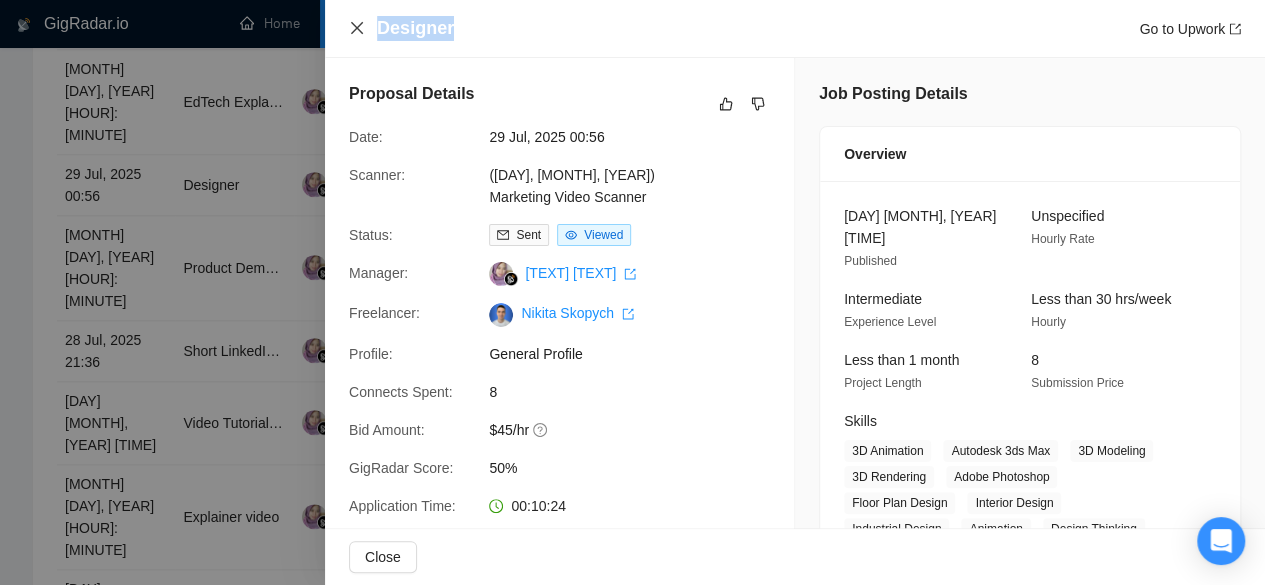 copy on "Designer" 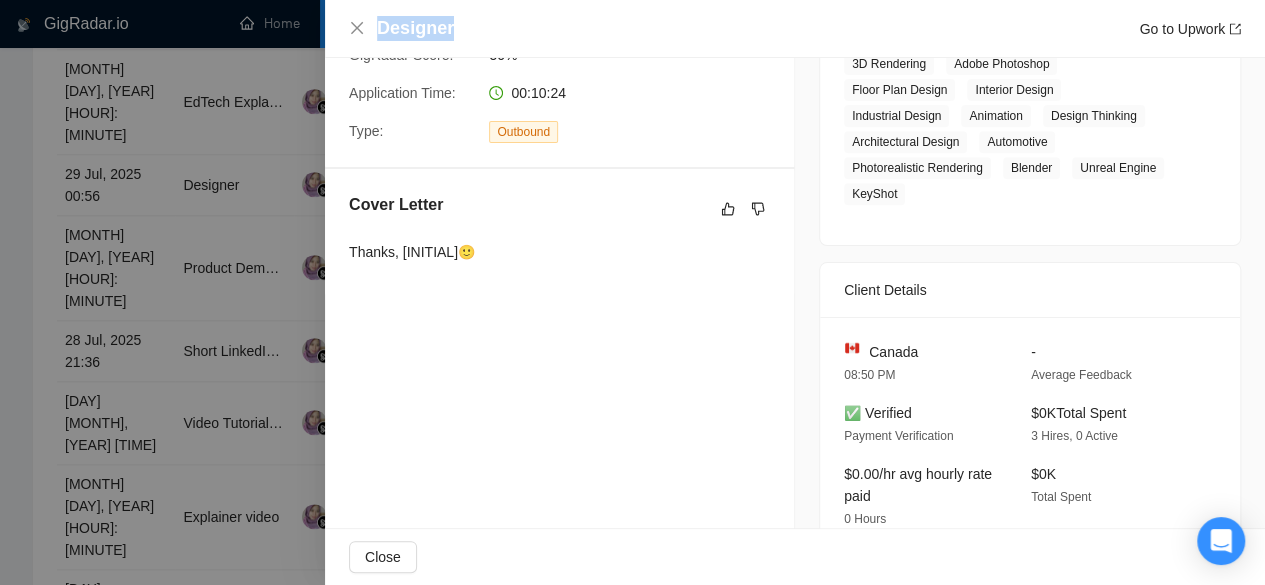 scroll, scrollTop: 500, scrollLeft: 0, axis: vertical 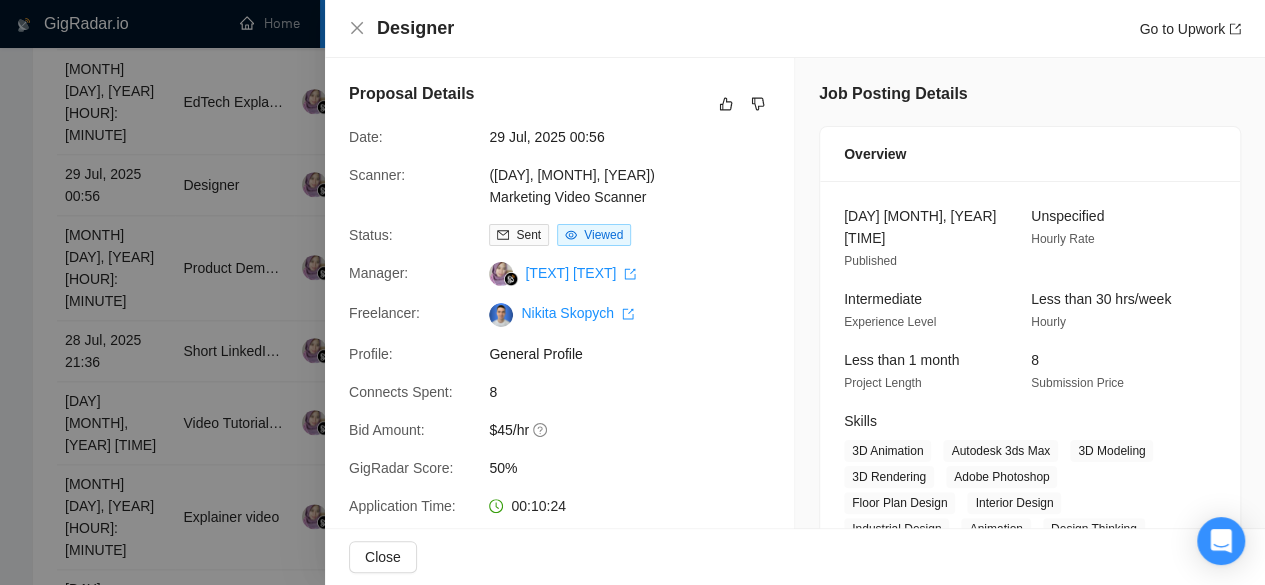 click at bounding box center (632, 292) 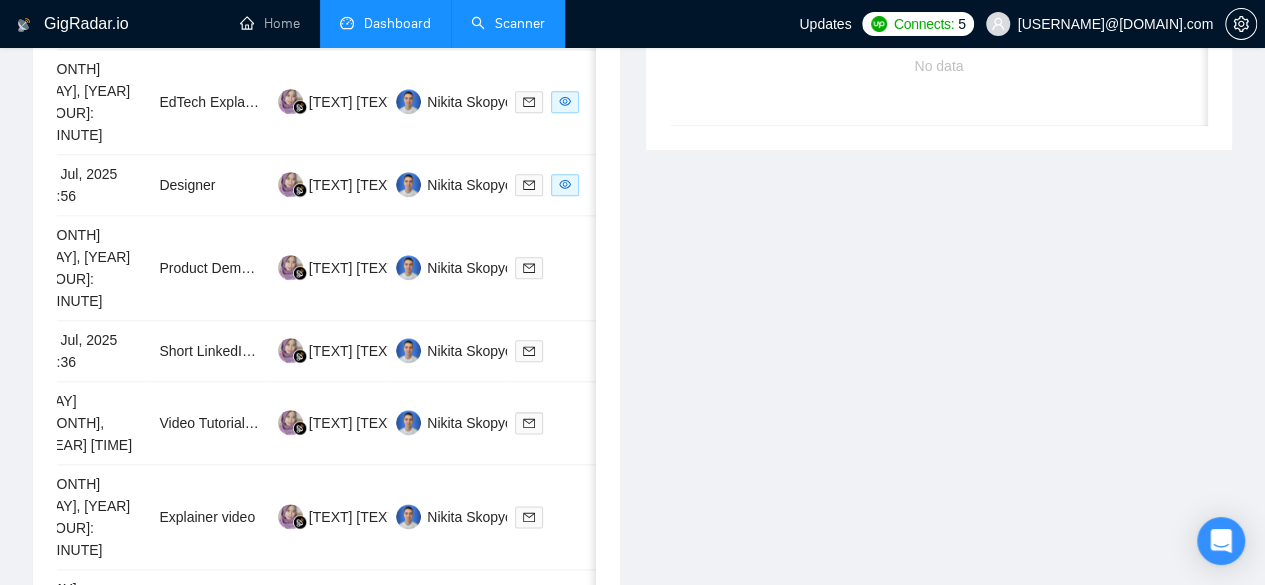 scroll, scrollTop: 0, scrollLeft: 0, axis: both 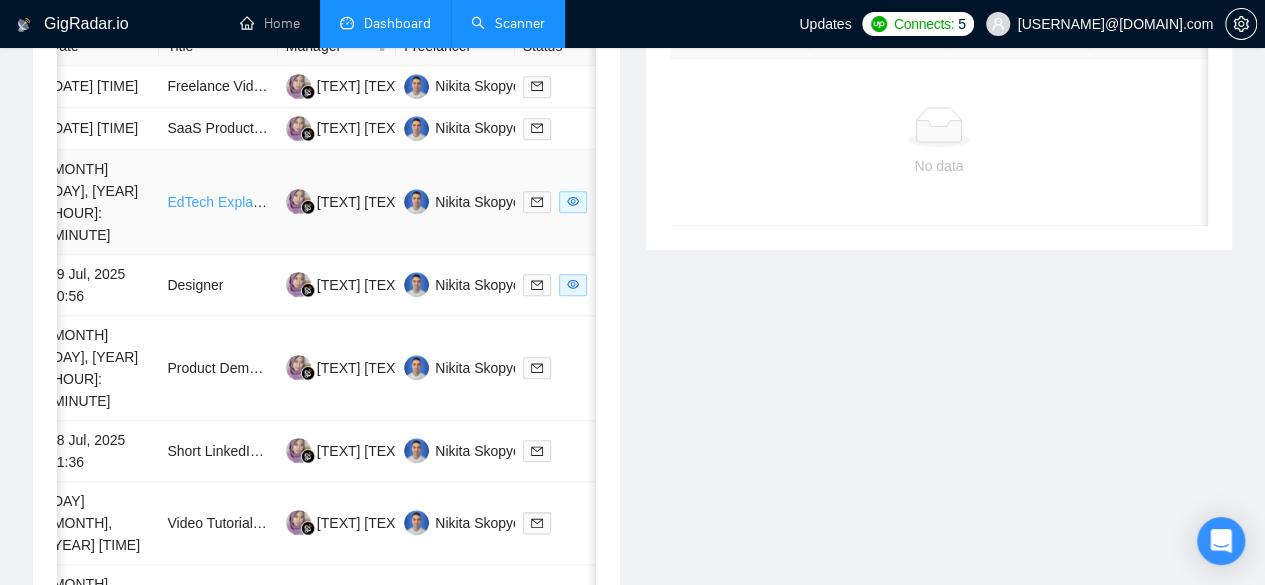 click on "EdTech Explainer + Social Ad Video Package (1x 60-sec, 2x 30-sec) – Virtue Coach Behavioral Platform" at bounding box center (490, 202) 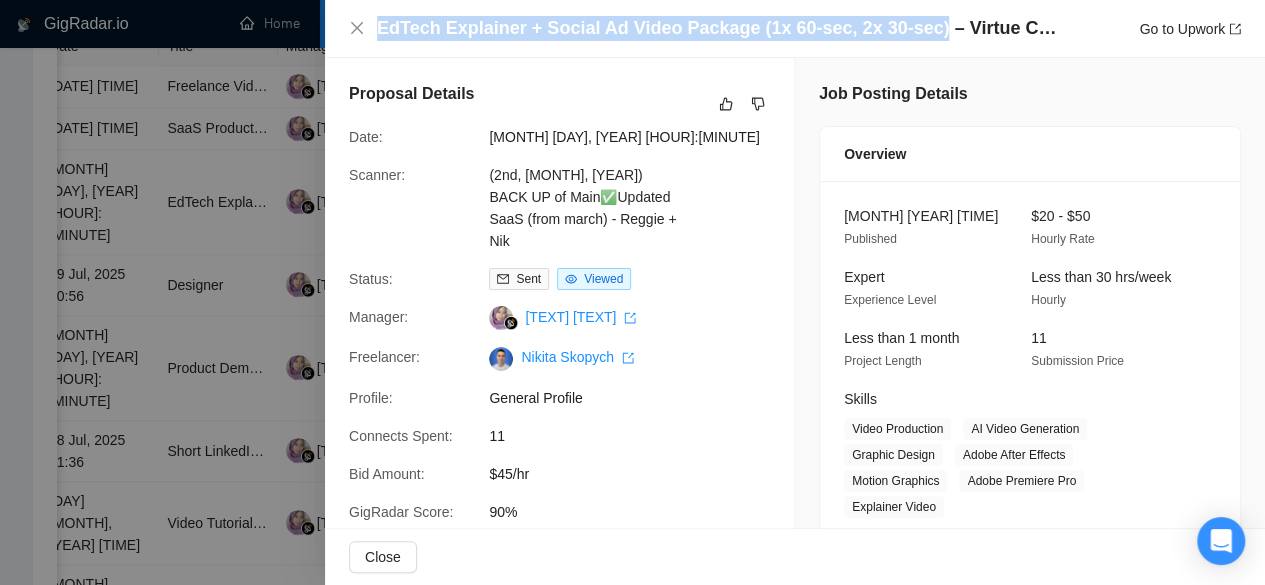 drag, startPoint x: 373, startPoint y: 27, endPoint x: 914, endPoint y: 28, distance: 541.0009 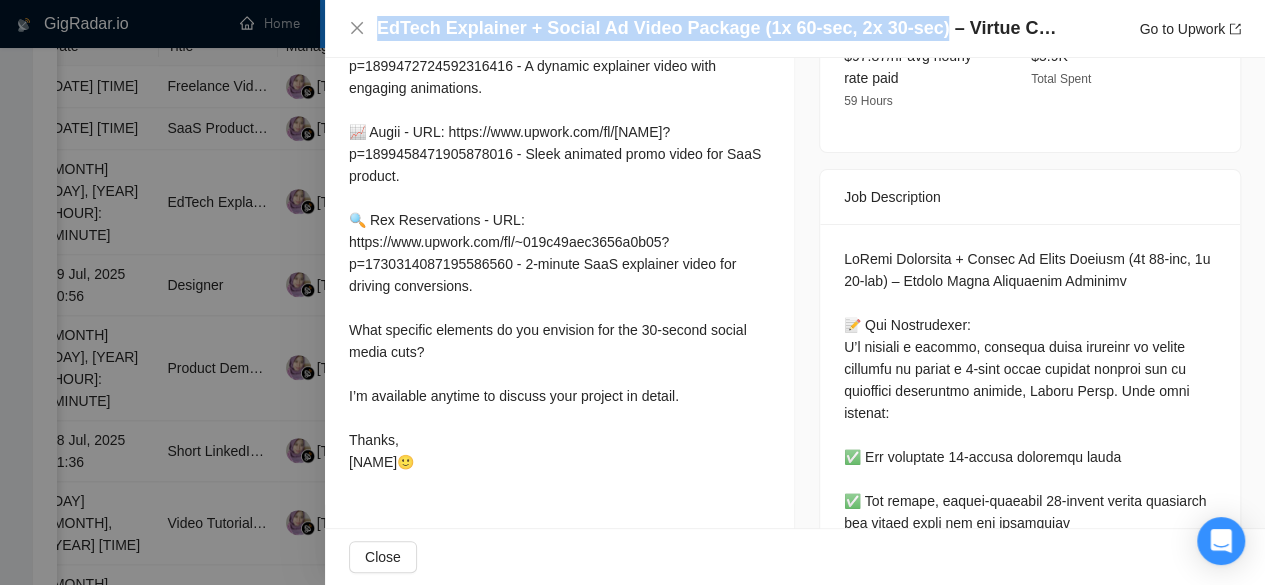 scroll, scrollTop: 800, scrollLeft: 0, axis: vertical 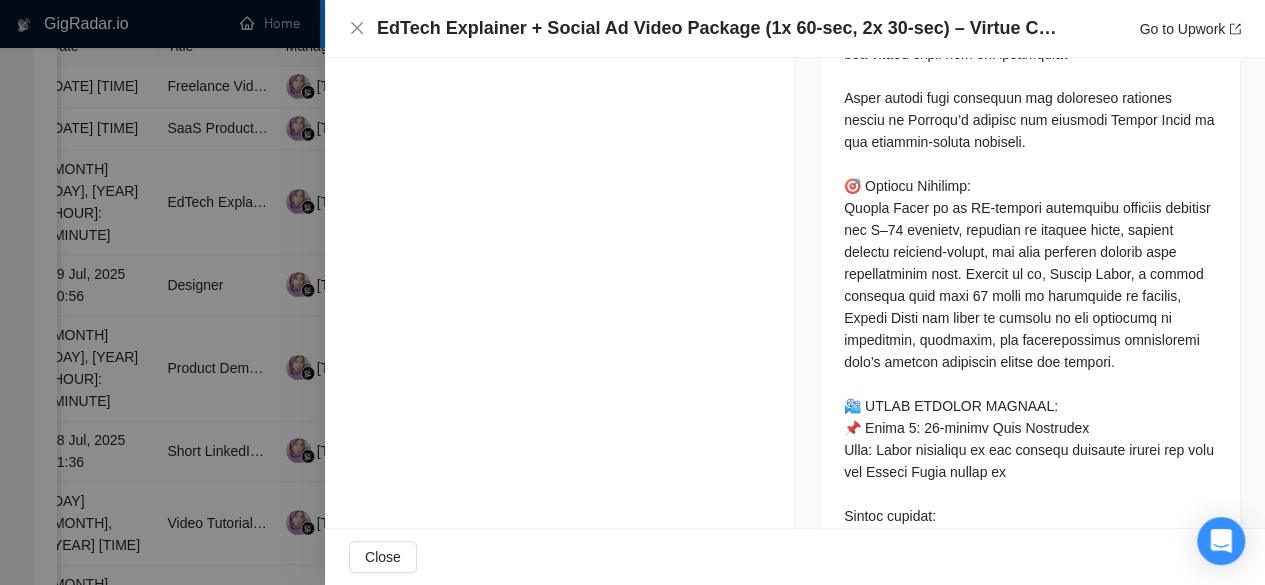 click at bounding box center [632, 292] 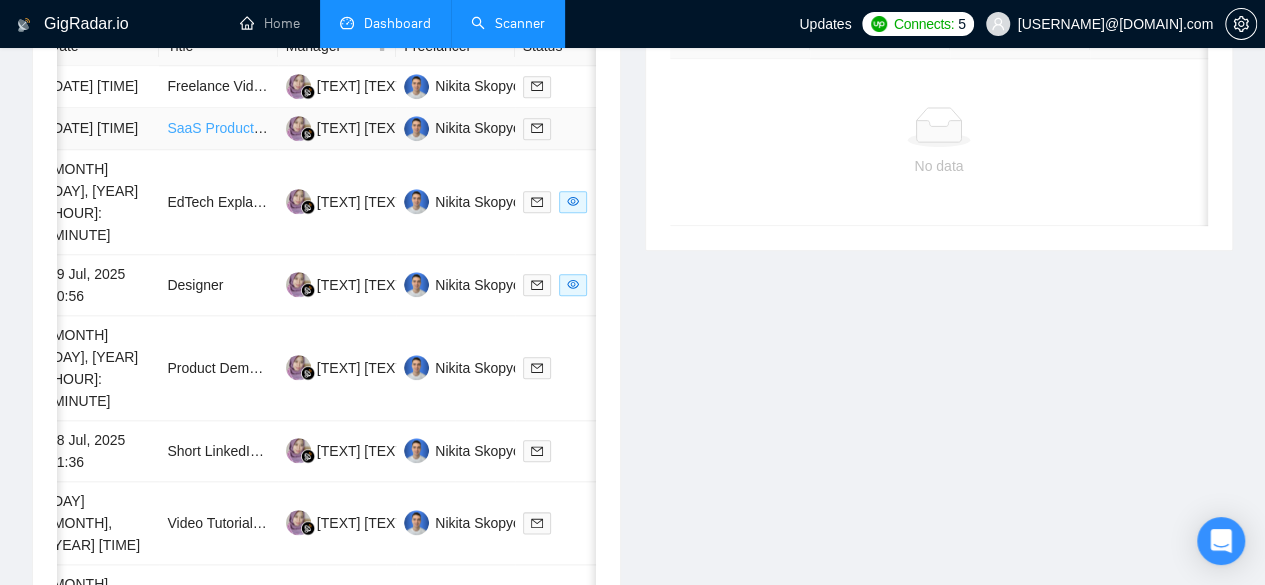 click on "SaaS Product Demo Video Needed + B-Roll" at bounding box center (304, 128) 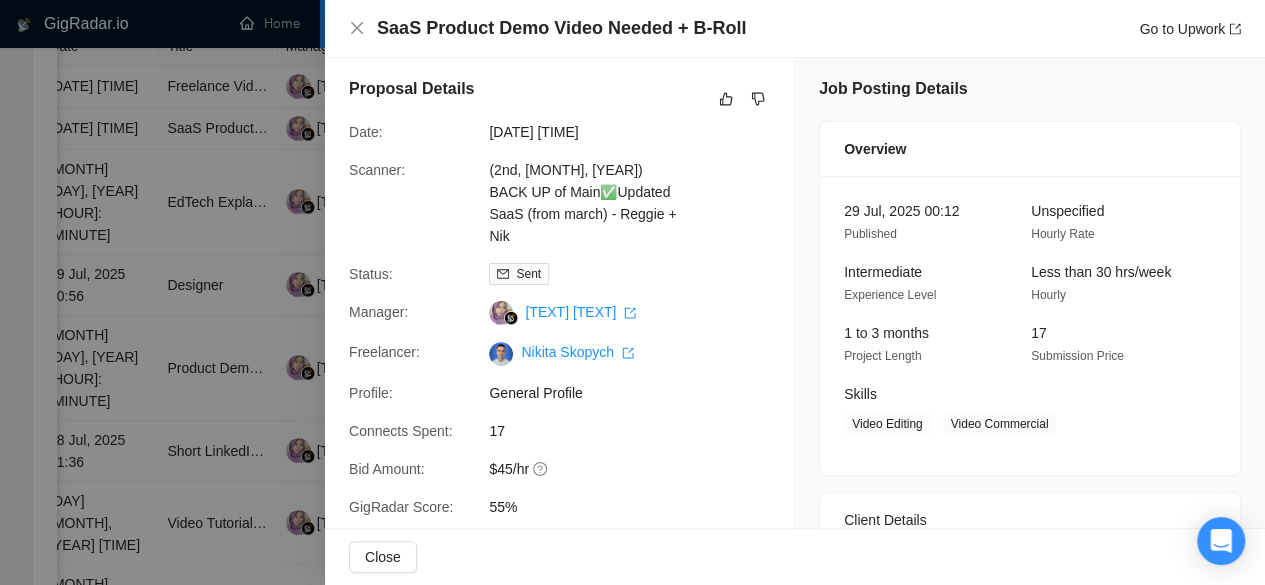 scroll, scrollTop: 0, scrollLeft: 0, axis: both 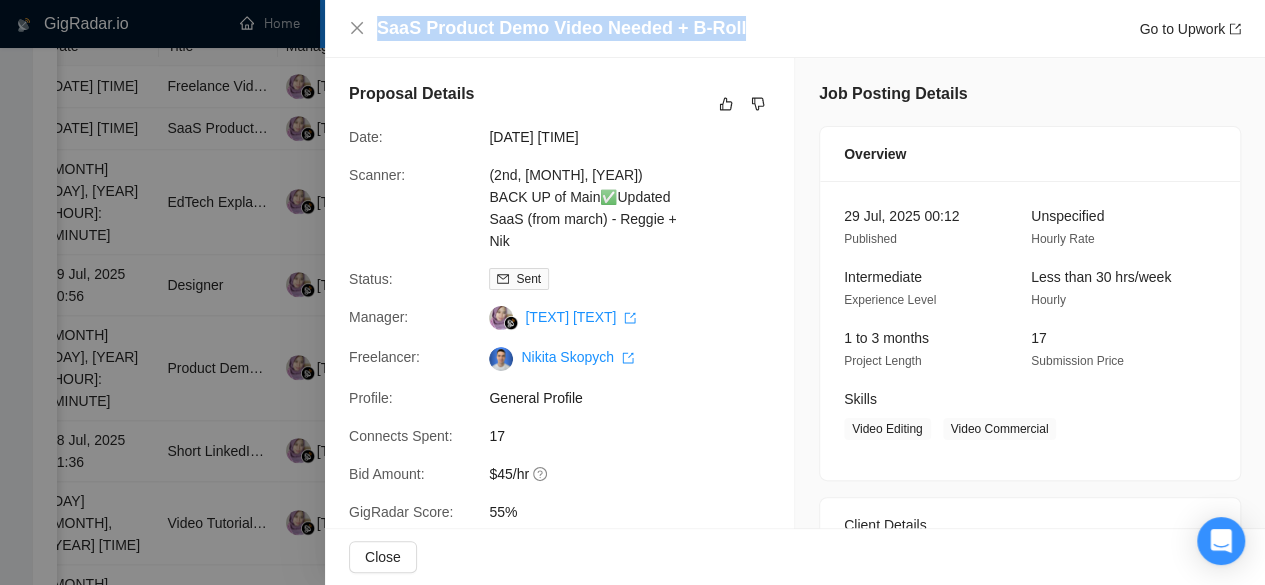 drag, startPoint x: 740, startPoint y: 29, endPoint x: 378, endPoint y: 24, distance: 362.03452 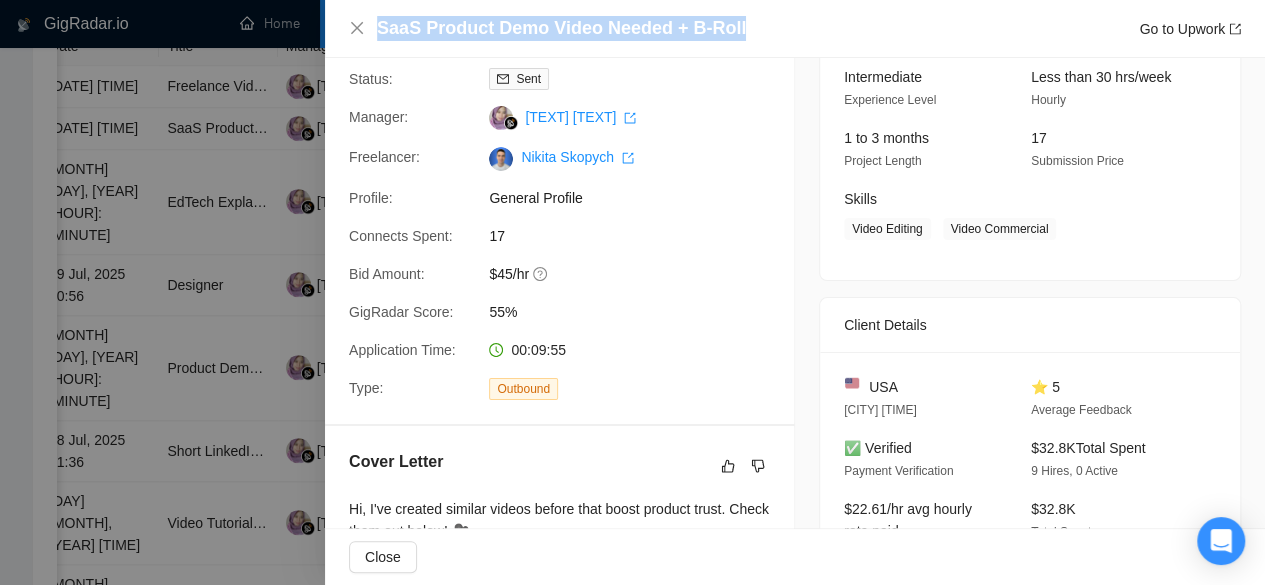 scroll, scrollTop: 0, scrollLeft: 0, axis: both 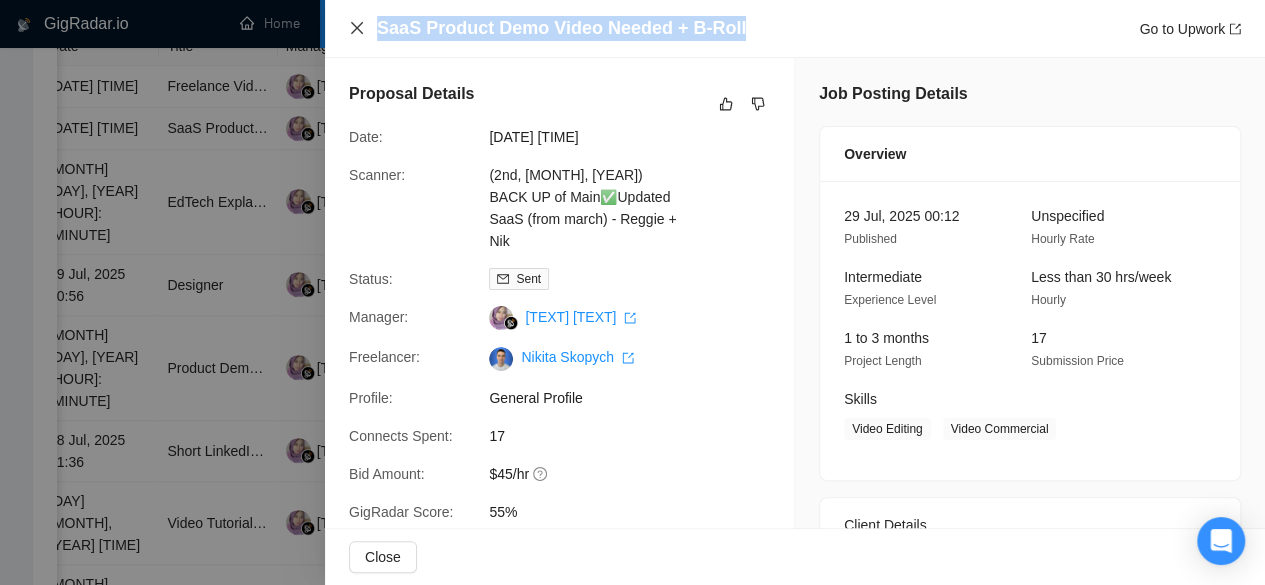click 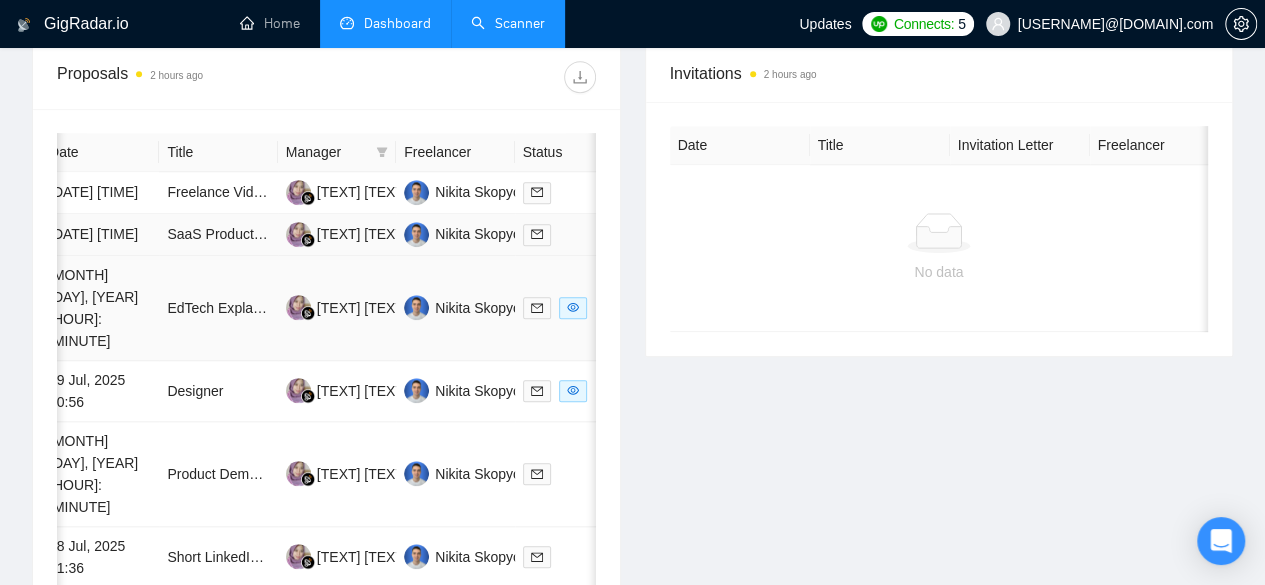 scroll, scrollTop: 710, scrollLeft: 0, axis: vertical 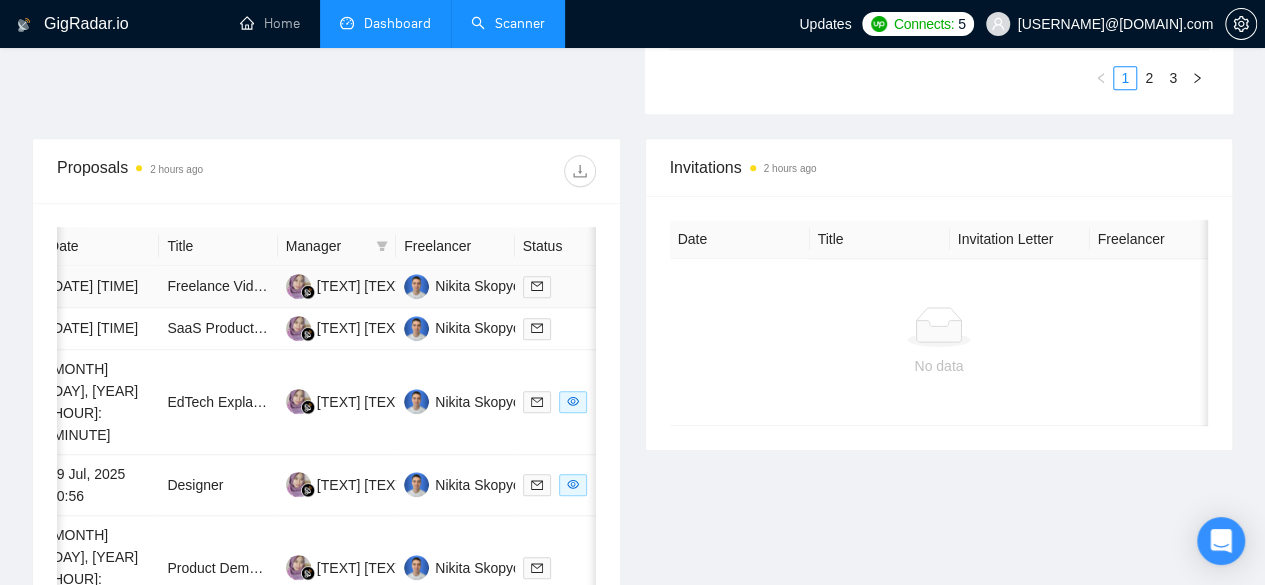 click at bounding box center [574, 286] 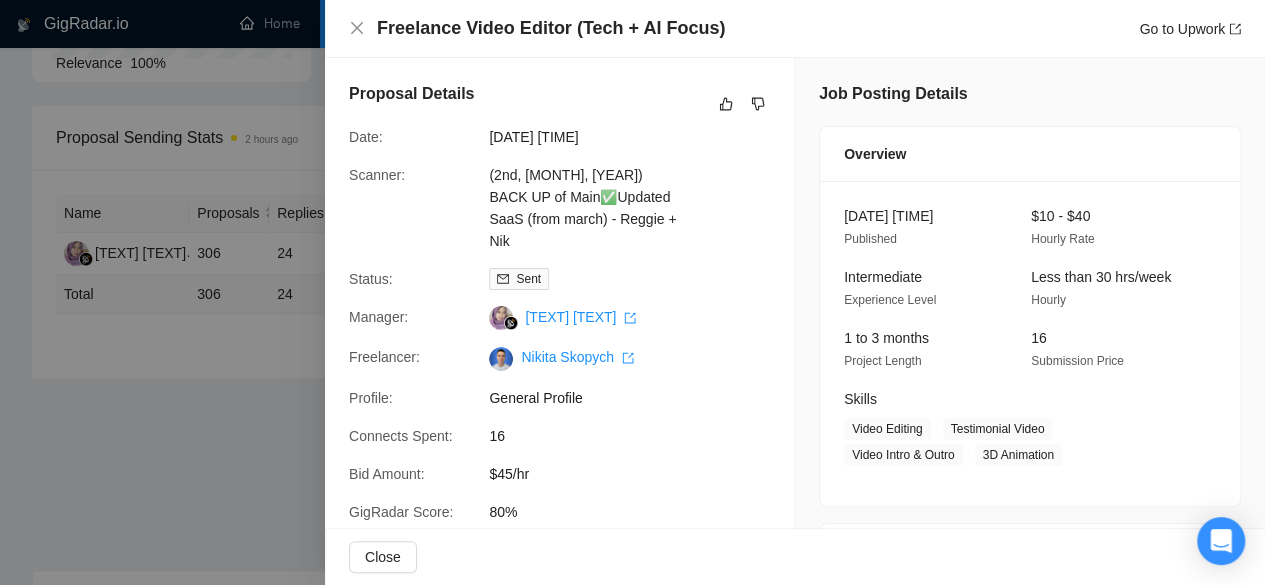 scroll, scrollTop: 110, scrollLeft: 0, axis: vertical 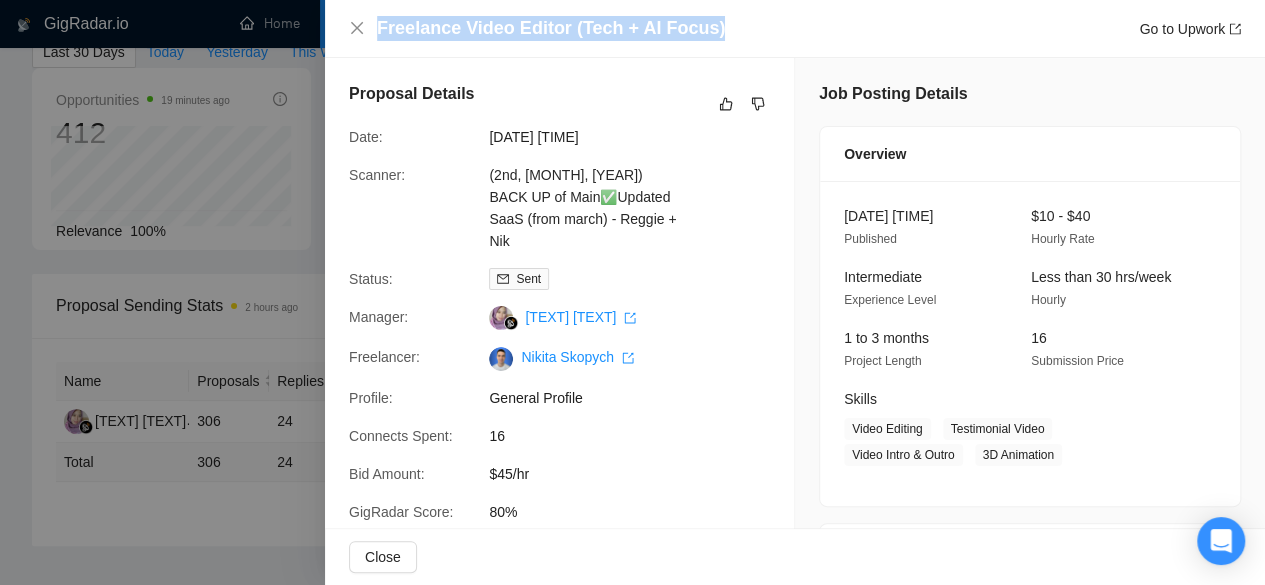 drag, startPoint x: 726, startPoint y: 19, endPoint x: 374, endPoint y: 35, distance: 352.36343 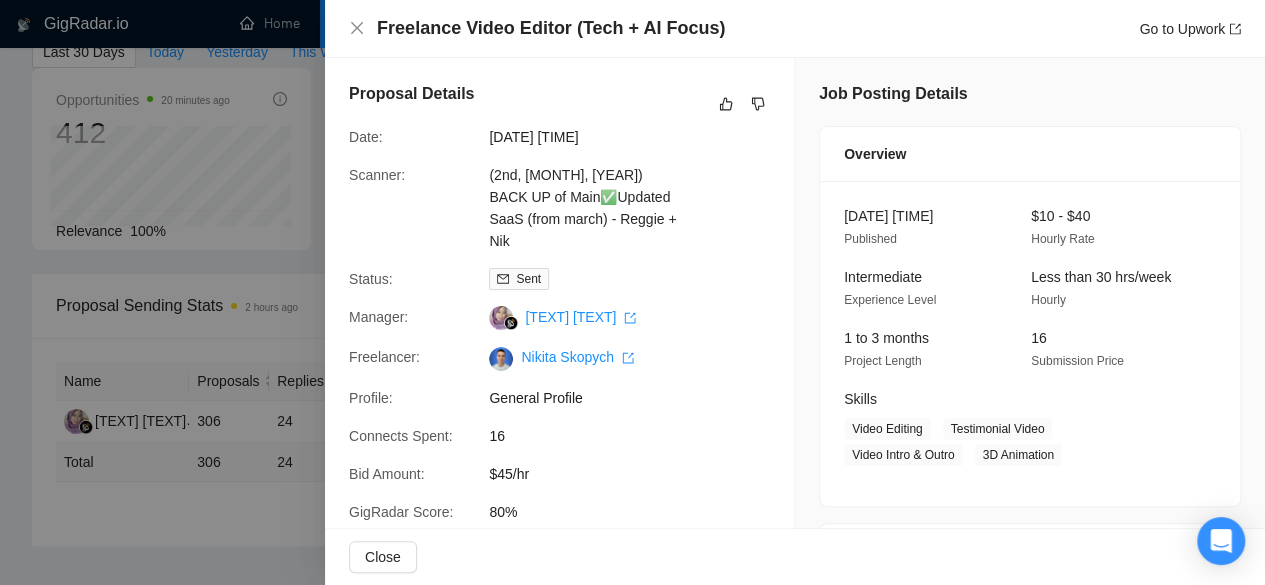 click at bounding box center [632, 292] 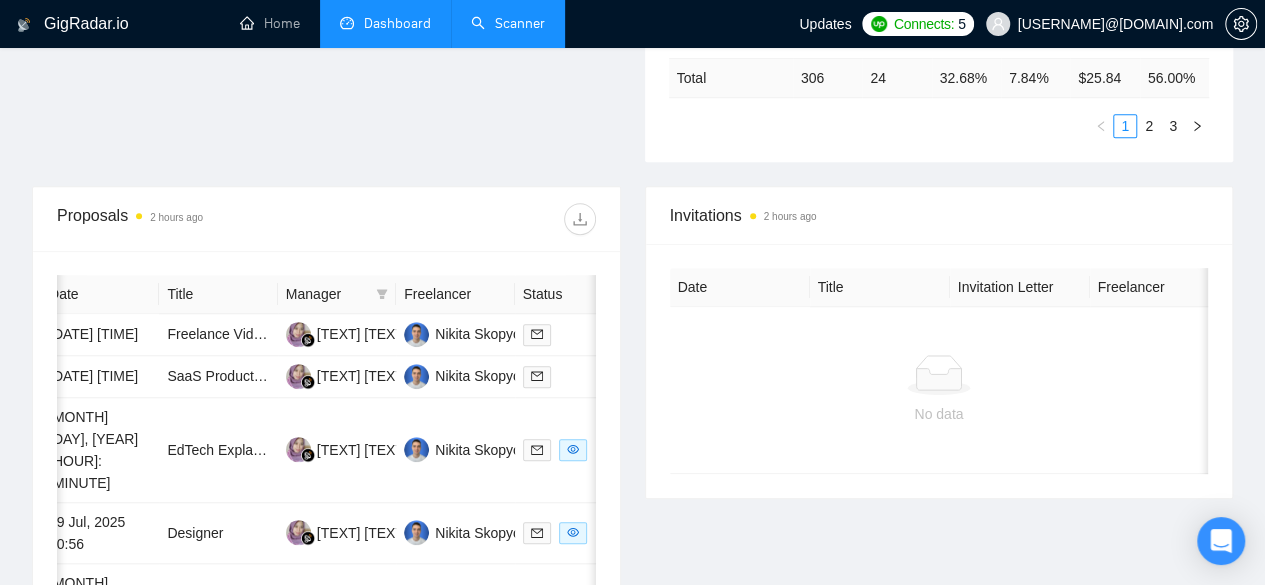 scroll, scrollTop: 710, scrollLeft: 0, axis: vertical 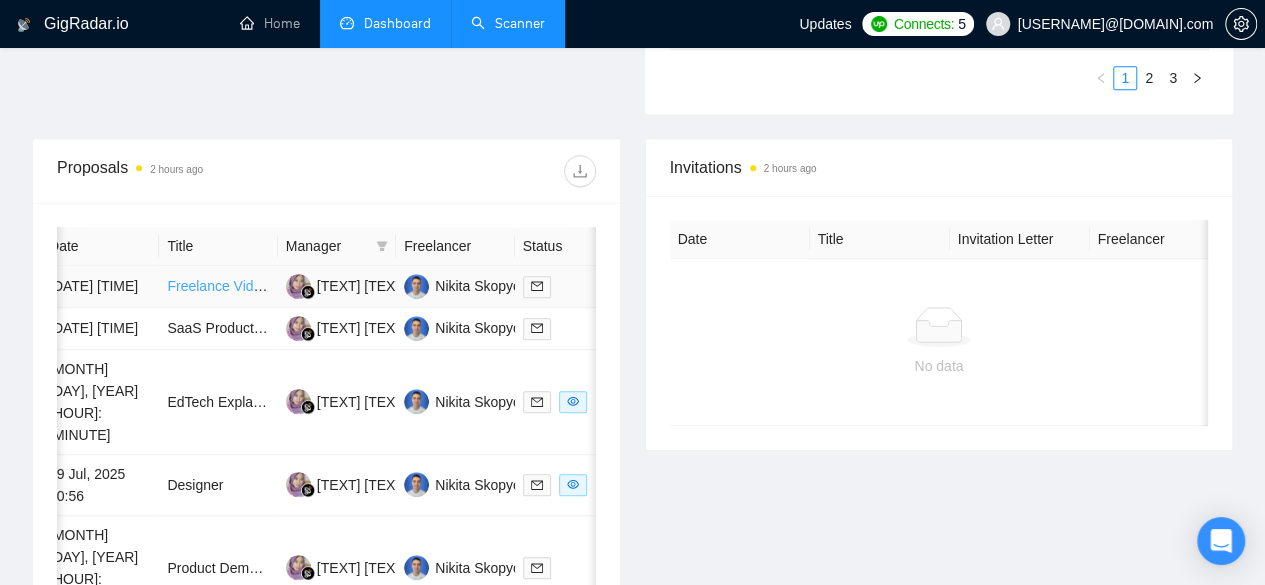 click on "Freelance Video Editor (Tech + AI Focus)" at bounding box center [294, 286] 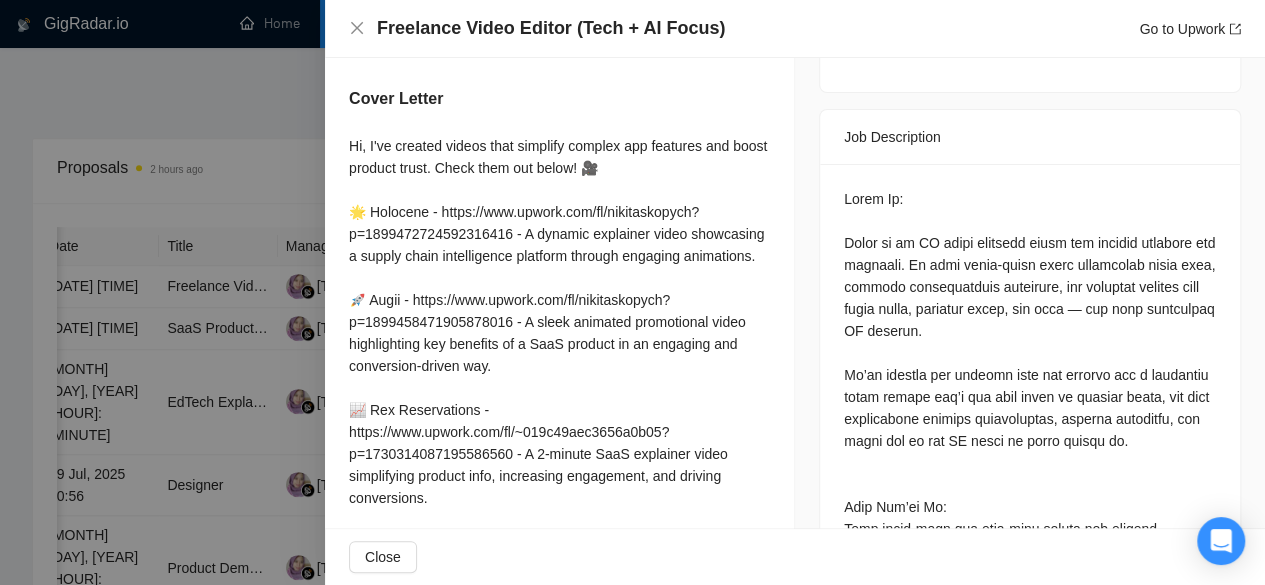 scroll, scrollTop: 500, scrollLeft: 0, axis: vertical 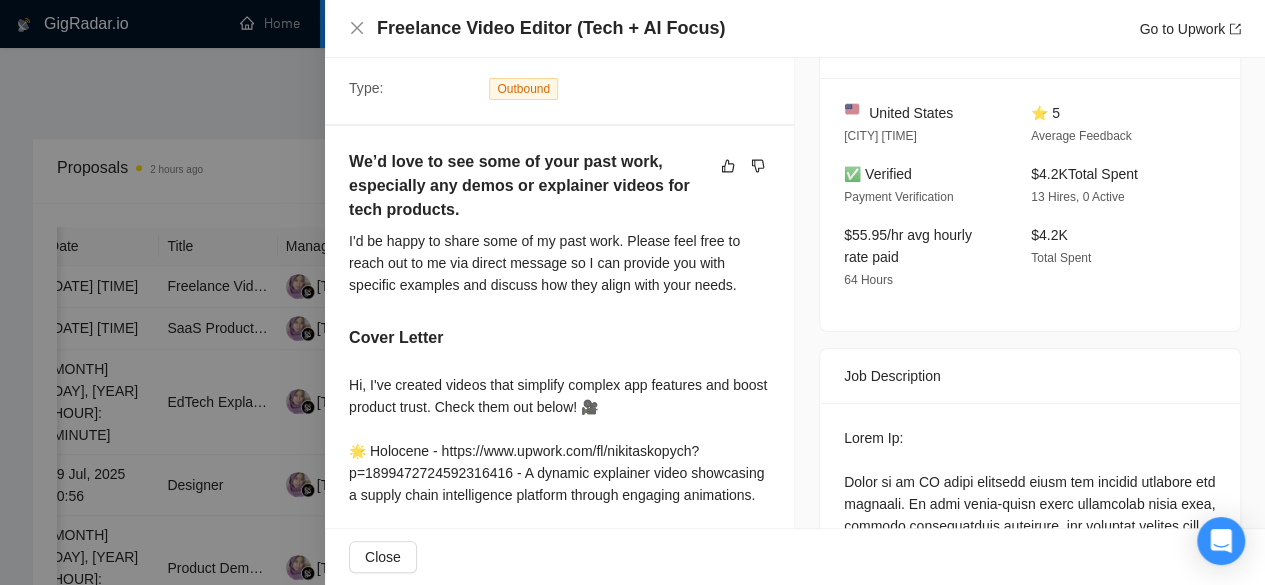 click at bounding box center (632, 292) 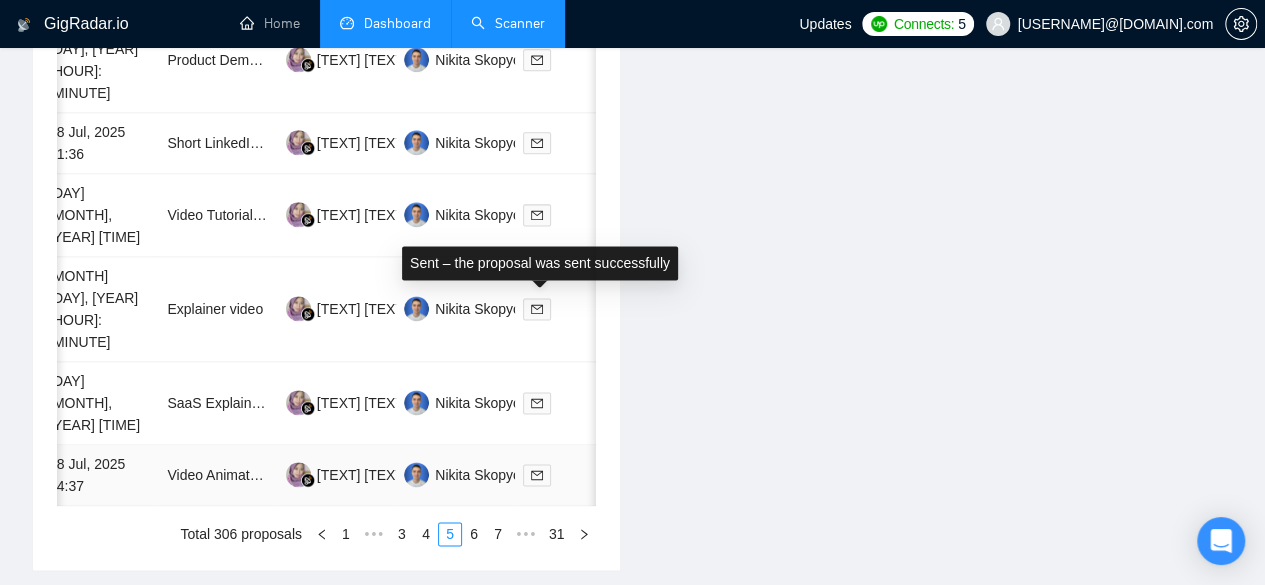 scroll, scrollTop: 1219, scrollLeft: 0, axis: vertical 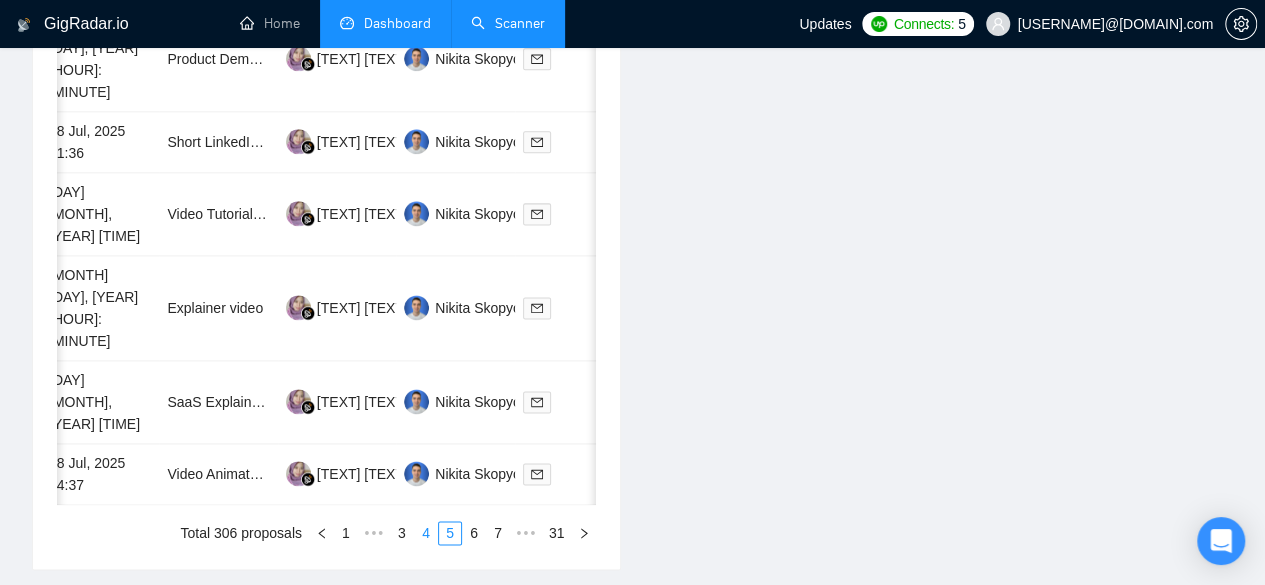 click on "4" at bounding box center (426, 533) 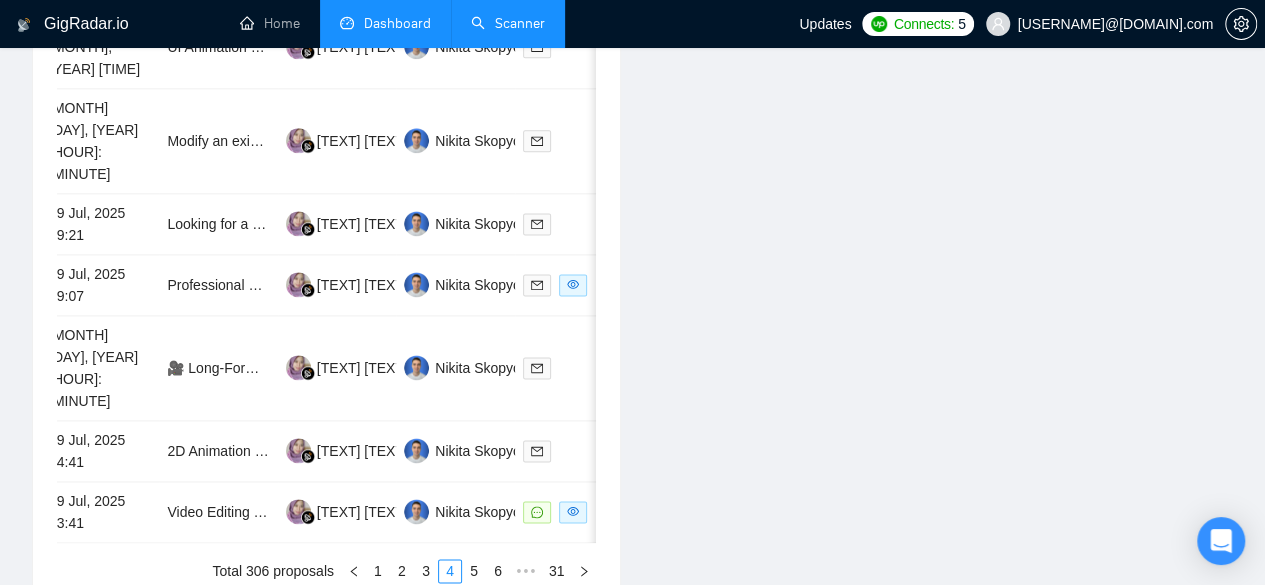 scroll, scrollTop: 0, scrollLeft: 0, axis: both 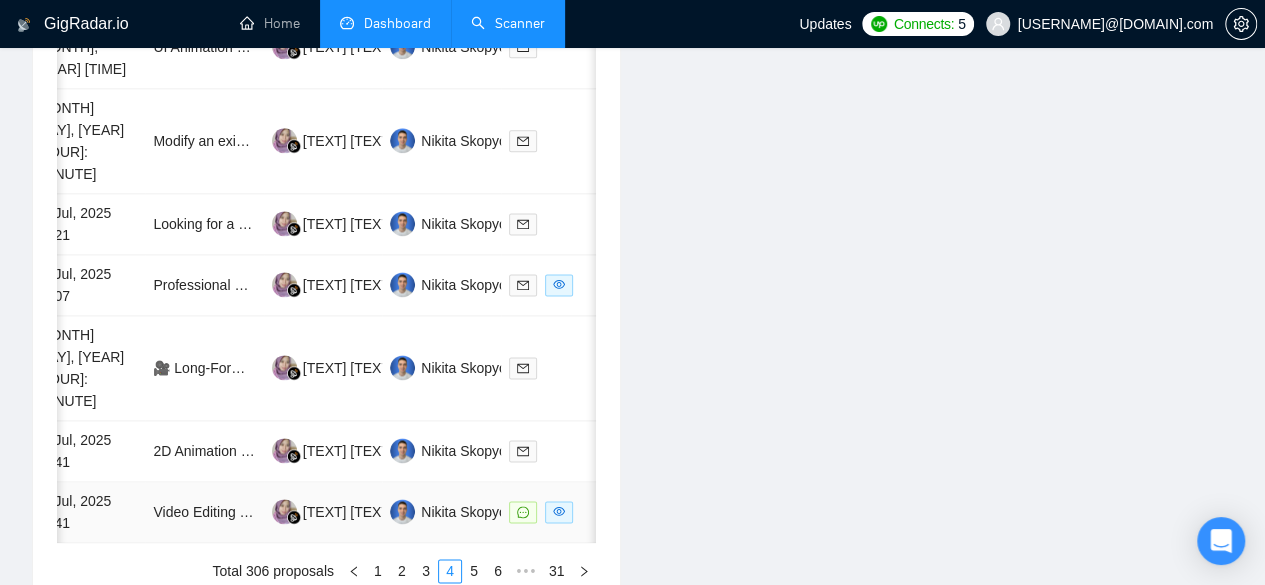 click on "29 Jul, 2025 03:41" at bounding box center [86, 512] 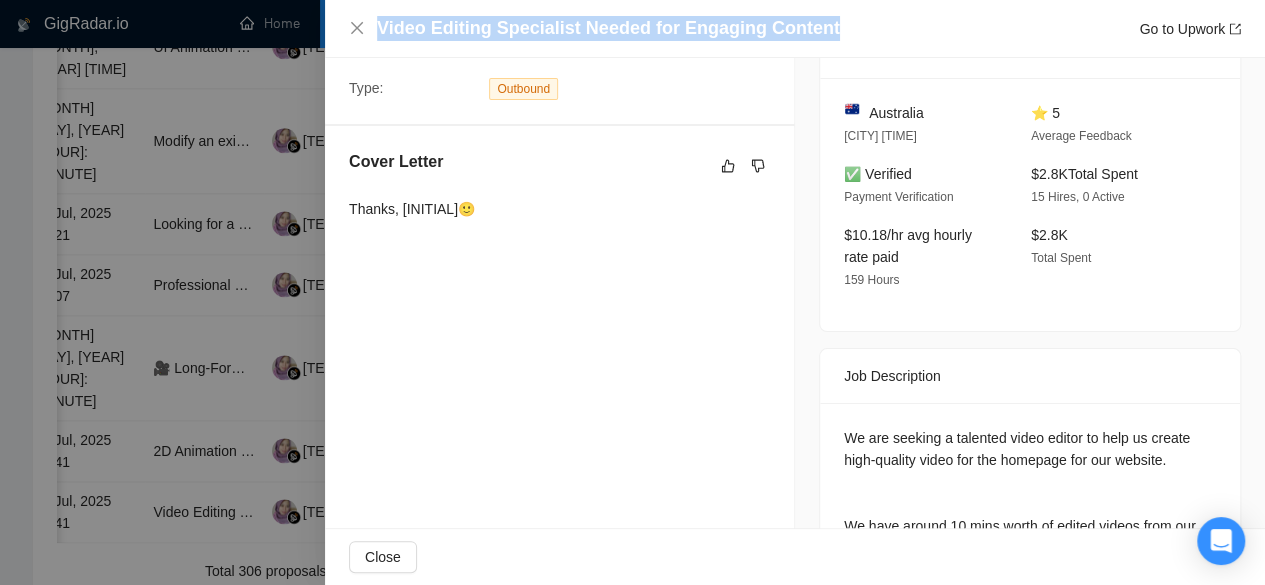 drag, startPoint x: 374, startPoint y: 27, endPoint x: 827, endPoint y: 30, distance: 453.00995 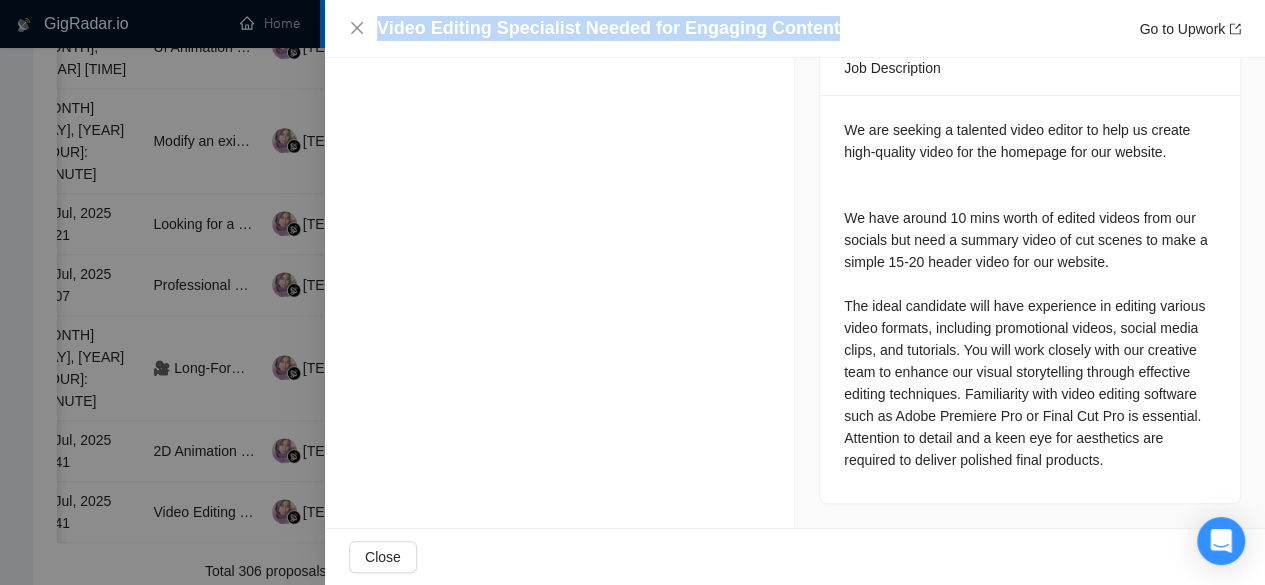 scroll, scrollTop: 832, scrollLeft: 0, axis: vertical 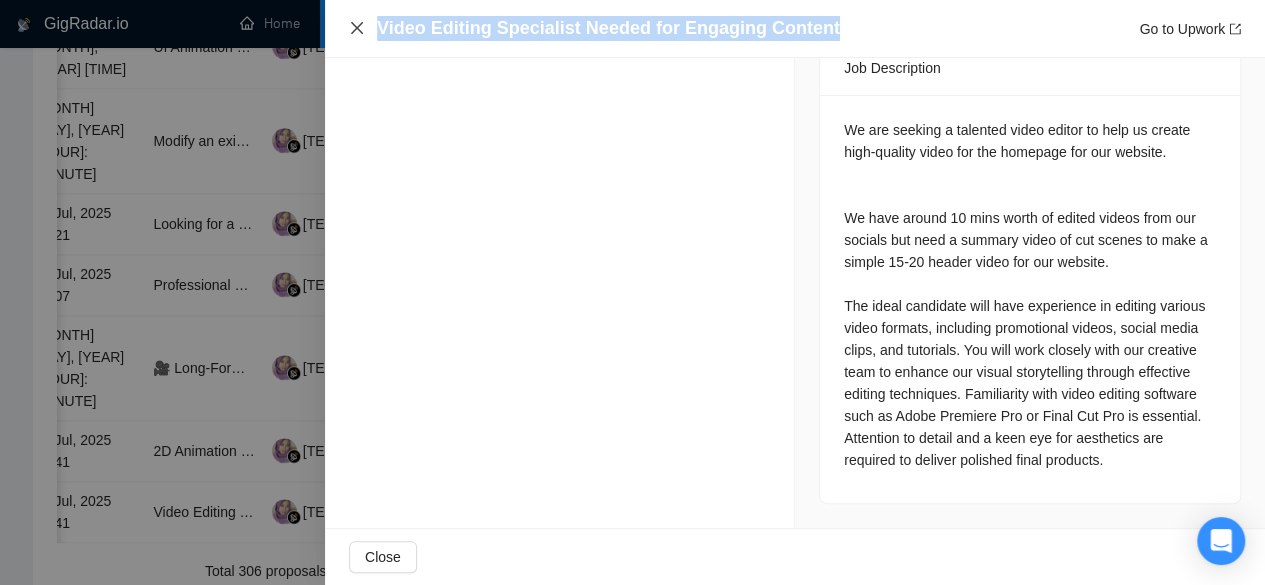 click 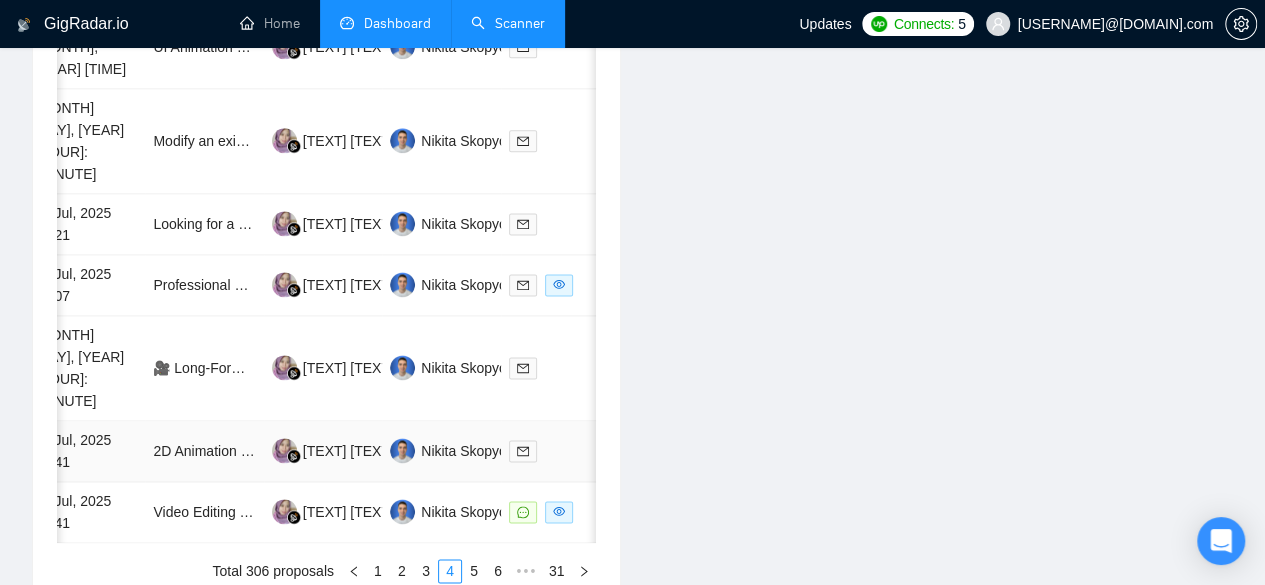 click on "29 Jul, 2025 04:41" at bounding box center [86, 451] 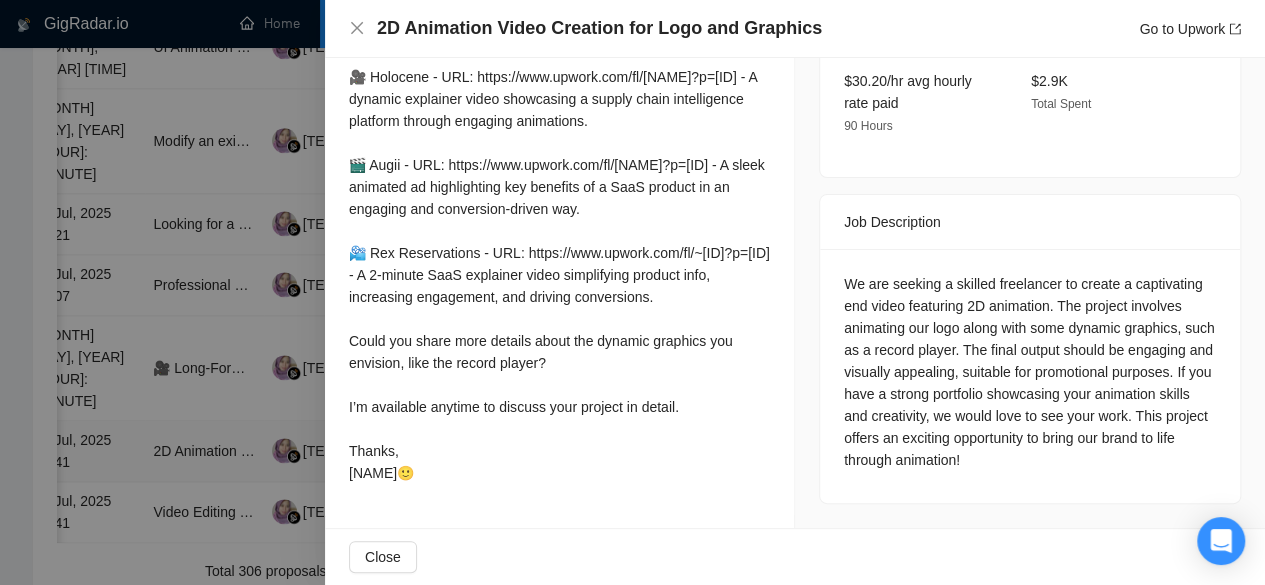 scroll, scrollTop: 708, scrollLeft: 0, axis: vertical 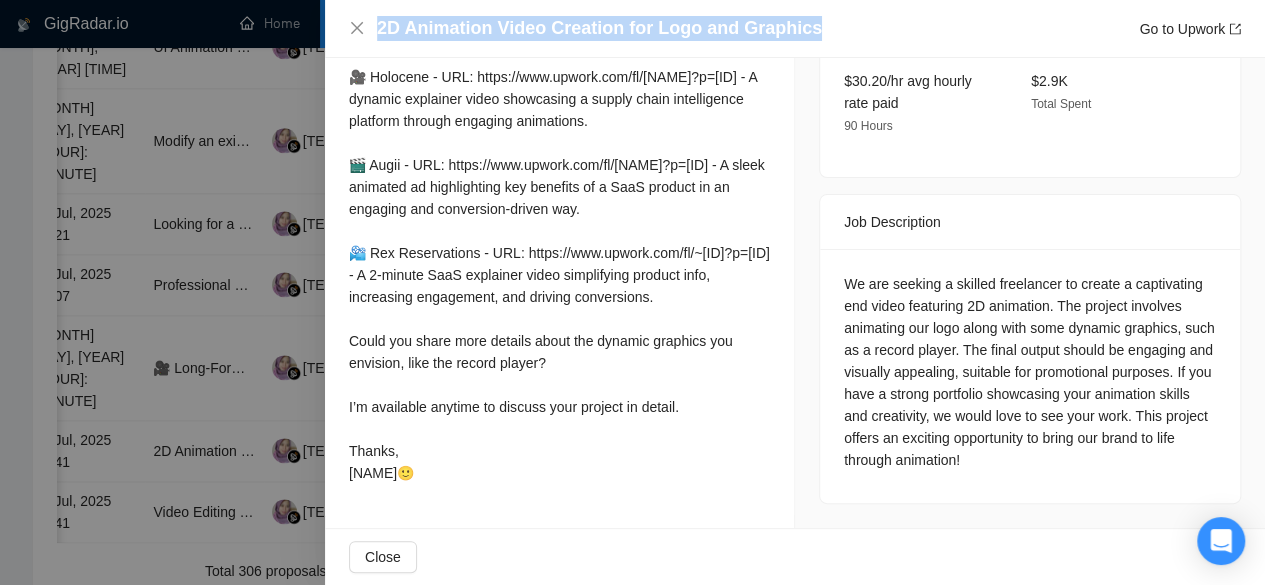 drag, startPoint x: 376, startPoint y: 26, endPoint x: 812, endPoint y: 35, distance: 436.09286 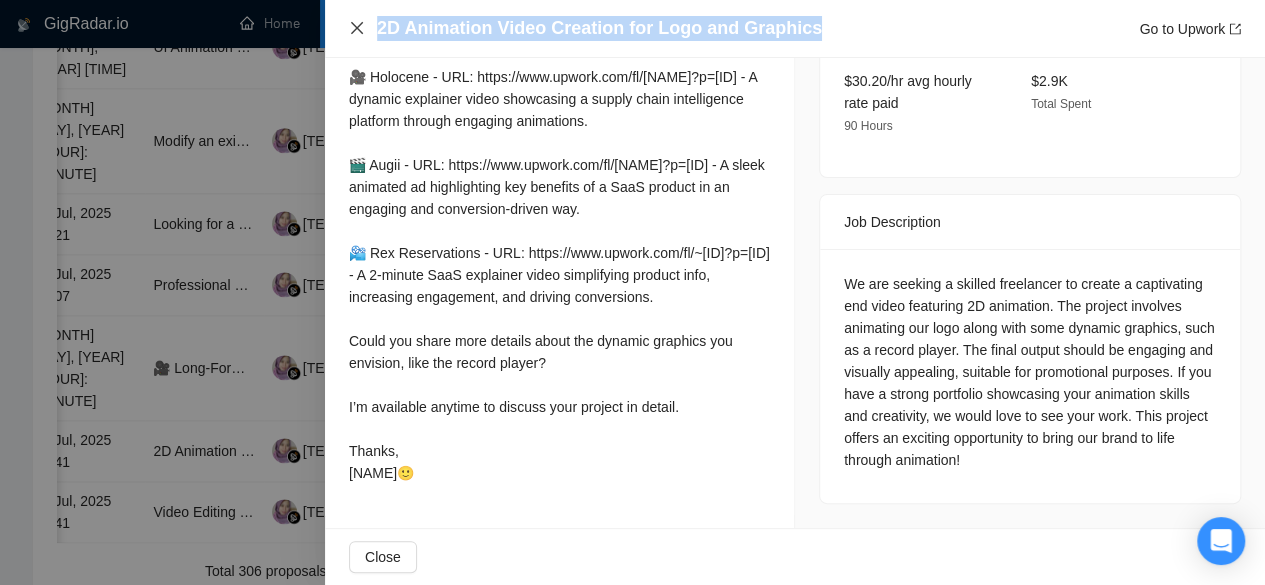 click 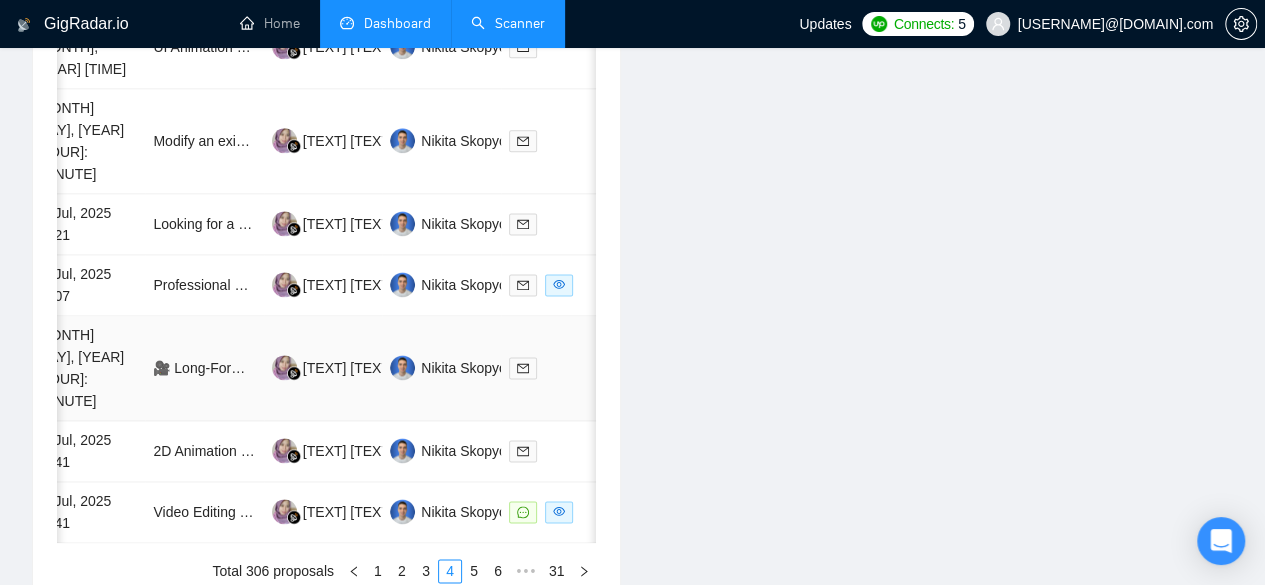 click on "[MONTH] [DAY], [YEAR] [HOUR]:[MINUTE]" at bounding box center [86, 368] 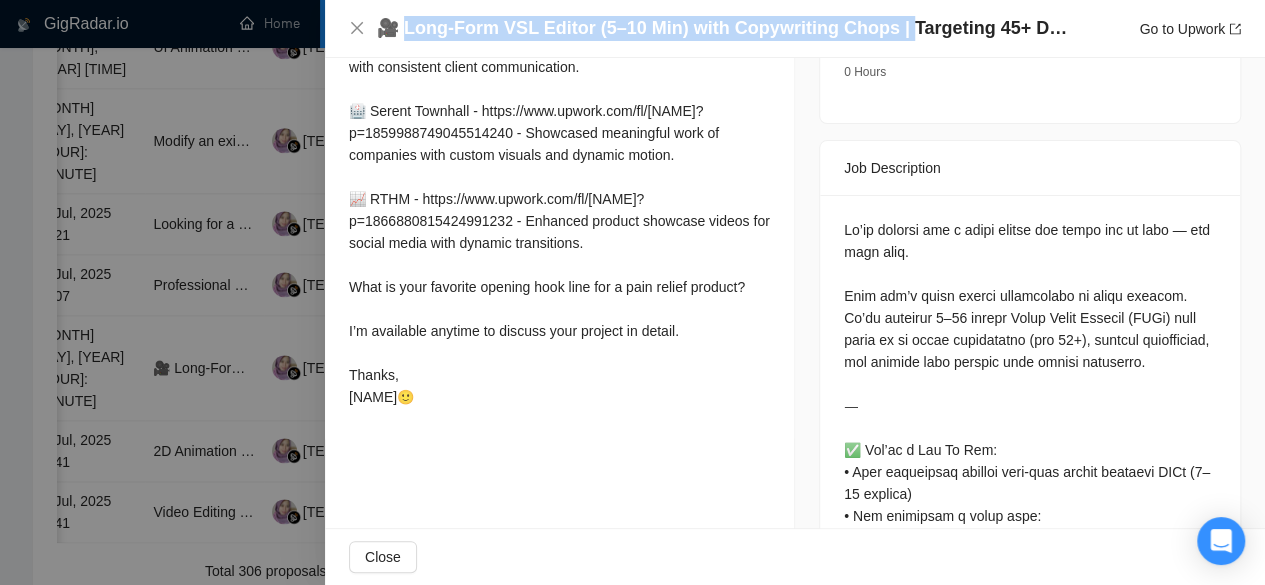 drag, startPoint x: 406, startPoint y: 27, endPoint x: 893, endPoint y: 19, distance: 487.0657 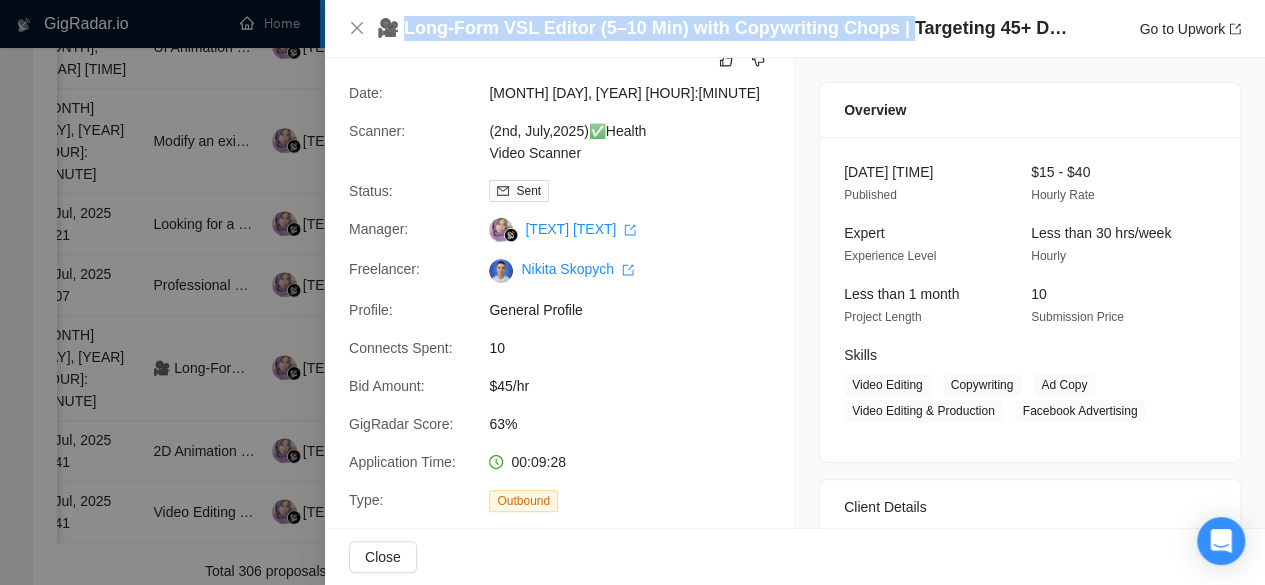scroll, scrollTop: 8, scrollLeft: 0, axis: vertical 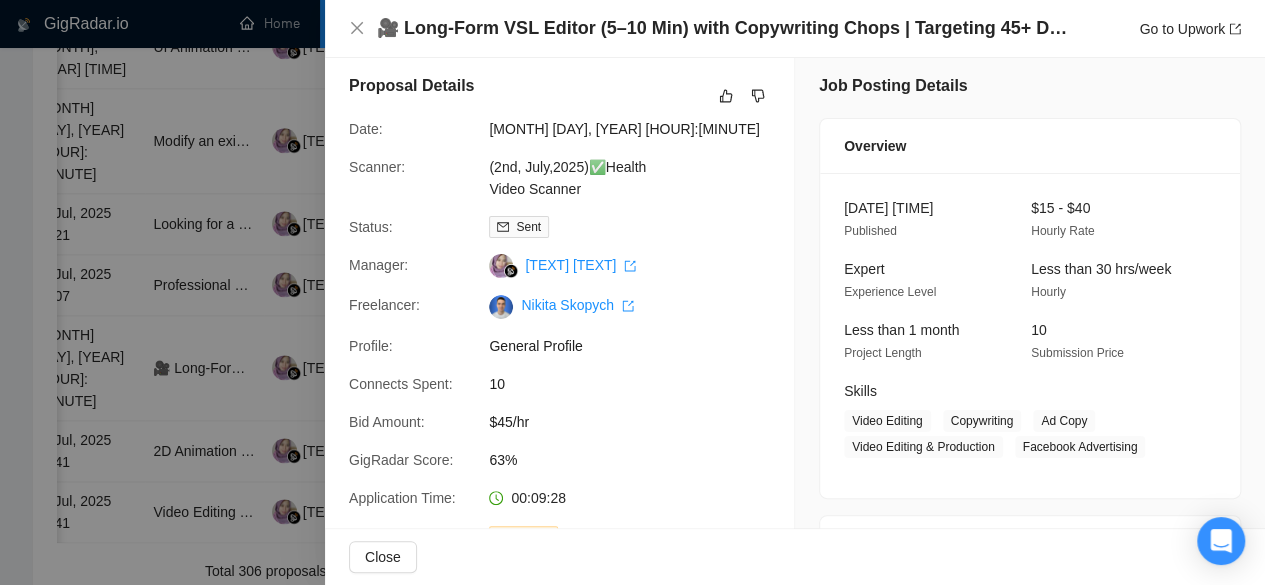 click at bounding box center (632, 292) 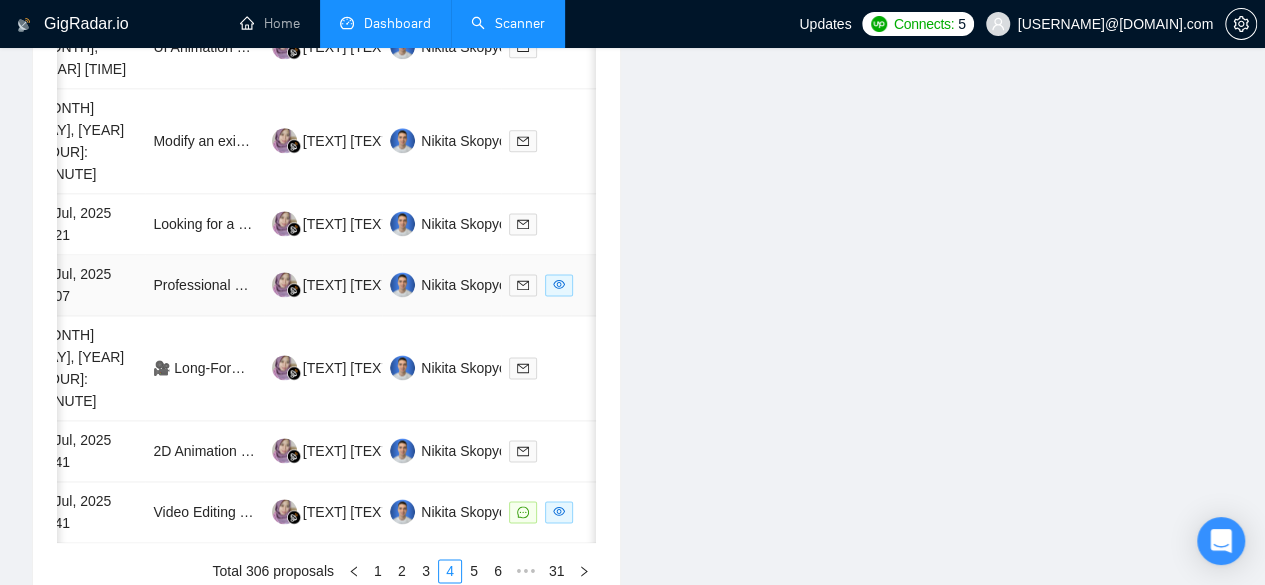 click on "29 Jul, 2025 09:07" at bounding box center (86, 285) 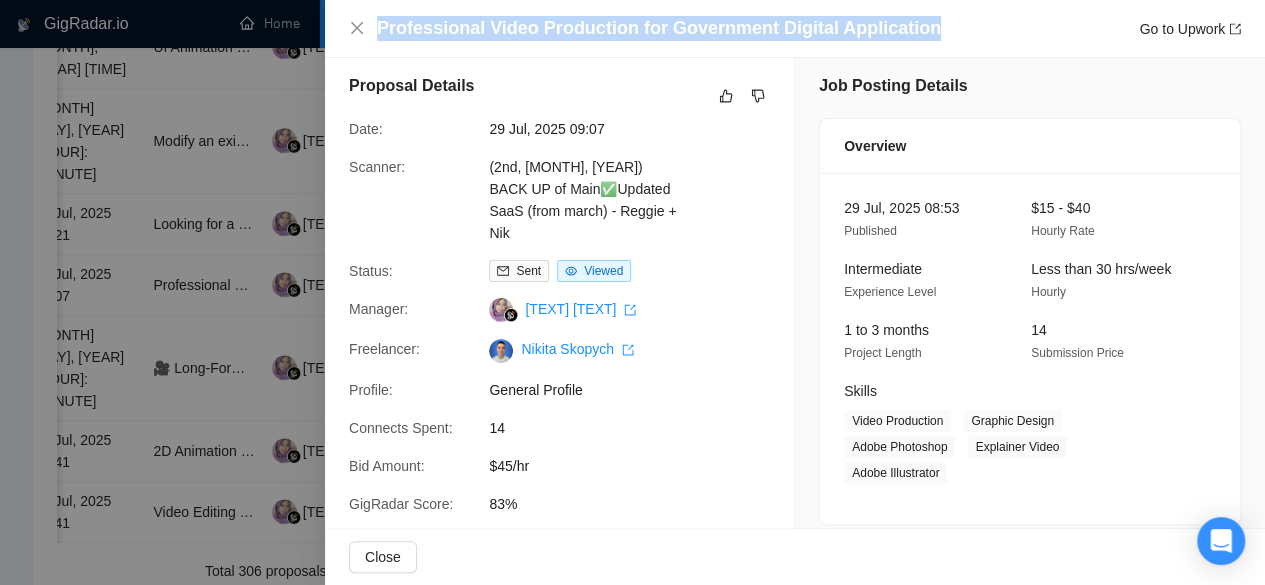 drag, startPoint x: 944, startPoint y: 18, endPoint x: 375, endPoint y: 31, distance: 569.1485 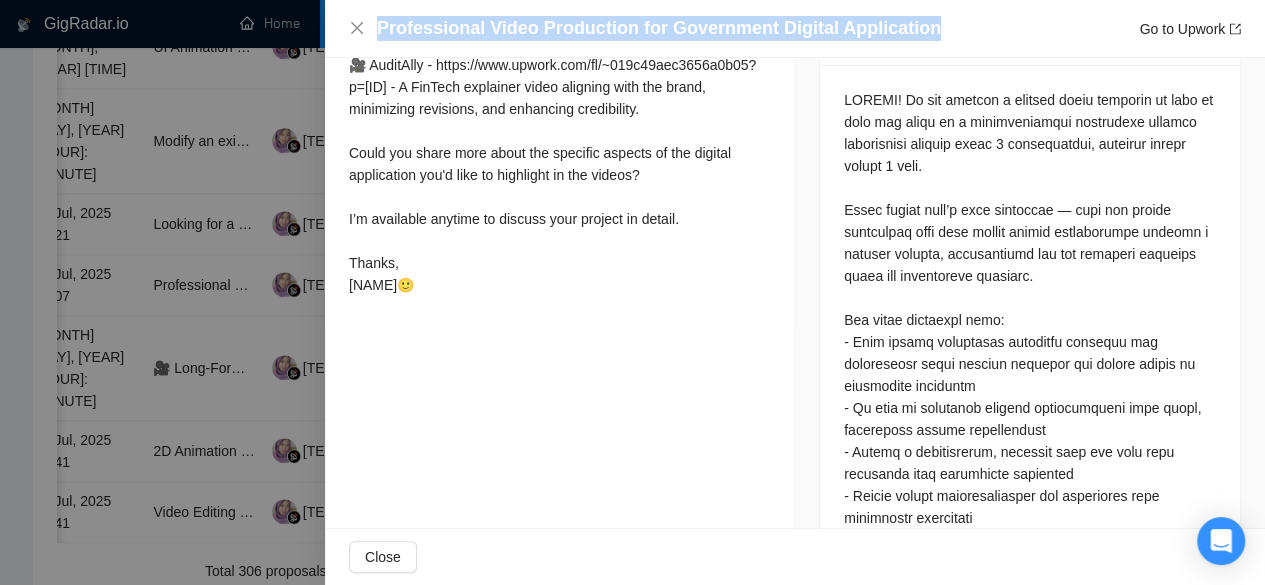 scroll, scrollTop: 908, scrollLeft: 0, axis: vertical 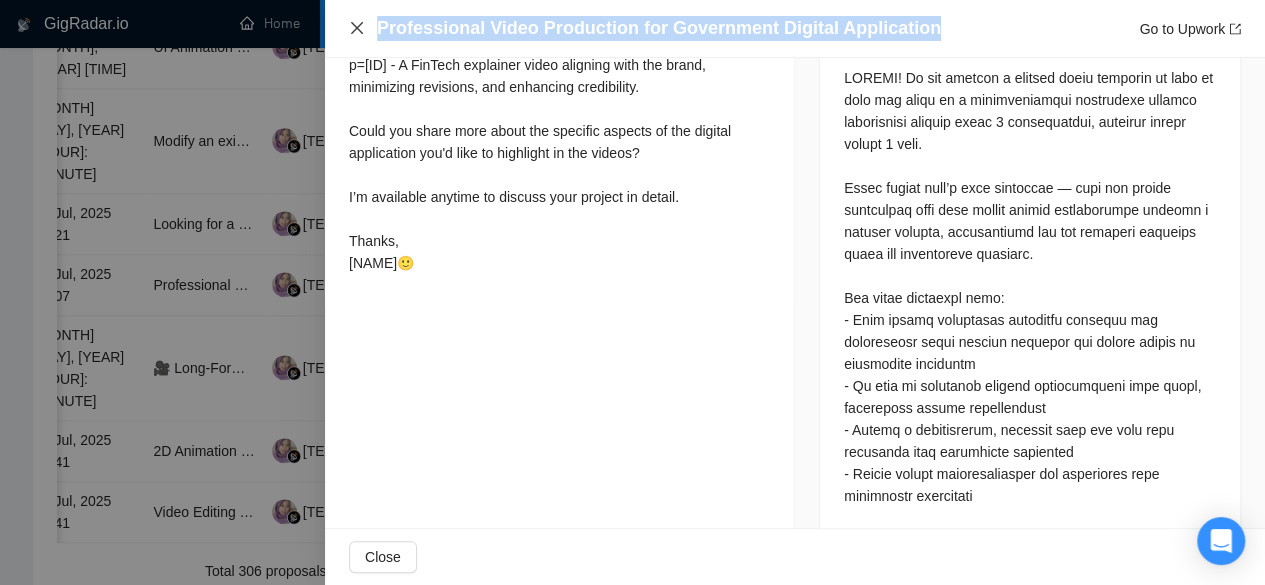 click 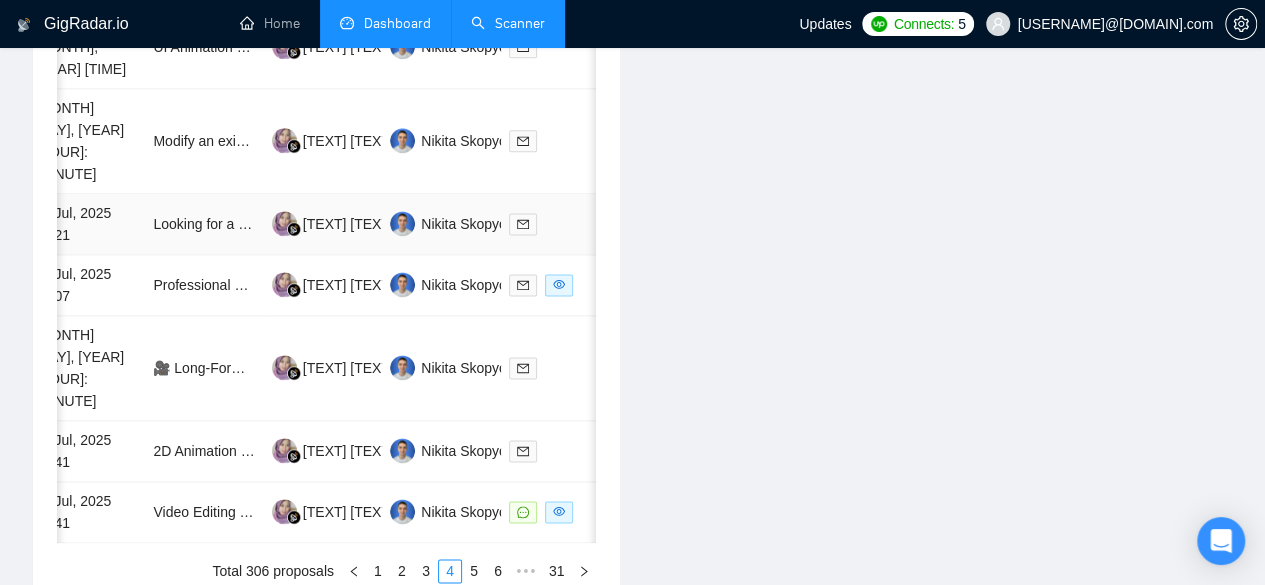 click on "29 Jul, 2025 09:21" at bounding box center (86, 224) 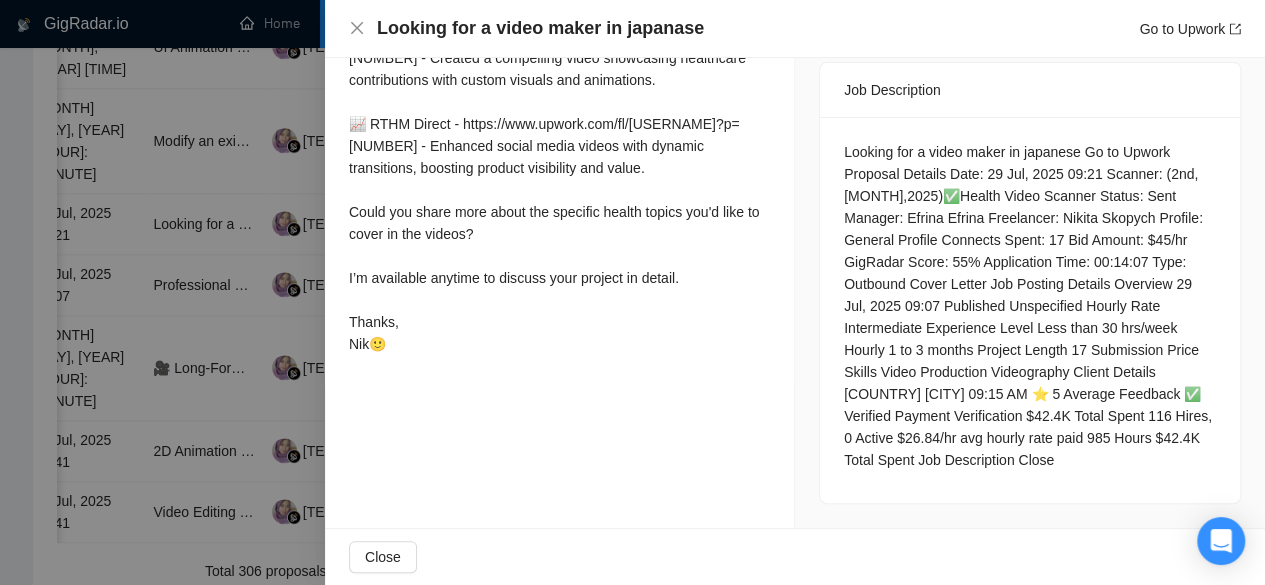scroll, scrollTop: 686, scrollLeft: 0, axis: vertical 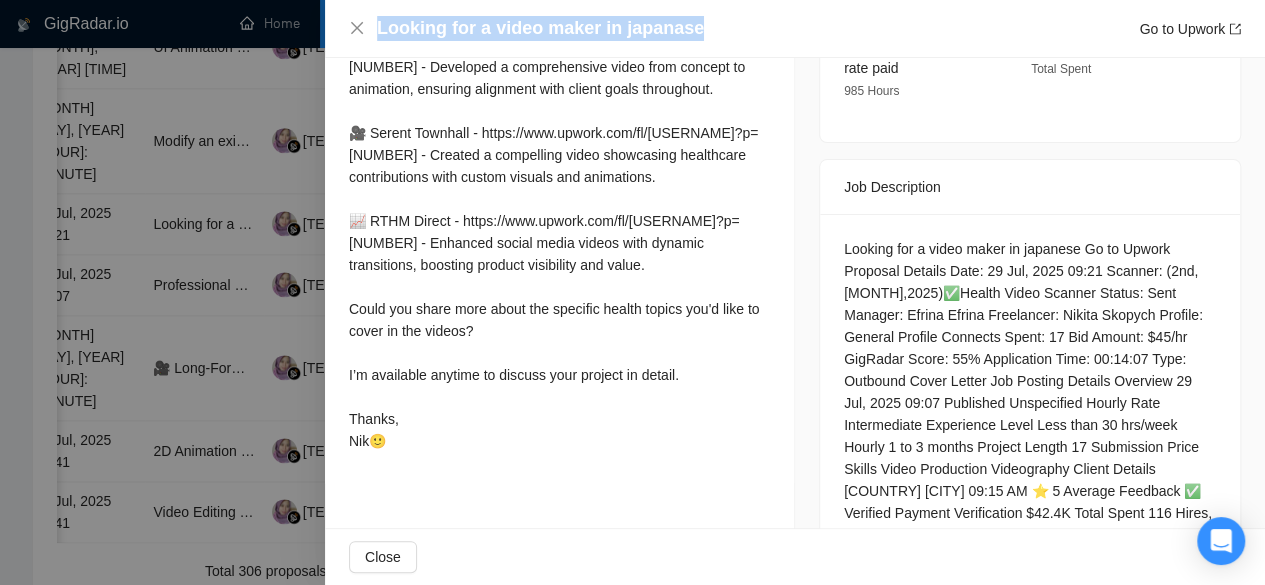 drag, startPoint x: 692, startPoint y: 18, endPoint x: 369, endPoint y: 43, distance: 323.96603 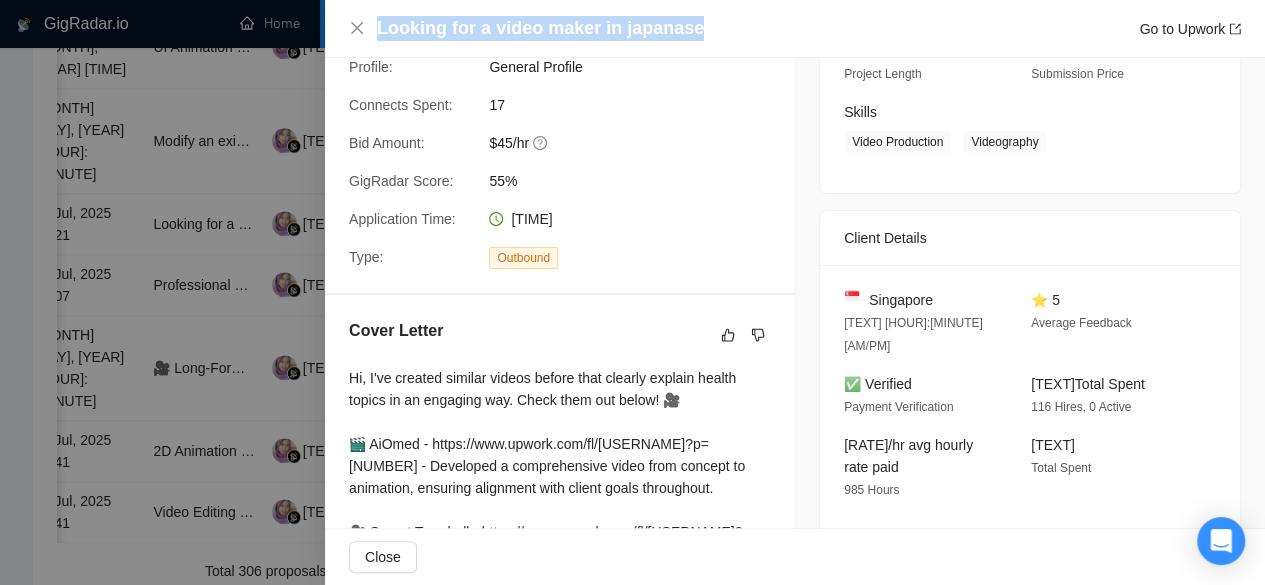 scroll, scrollTop: 286, scrollLeft: 0, axis: vertical 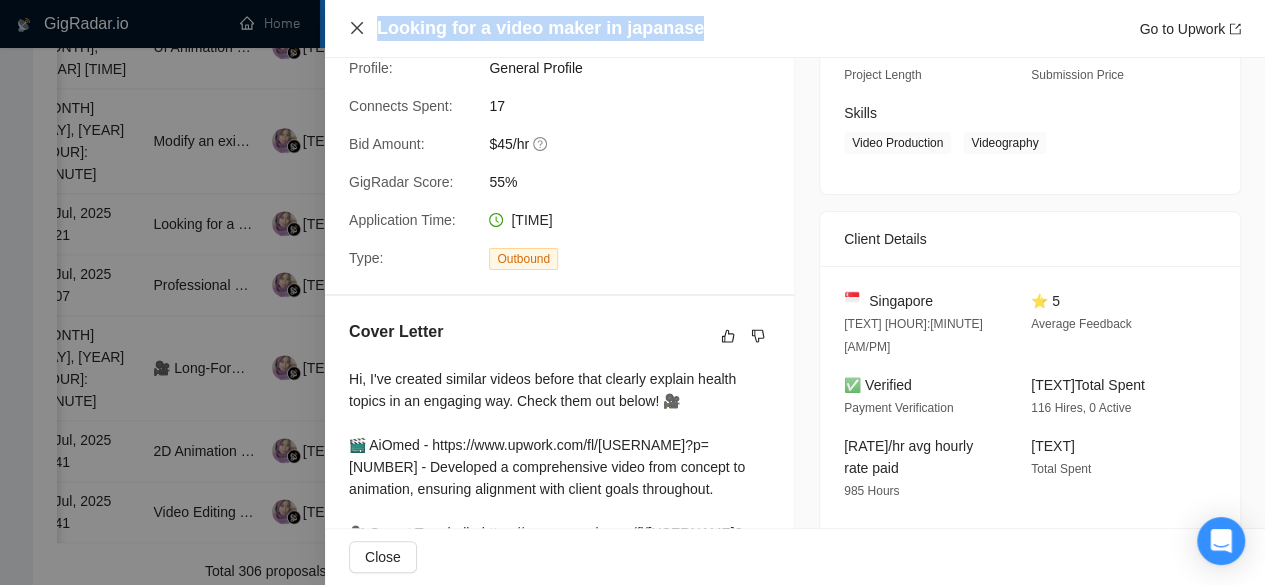 click 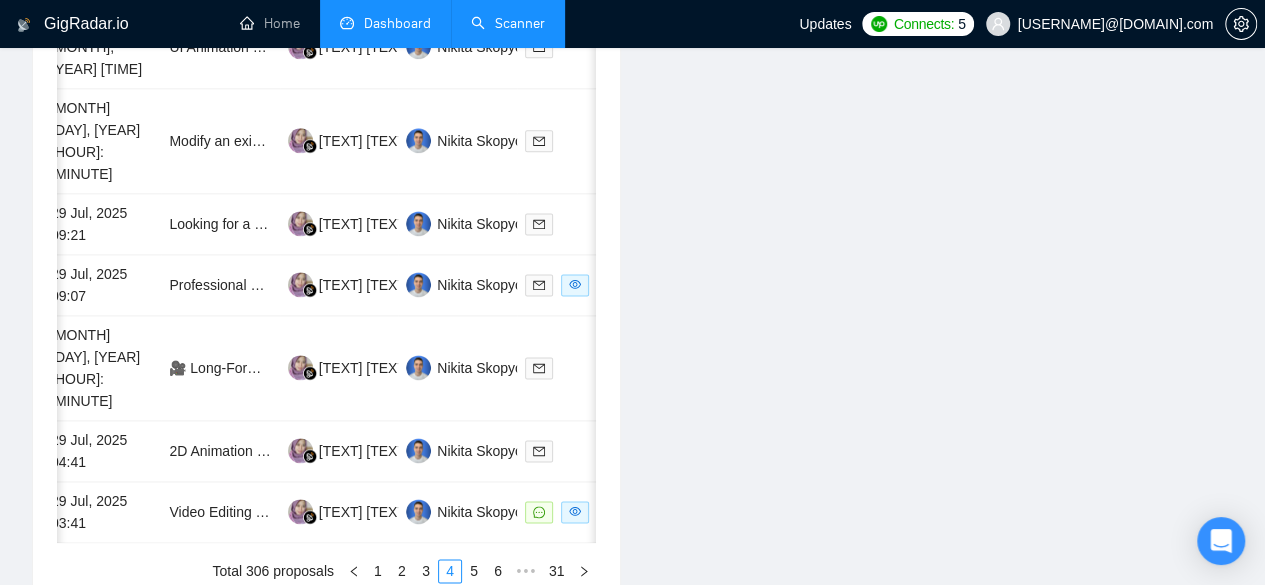 scroll, scrollTop: 0, scrollLeft: 13, axis: horizontal 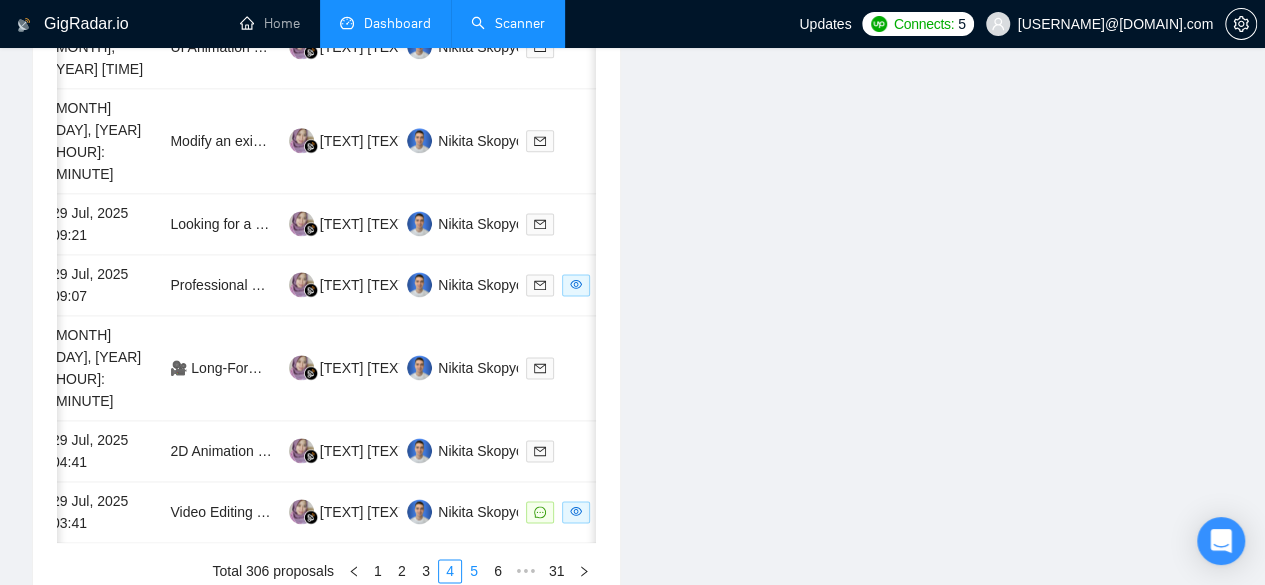 click on "5" at bounding box center [474, 571] 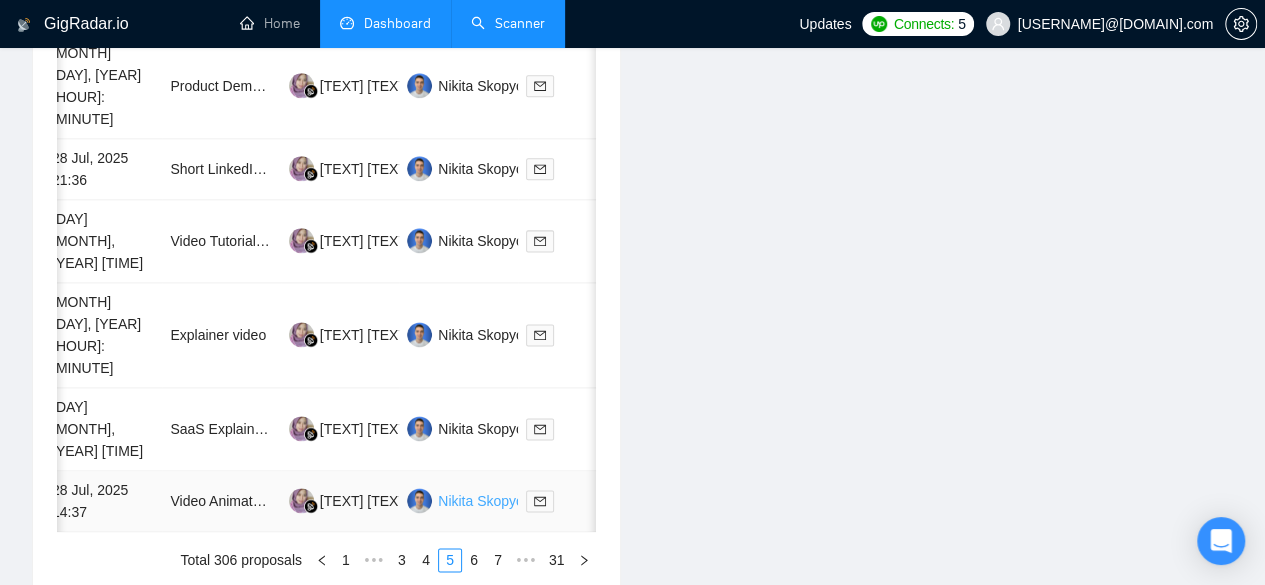 scroll, scrollTop: 1219, scrollLeft: 0, axis: vertical 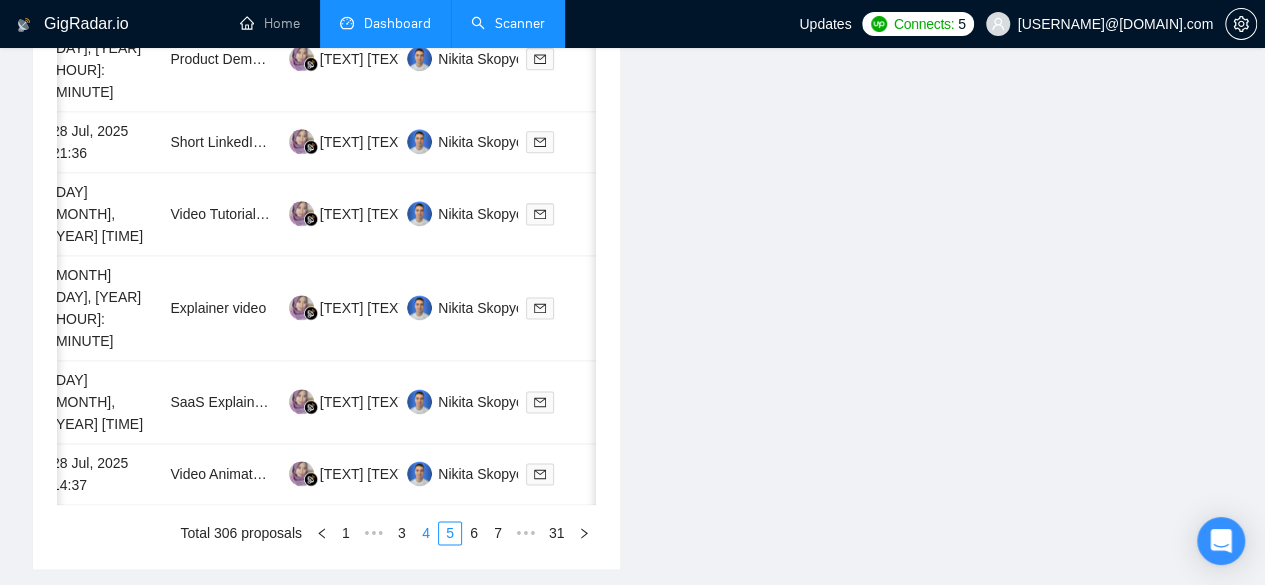 click on "4" at bounding box center [426, 533] 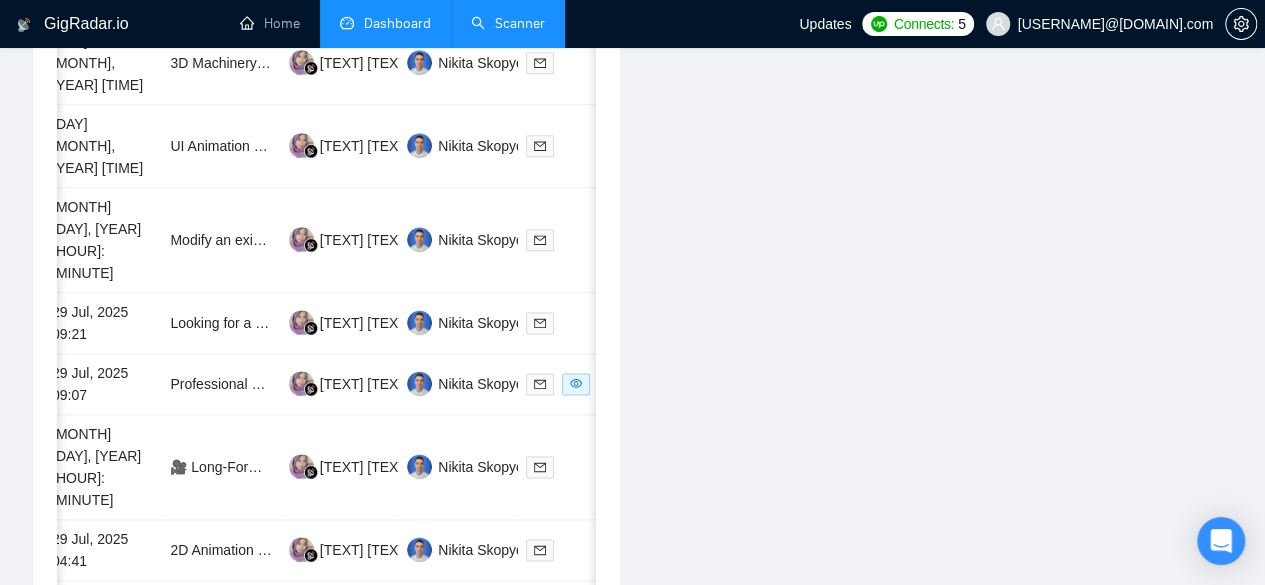 scroll, scrollTop: 1119, scrollLeft: 0, axis: vertical 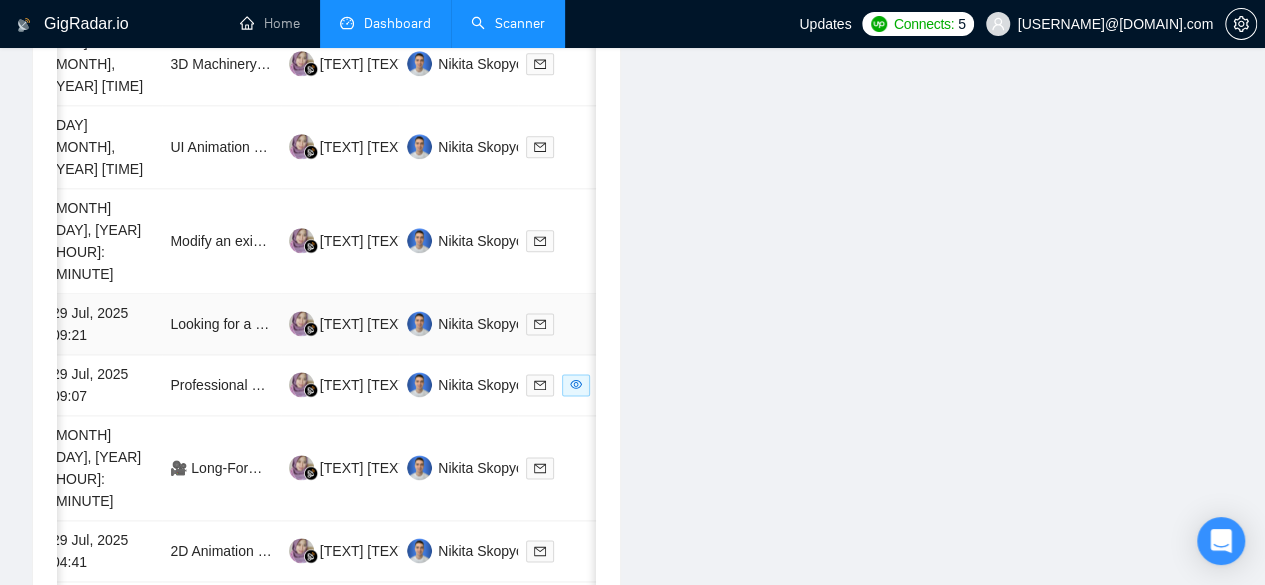click on "29 Jul, 2025 09:21" at bounding box center [103, 324] 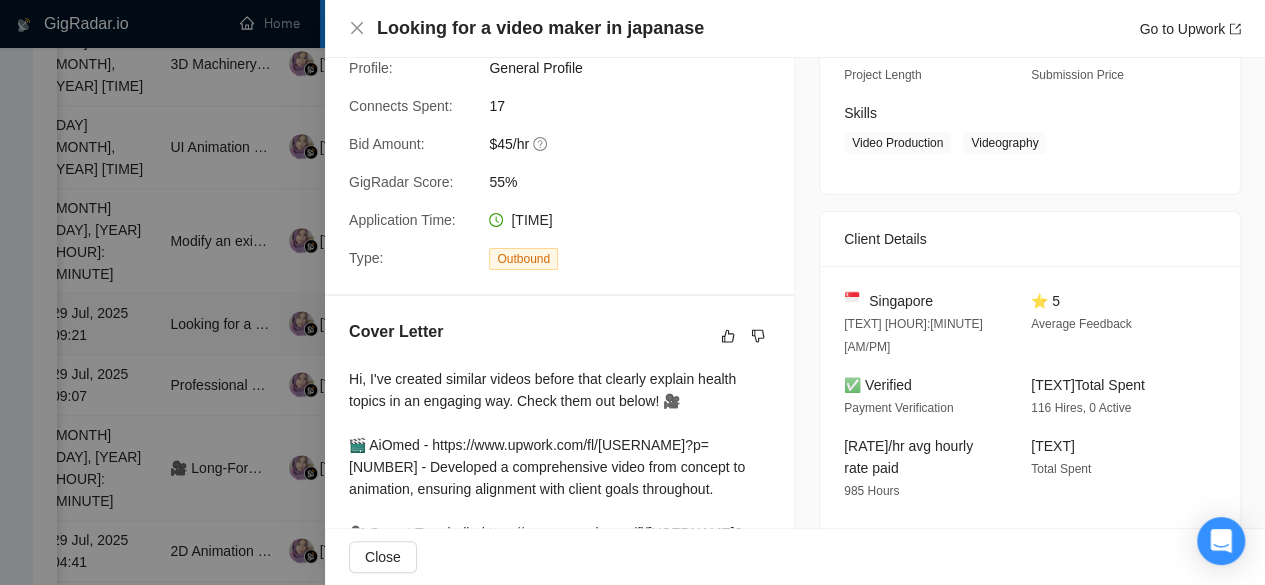 click at bounding box center [632, 292] 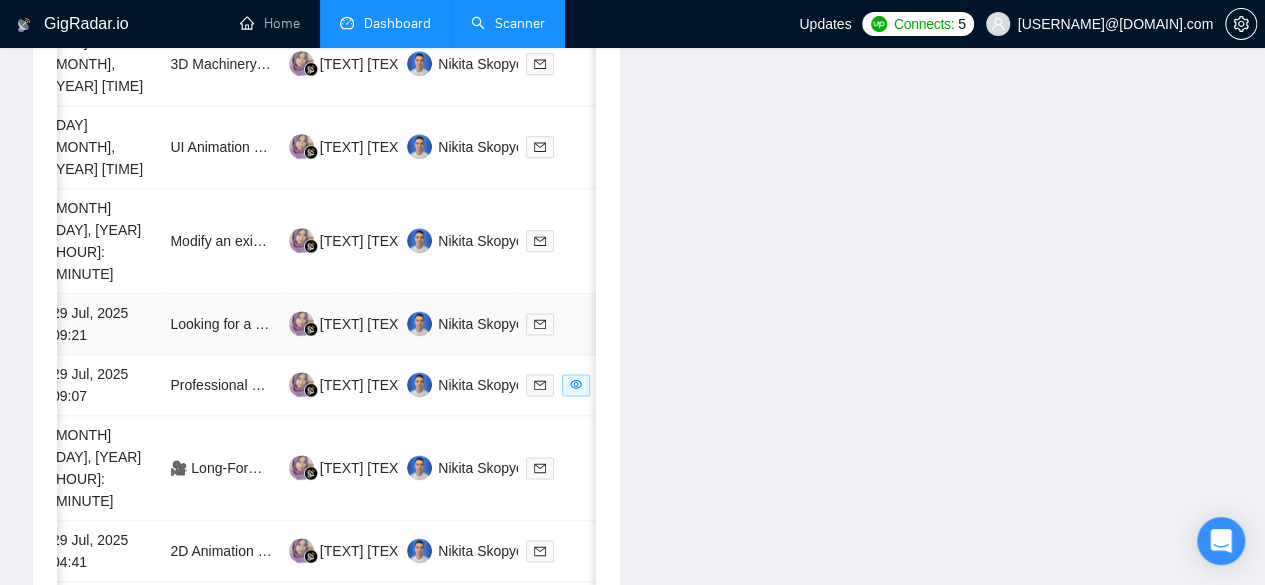 click on "29 Jul, 2025 09:21" at bounding box center (103, 324) 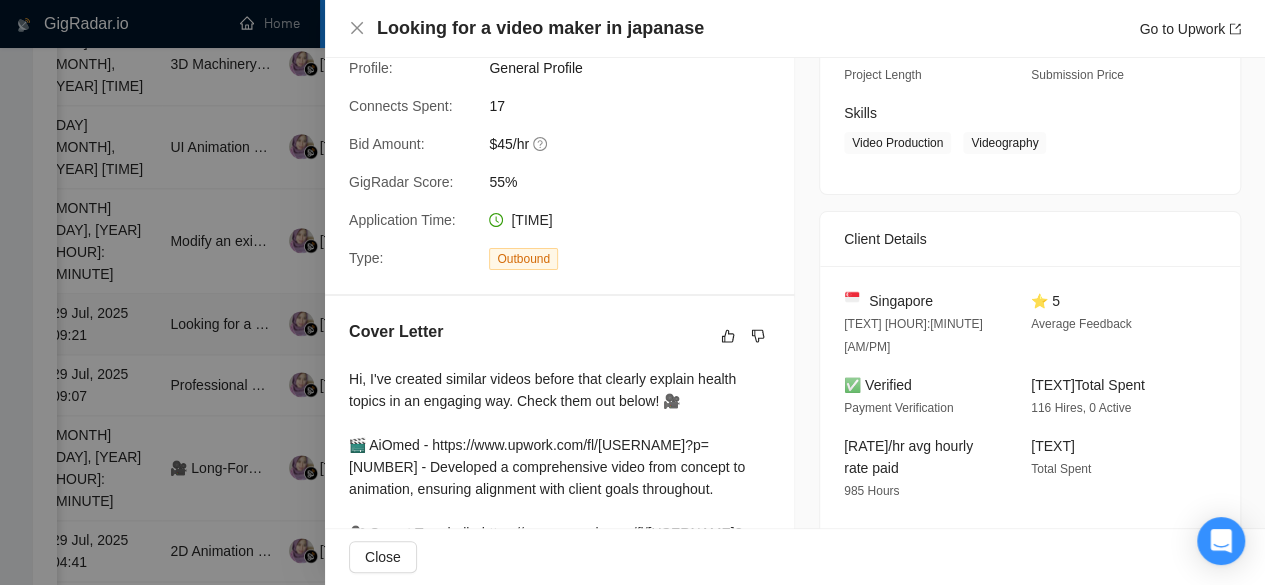 click at bounding box center [632, 292] 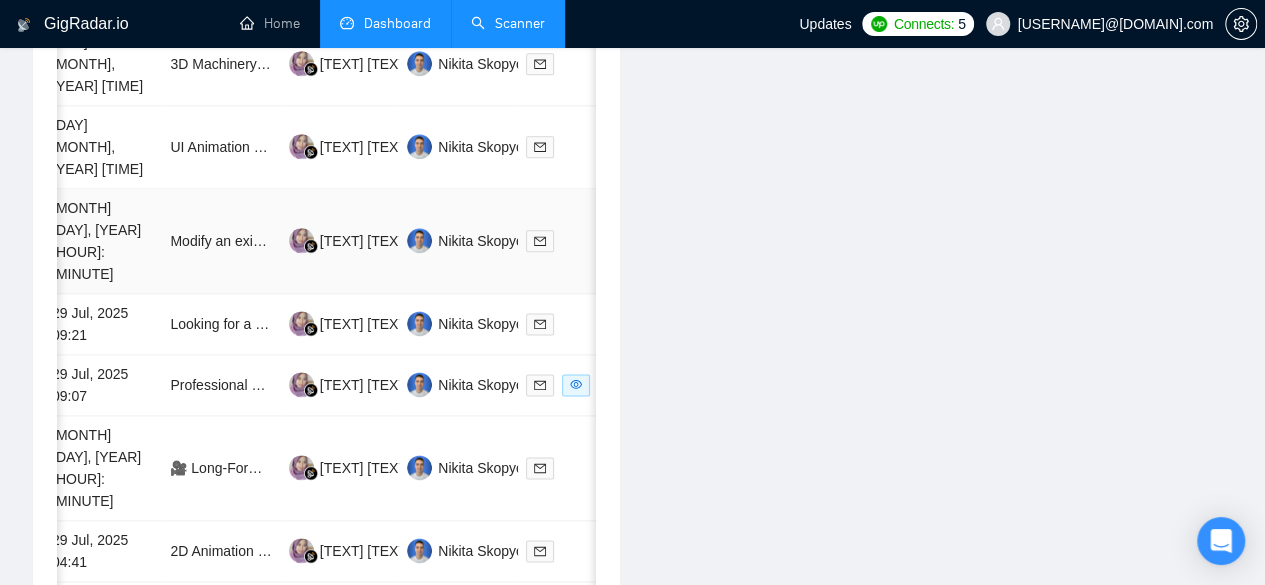 click on "[MONTH] [DAY], [YEAR] [HOUR]:[MINUTE]" at bounding box center (103, 241) 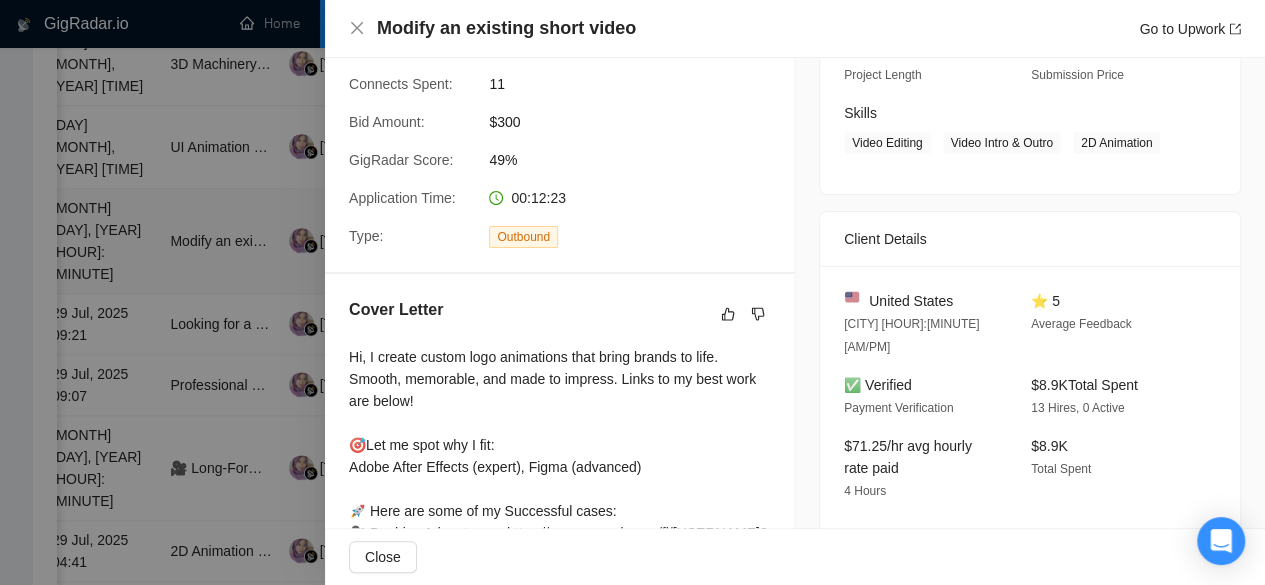 click at bounding box center [632, 292] 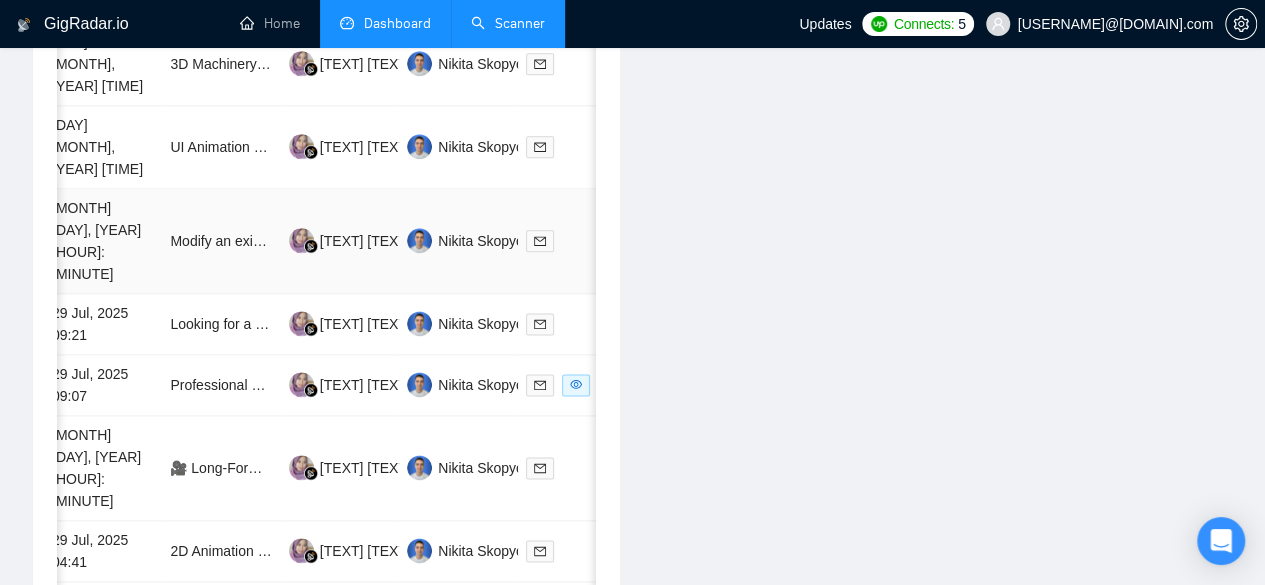 click on "[MONTH] [DAY], [YEAR] [HOUR]:[MINUTE]" at bounding box center (103, 241) 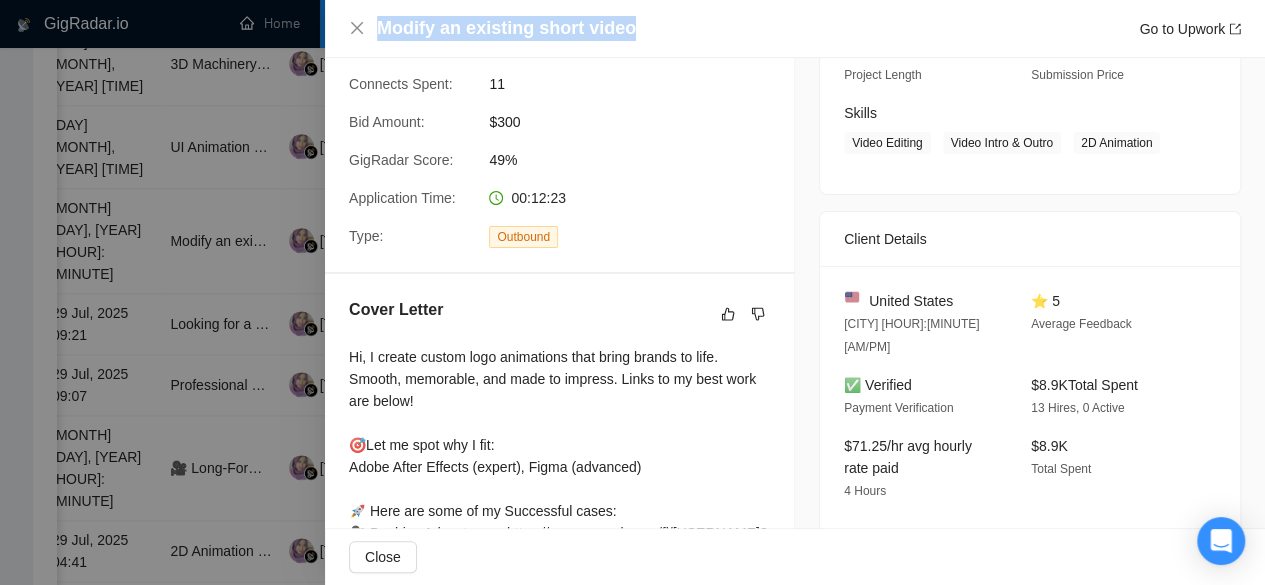 drag, startPoint x: 656, startPoint y: 35, endPoint x: 382, endPoint y: 34, distance: 274.00183 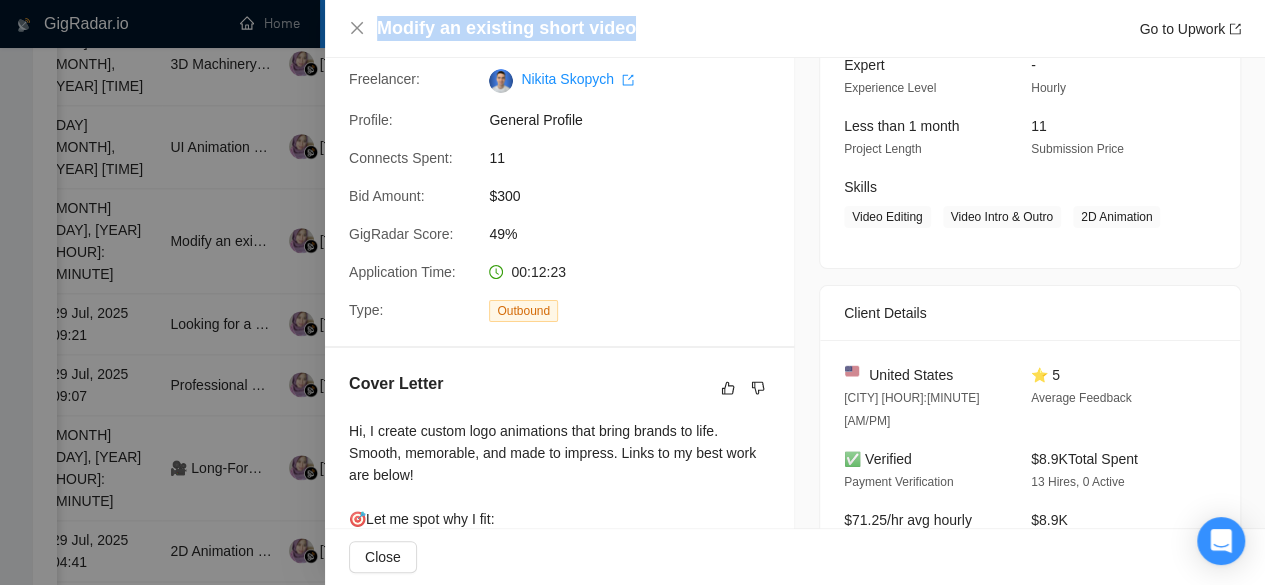 scroll, scrollTop: 136, scrollLeft: 0, axis: vertical 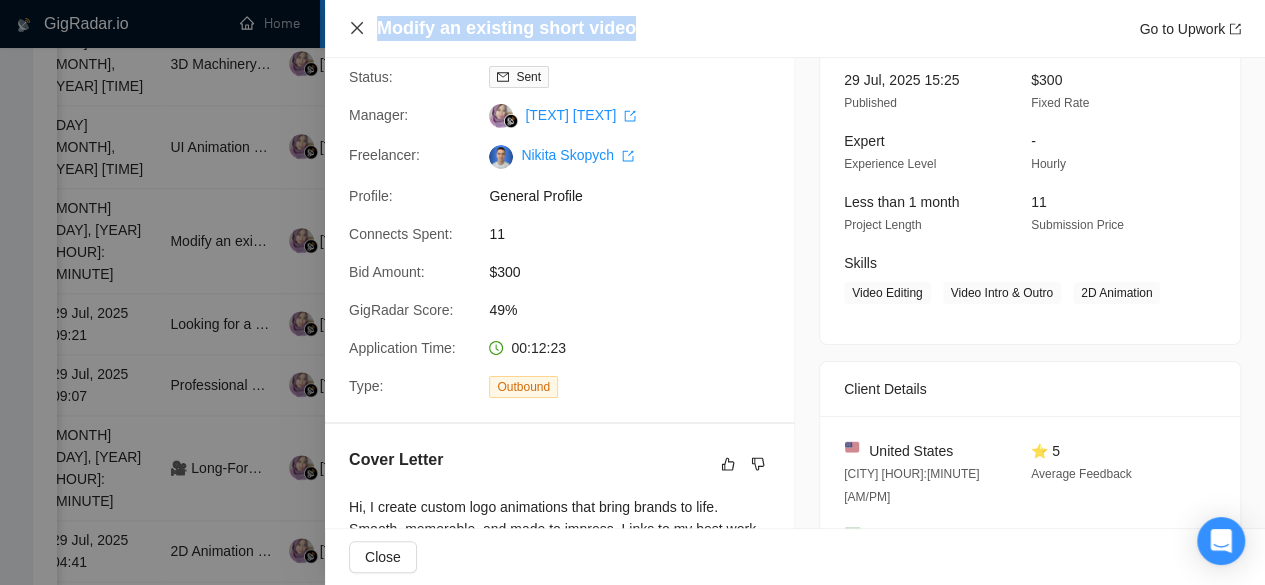 click 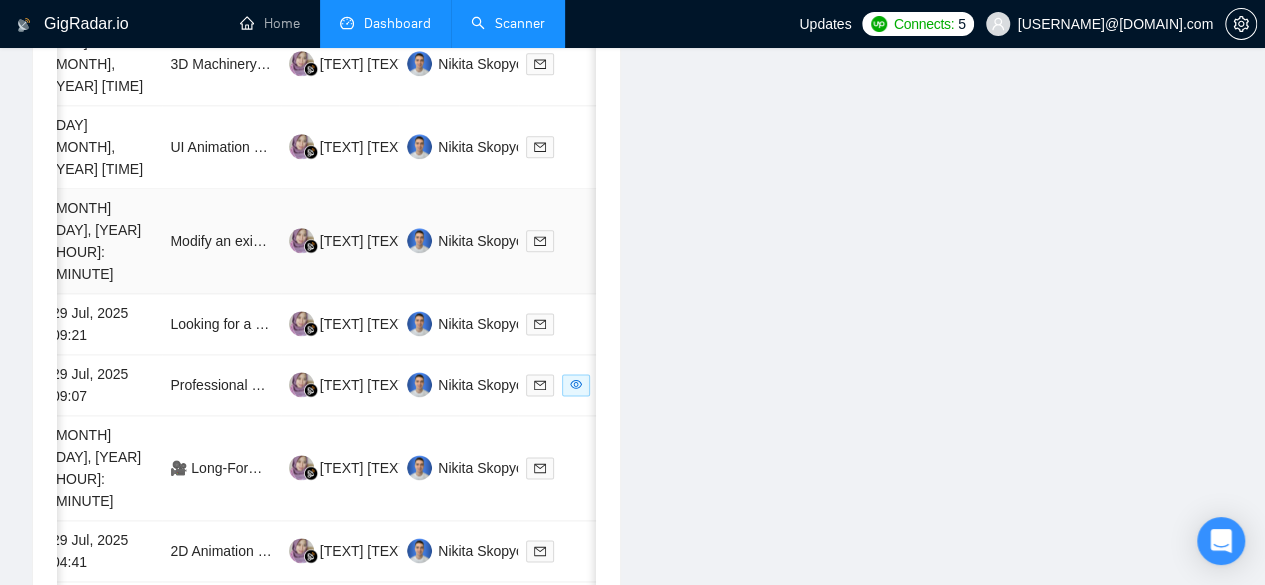 click on "[MONTH] [DAY], [YEAR] [HOUR]:[MINUTE]" at bounding box center [103, 241] 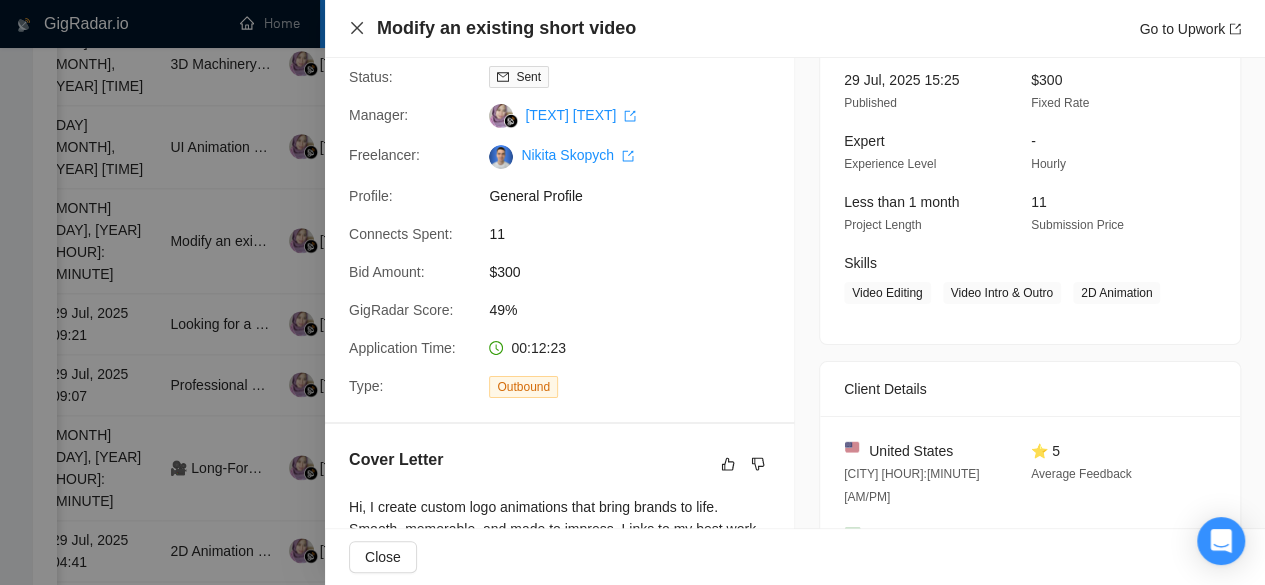 click 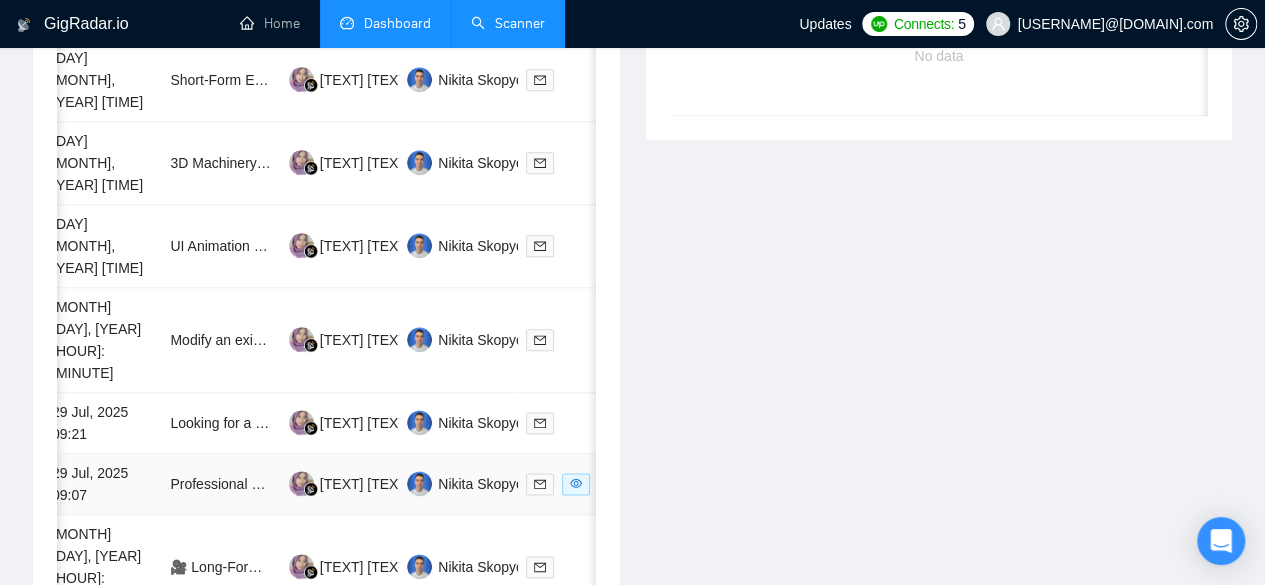 scroll, scrollTop: 1019, scrollLeft: 0, axis: vertical 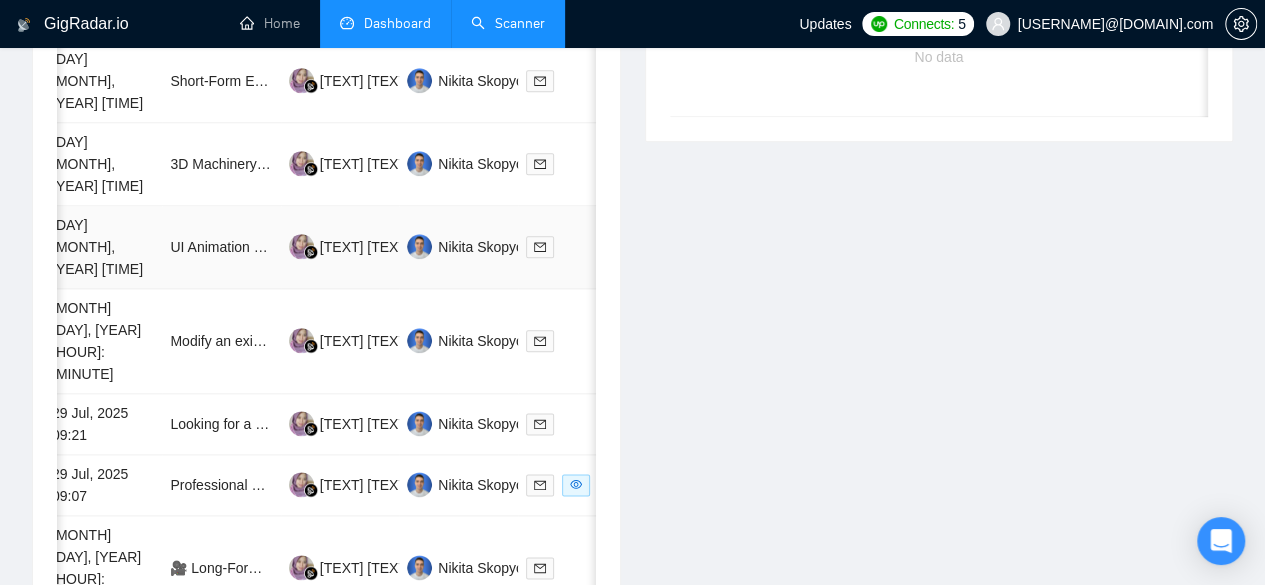 click on "[DAY] [MONTH], [YEAR] [TIME]" at bounding box center [103, 247] 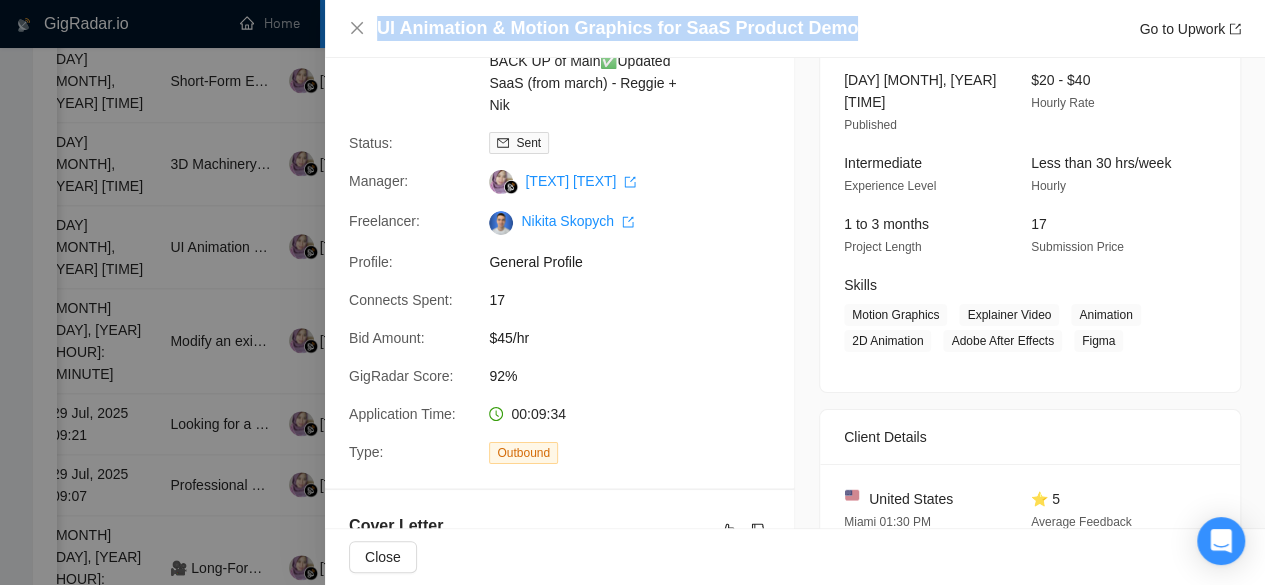 drag, startPoint x: 373, startPoint y: 31, endPoint x: 851, endPoint y: 21, distance: 478.10458 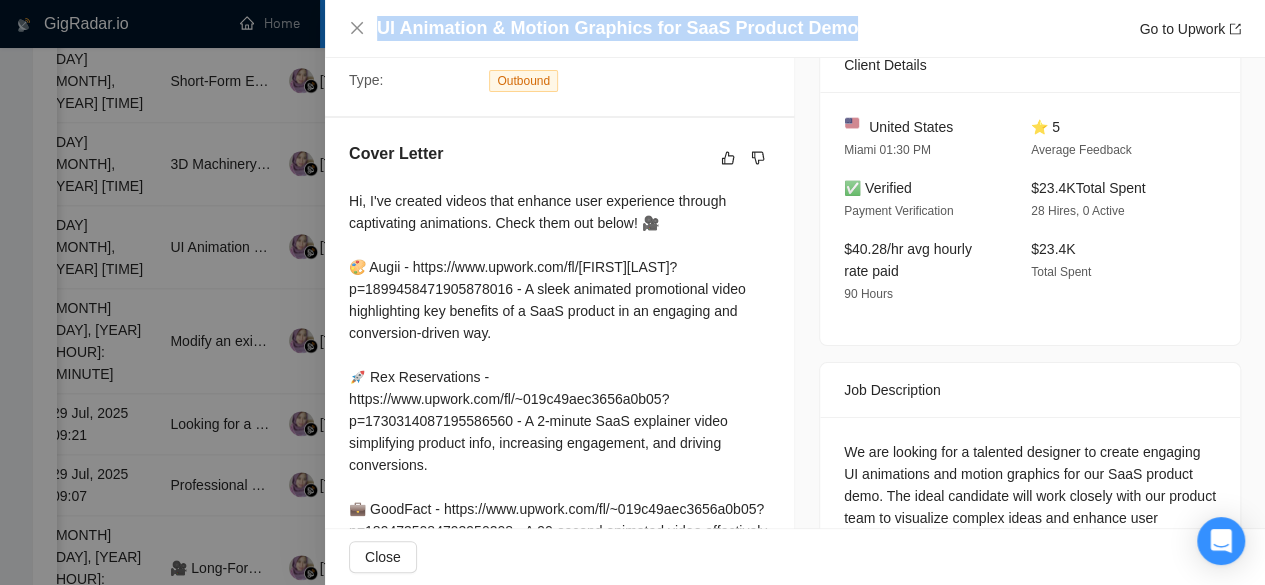 scroll, scrollTop: 536, scrollLeft: 0, axis: vertical 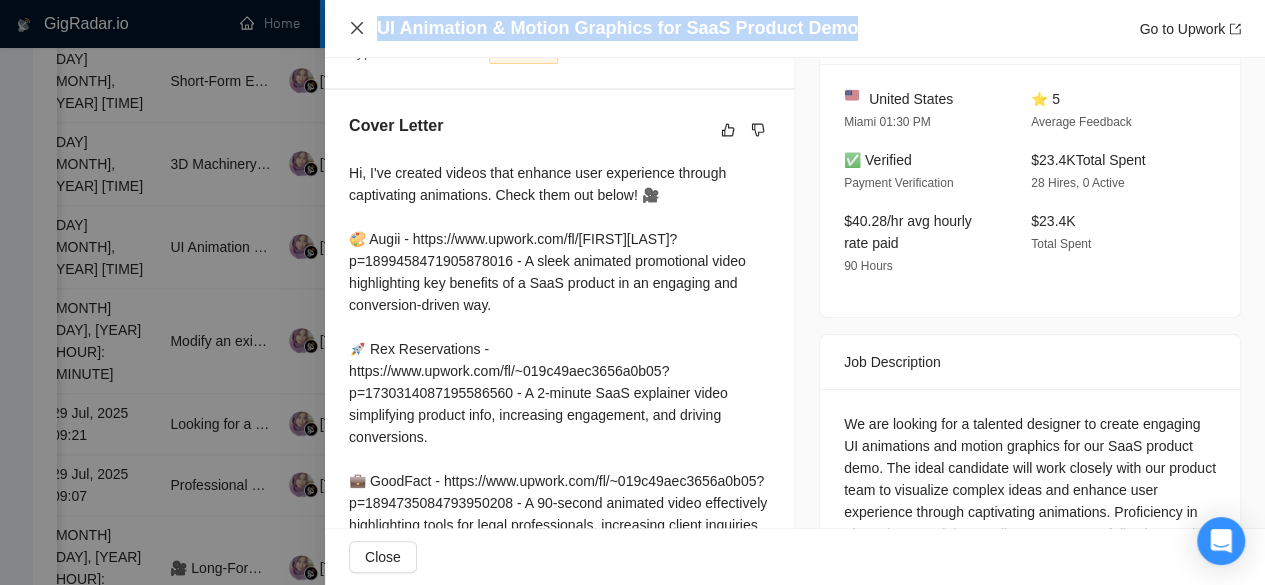 click 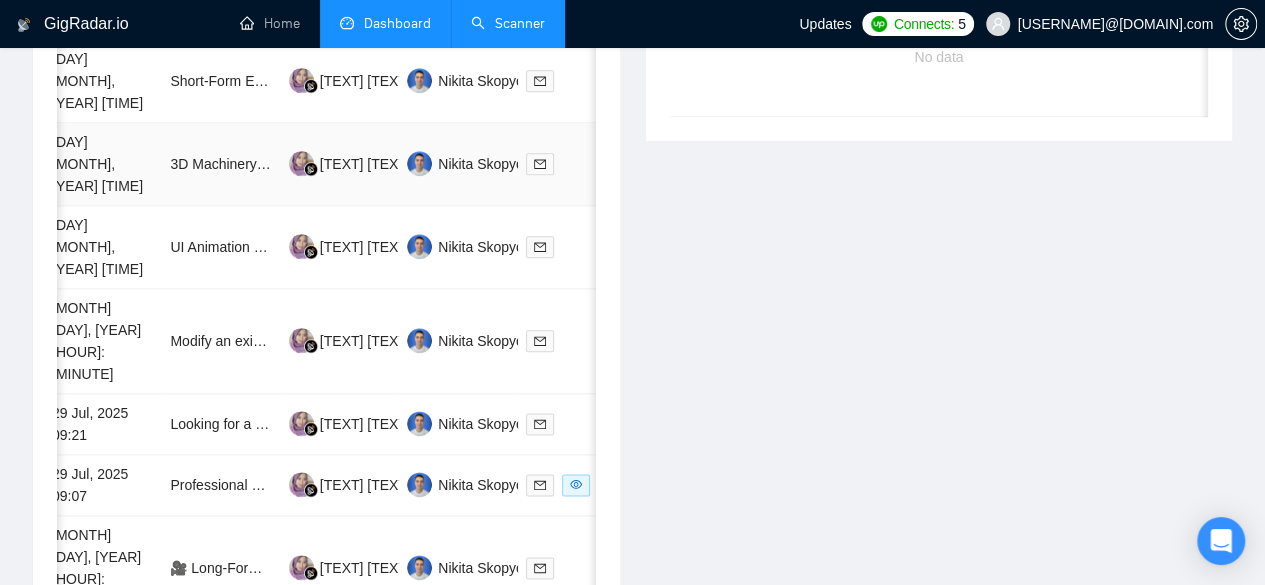 click on "[DAY] [MONTH], [YEAR] [TIME]" at bounding box center [103, 164] 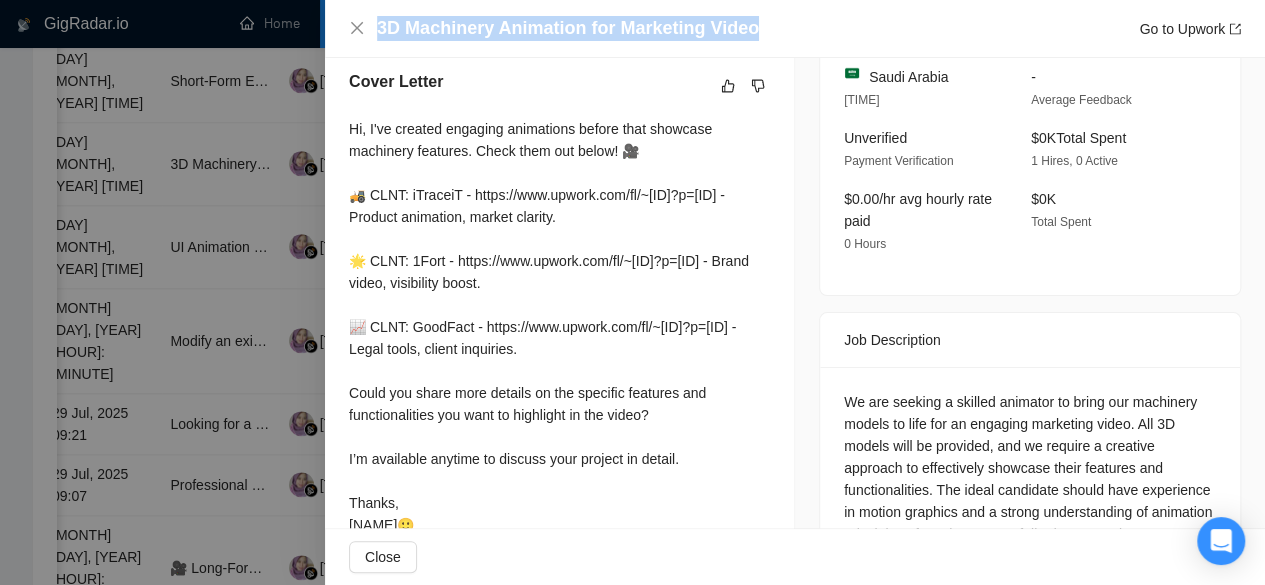 drag, startPoint x: 757, startPoint y: 23, endPoint x: 378, endPoint y: 19, distance: 379.02112 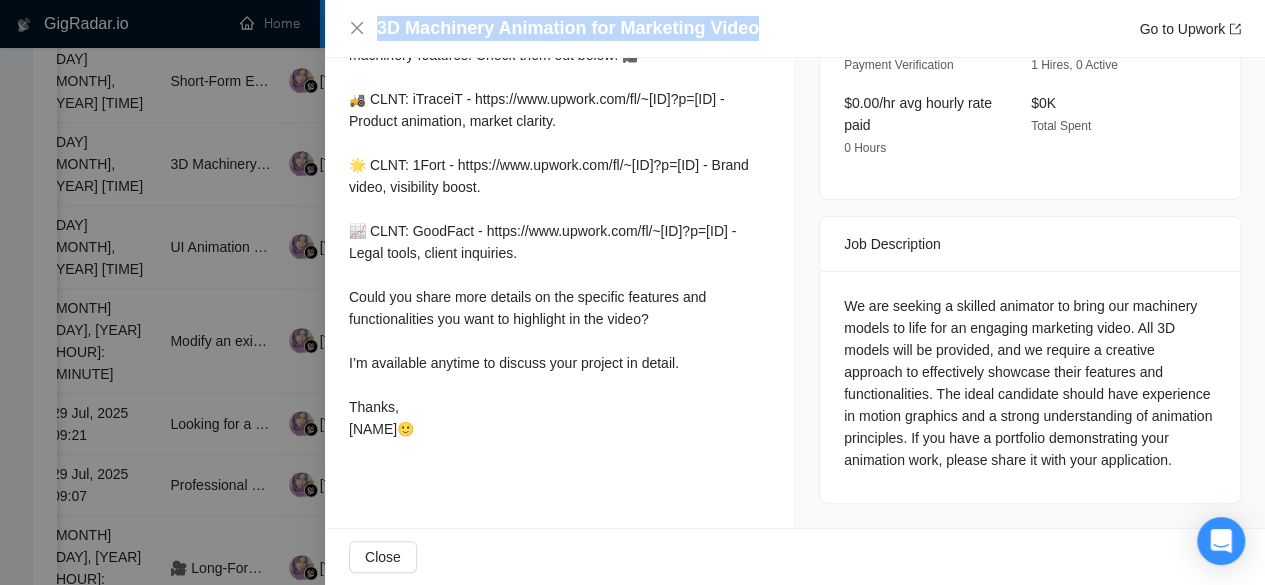 scroll, scrollTop: 636, scrollLeft: 0, axis: vertical 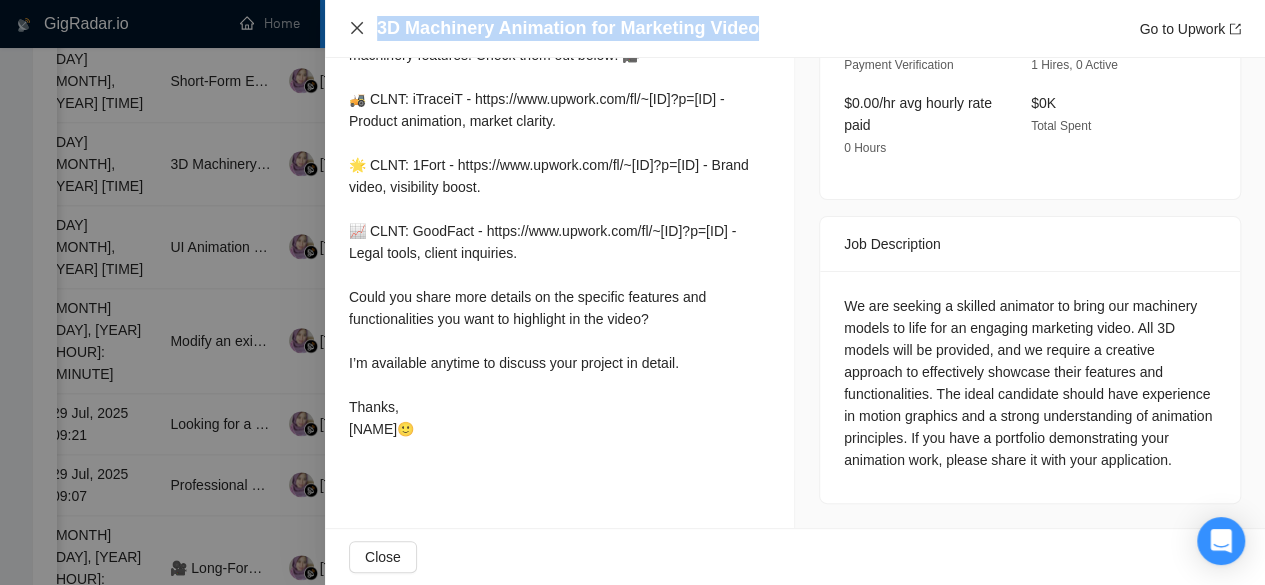click 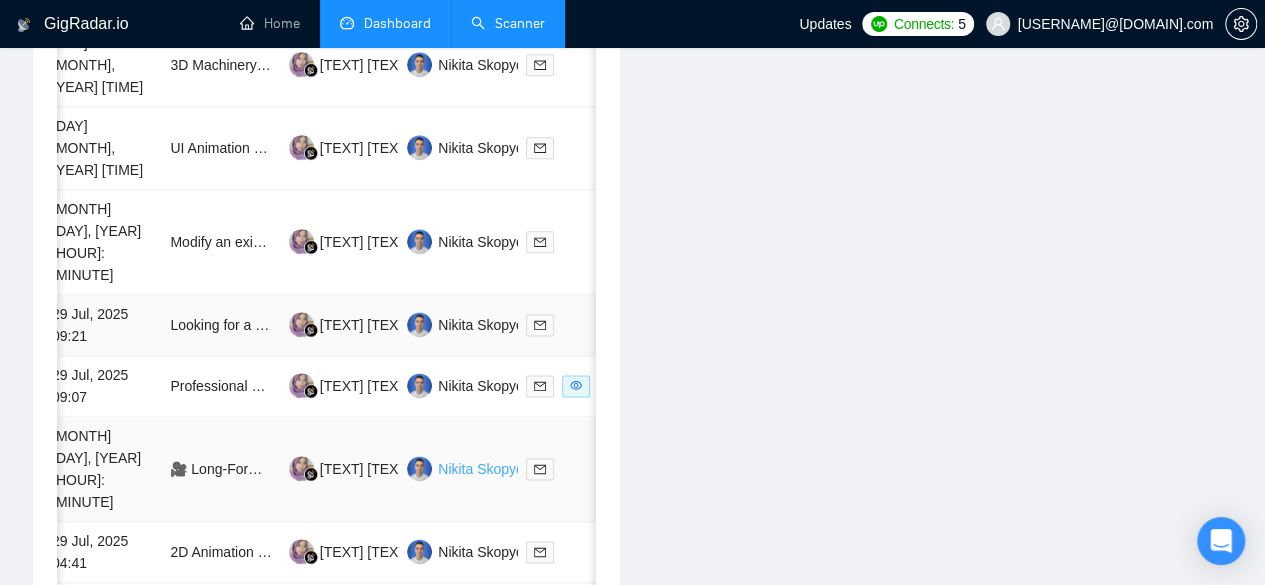 scroll, scrollTop: 1119, scrollLeft: 0, axis: vertical 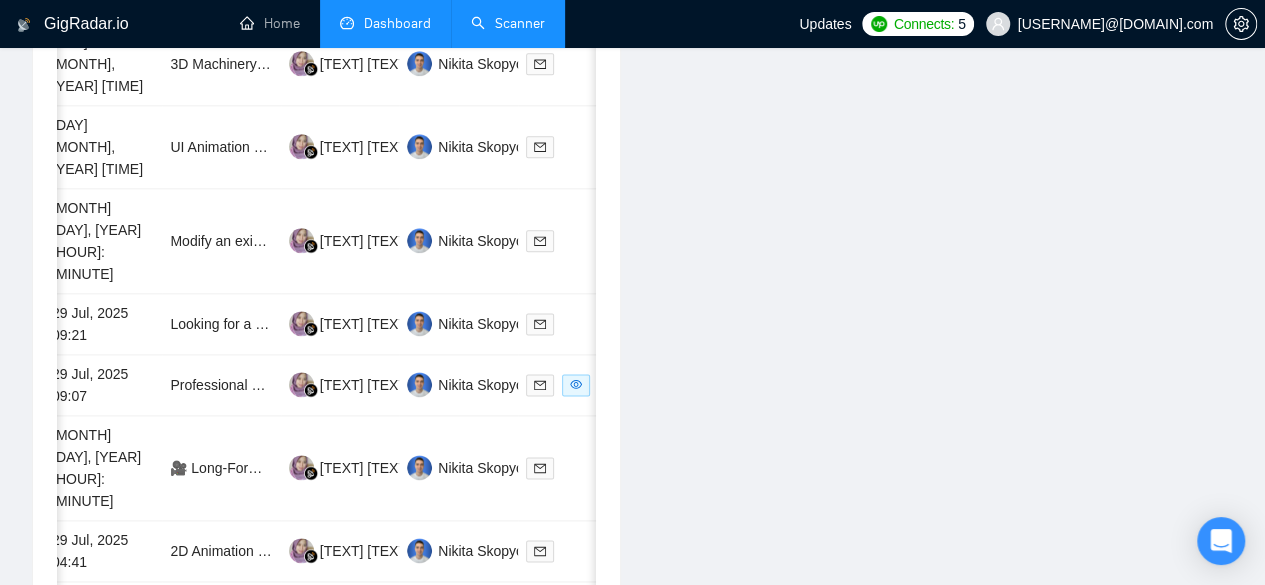 click on "5" at bounding box center (474, 671) 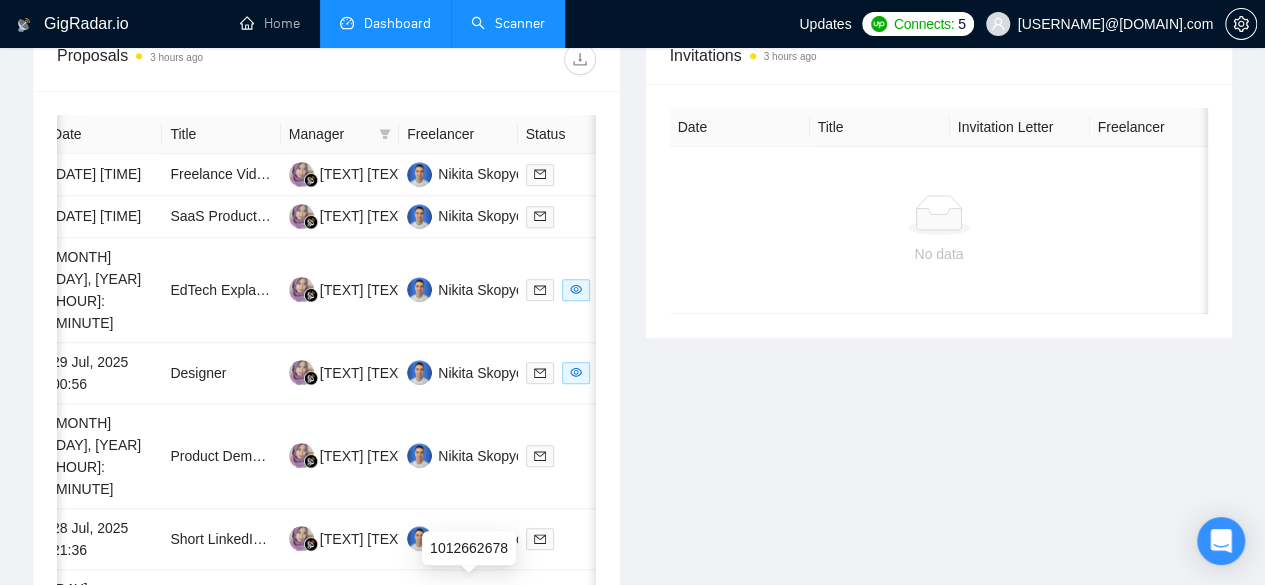 scroll, scrollTop: 819, scrollLeft: 0, axis: vertical 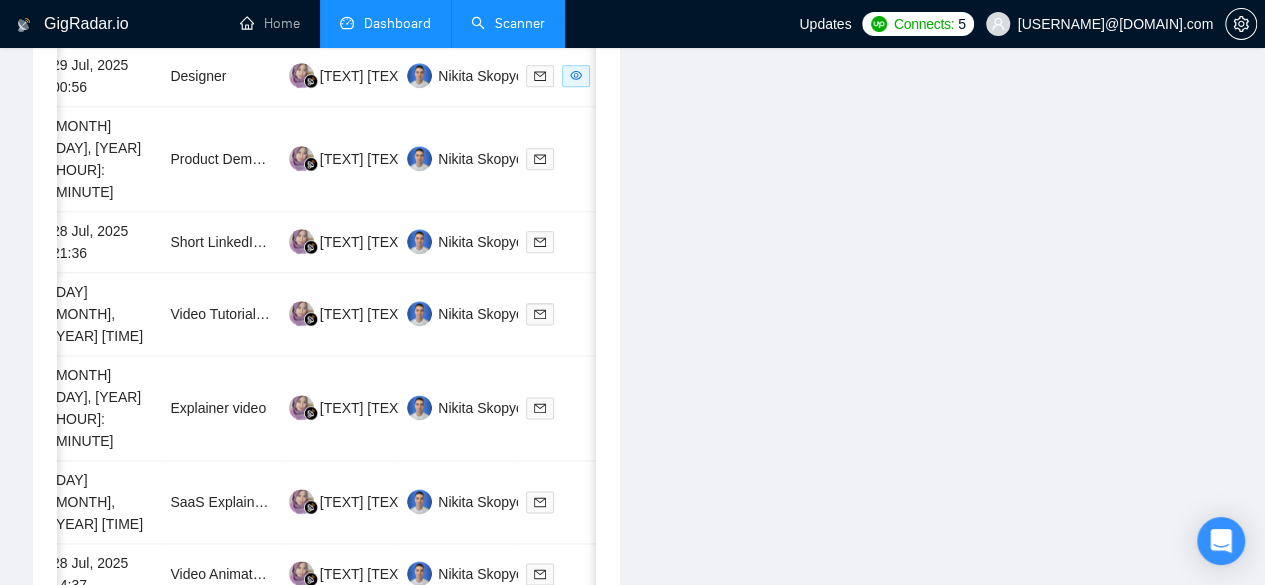 click on "4" at bounding box center (426, 633) 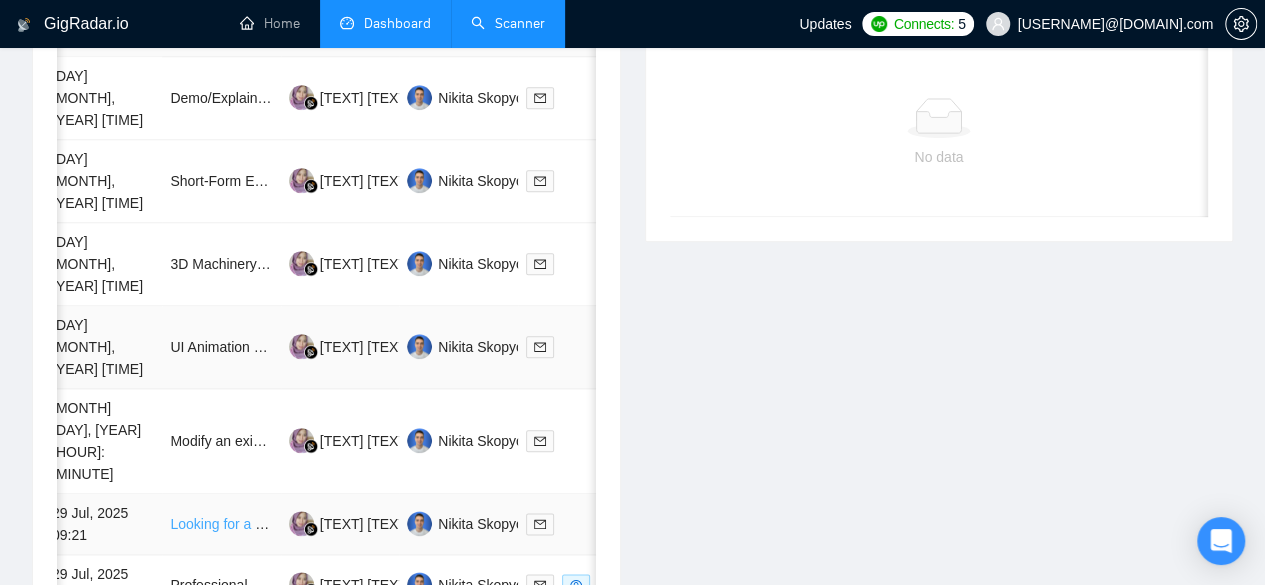scroll, scrollTop: 819, scrollLeft: 0, axis: vertical 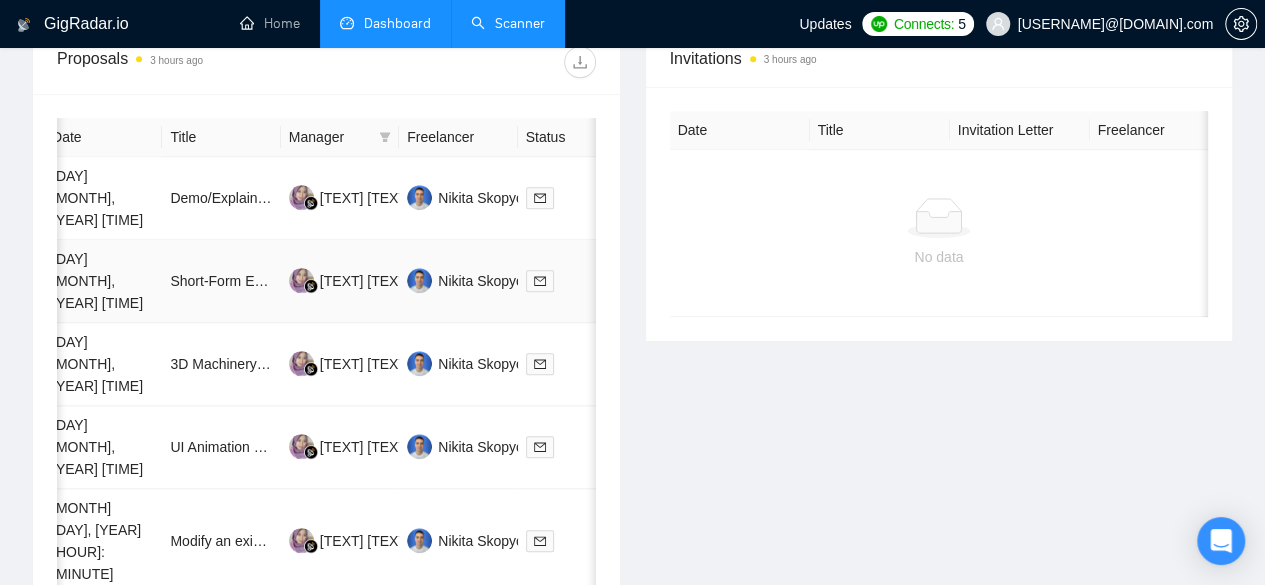 click on "[DAY] [MONTH], [YEAR] [TIME]" at bounding box center [103, 281] 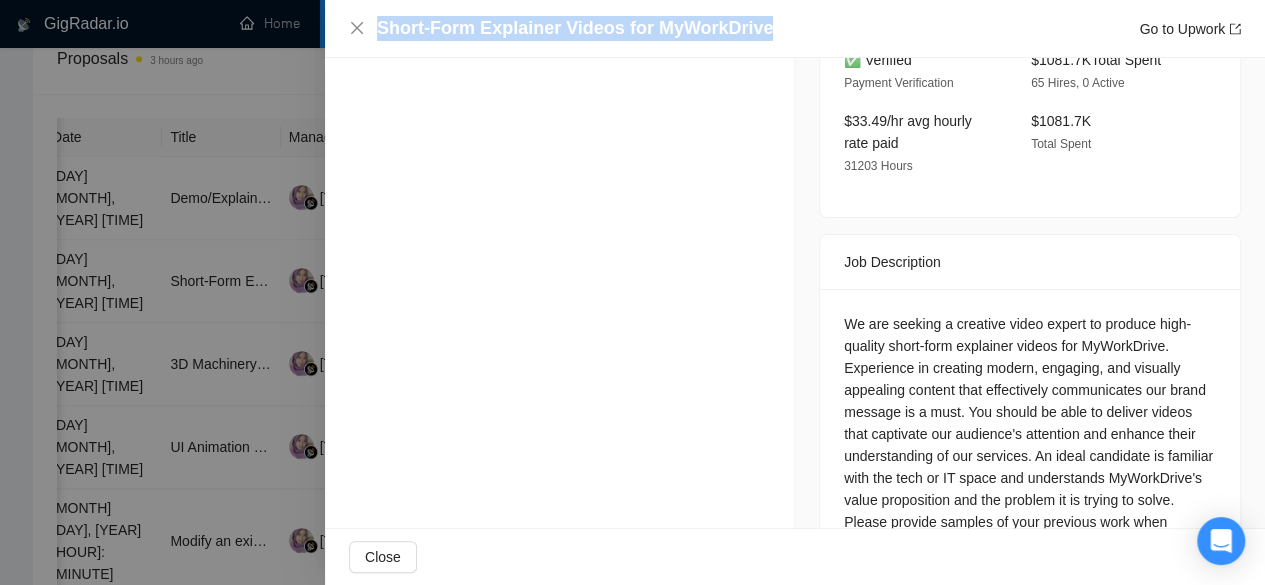 drag, startPoint x: 758, startPoint y: 27, endPoint x: 374, endPoint y: 35, distance: 384.0833 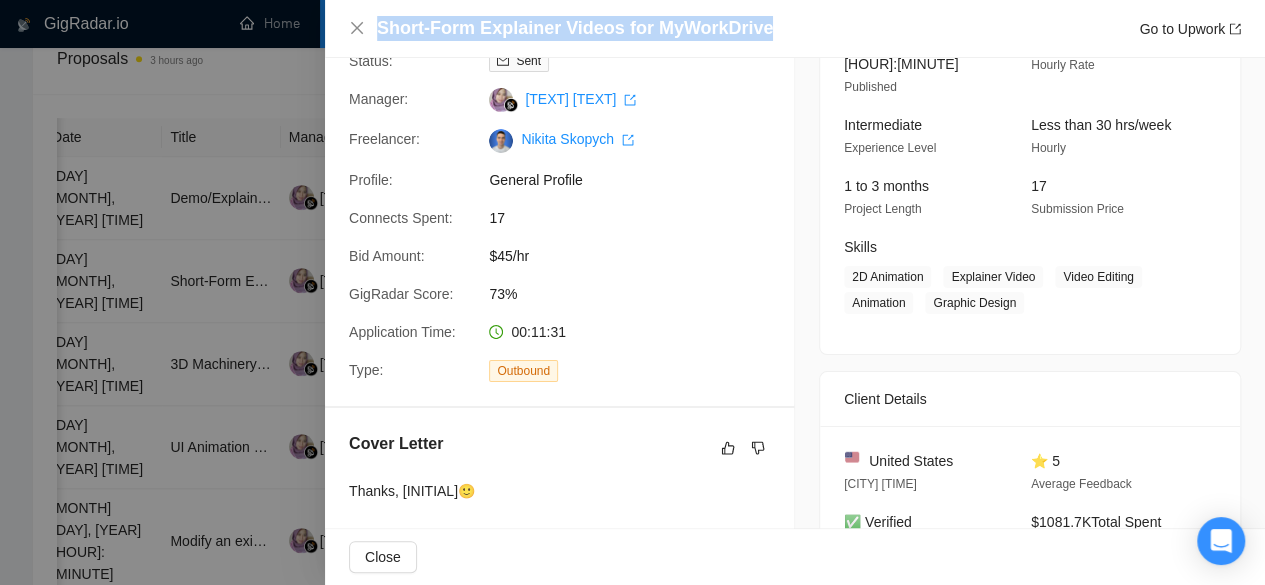 scroll, scrollTop: 72, scrollLeft: 0, axis: vertical 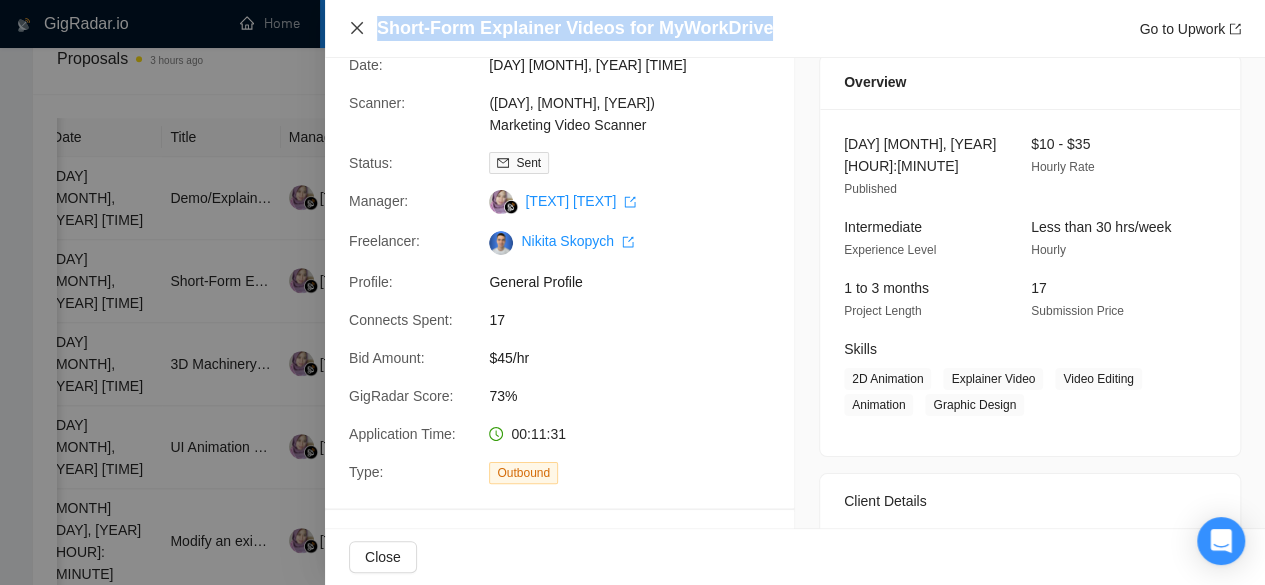click 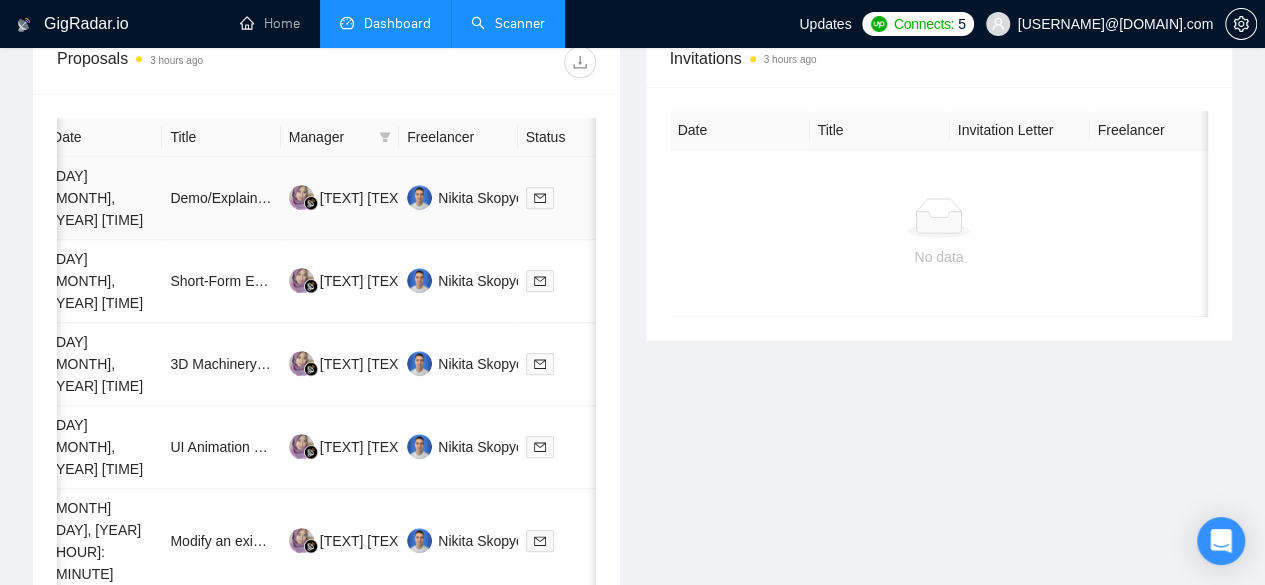 click on "[DAY] [MONTH], [YEAR] [TIME]" at bounding box center [103, 198] 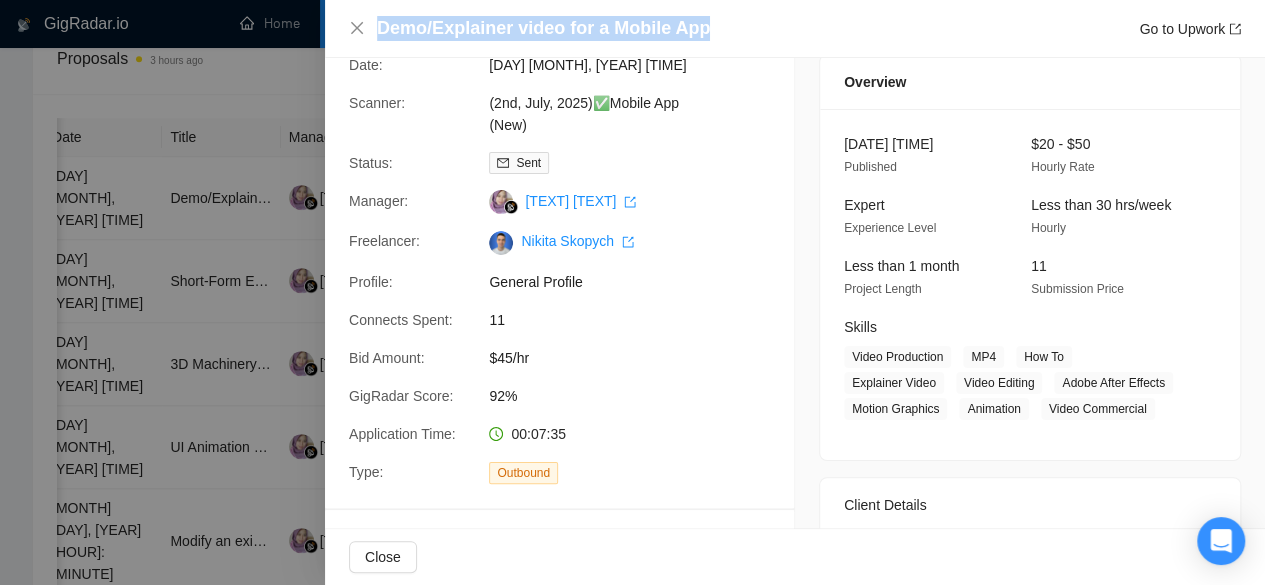 drag, startPoint x: 720, startPoint y: 23, endPoint x: 364, endPoint y: 33, distance: 356.1404 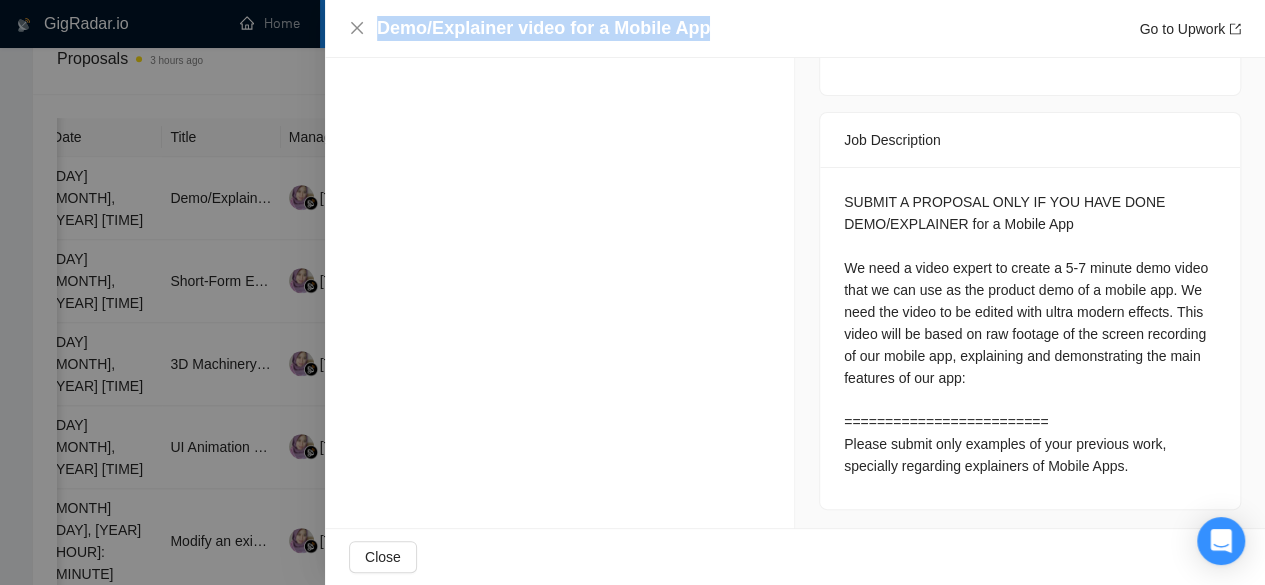scroll, scrollTop: 766, scrollLeft: 0, axis: vertical 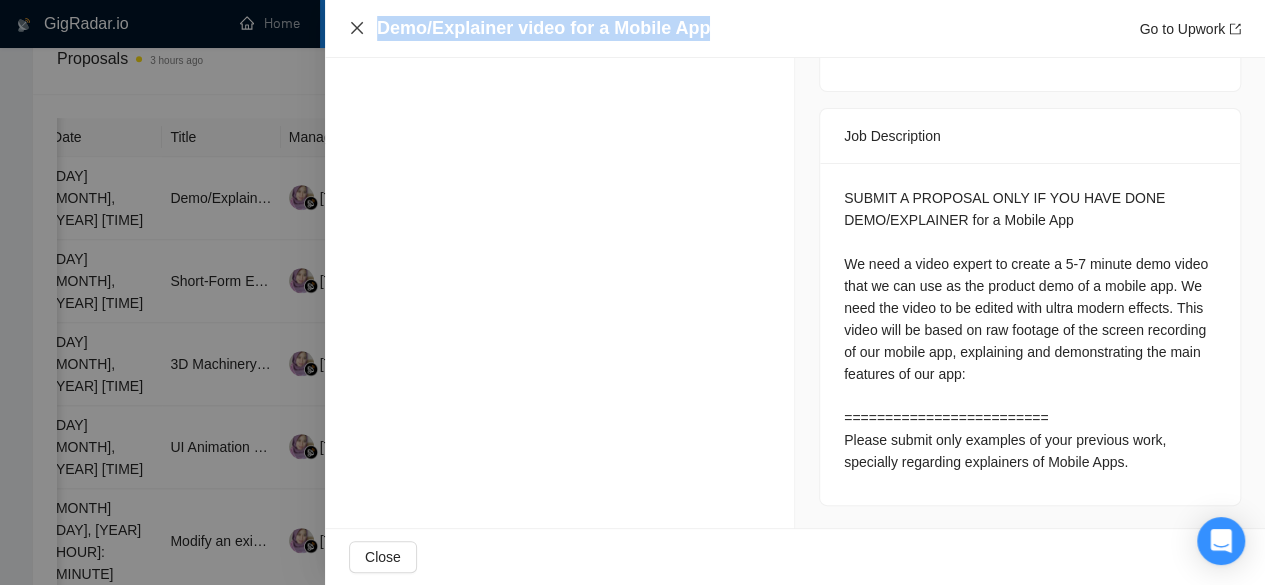 click 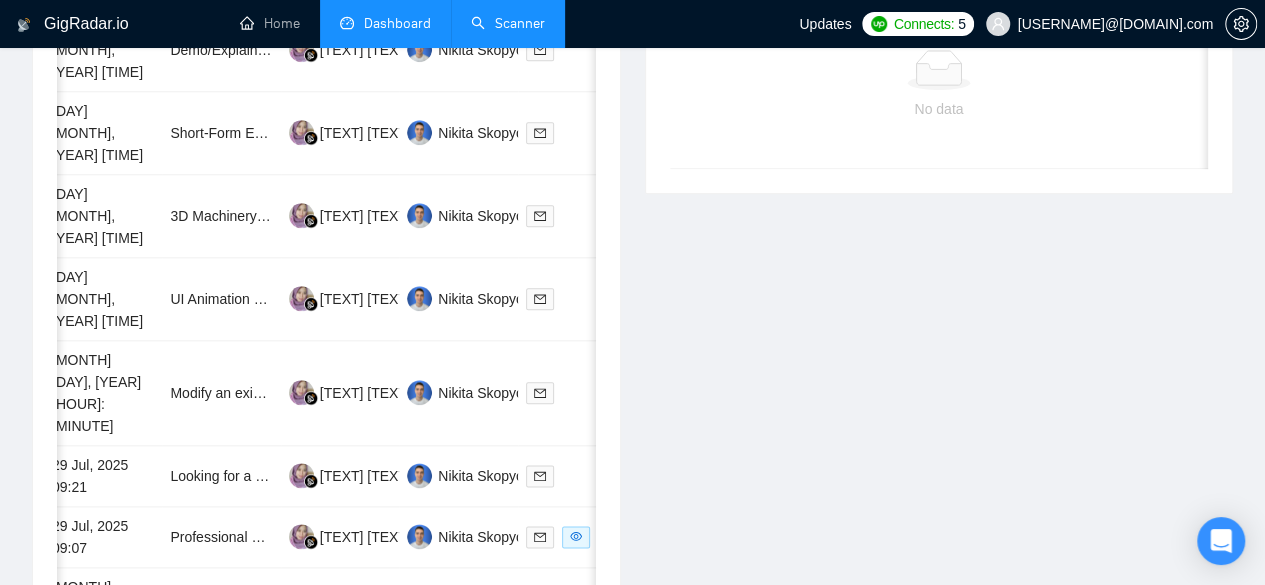 scroll, scrollTop: 1219, scrollLeft: 0, axis: vertical 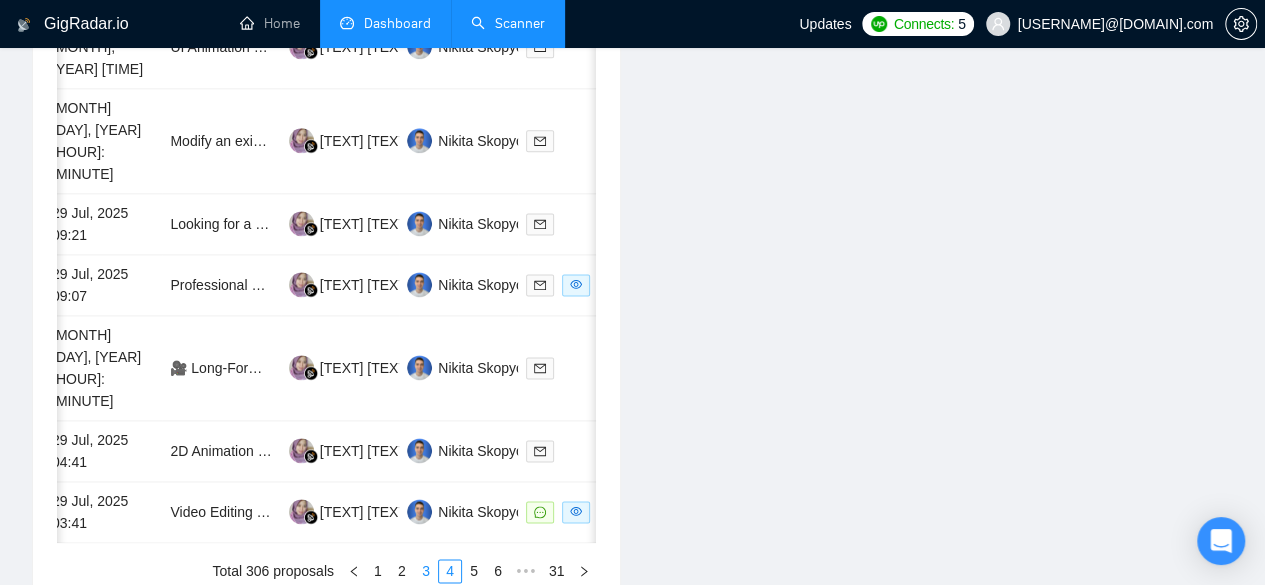 click on "3" at bounding box center (426, 571) 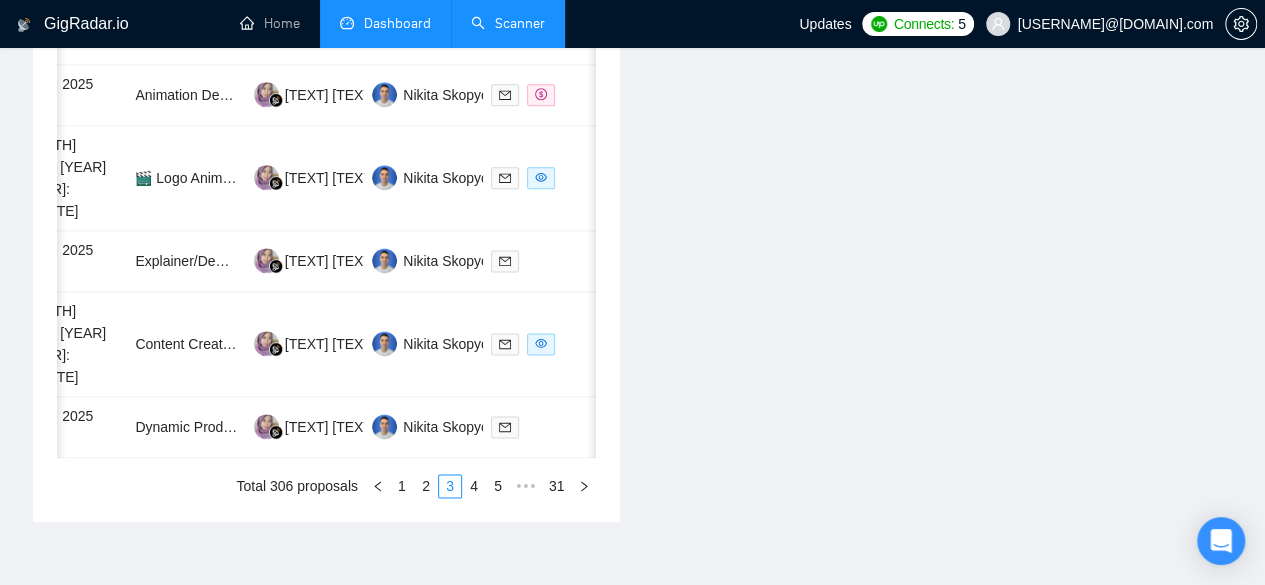 scroll, scrollTop: 0, scrollLeft: 64, axis: horizontal 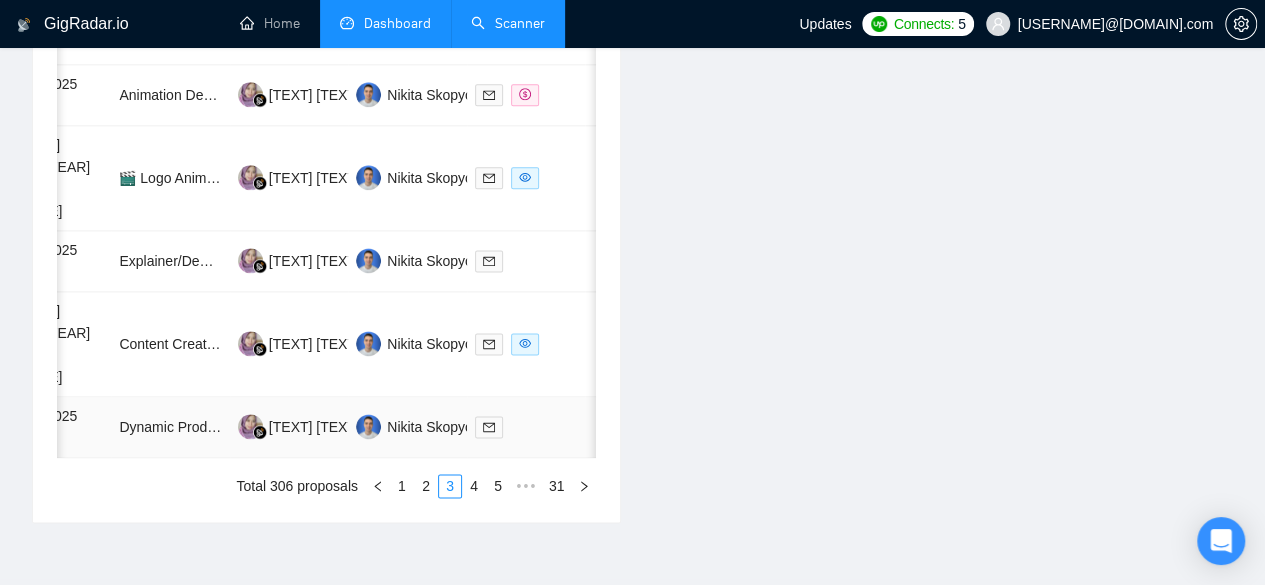 click on "29 Jul, 2025 21:36" at bounding box center [52, 427] 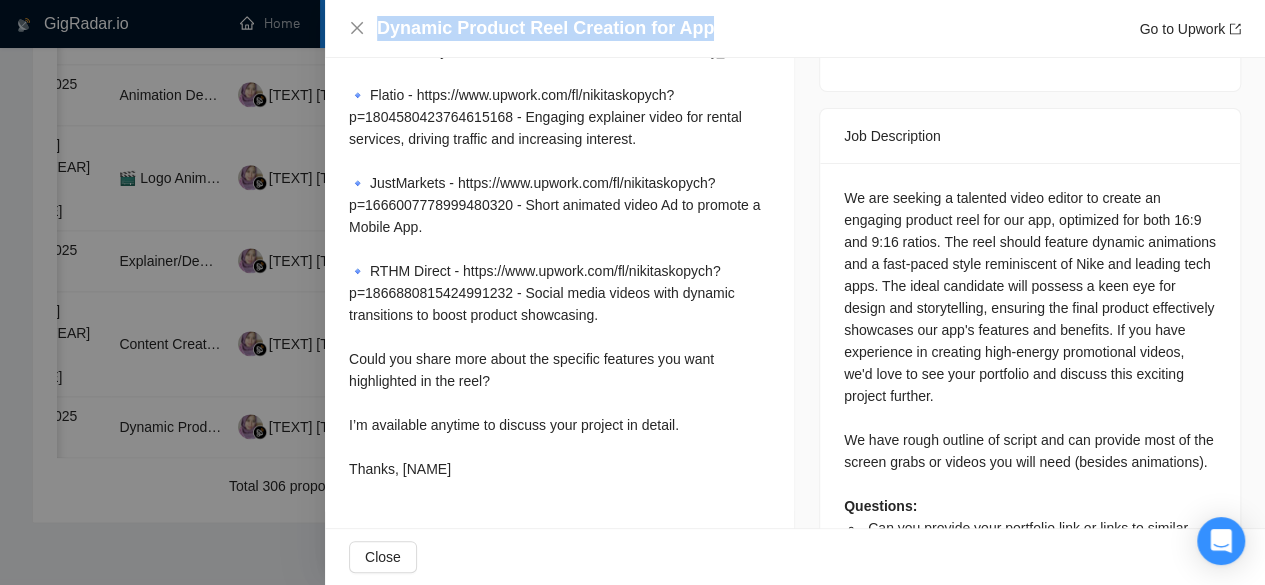 drag, startPoint x: 695, startPoint y: 27, endPoint x: 369, endPoint y: 43, distance: 326.3924 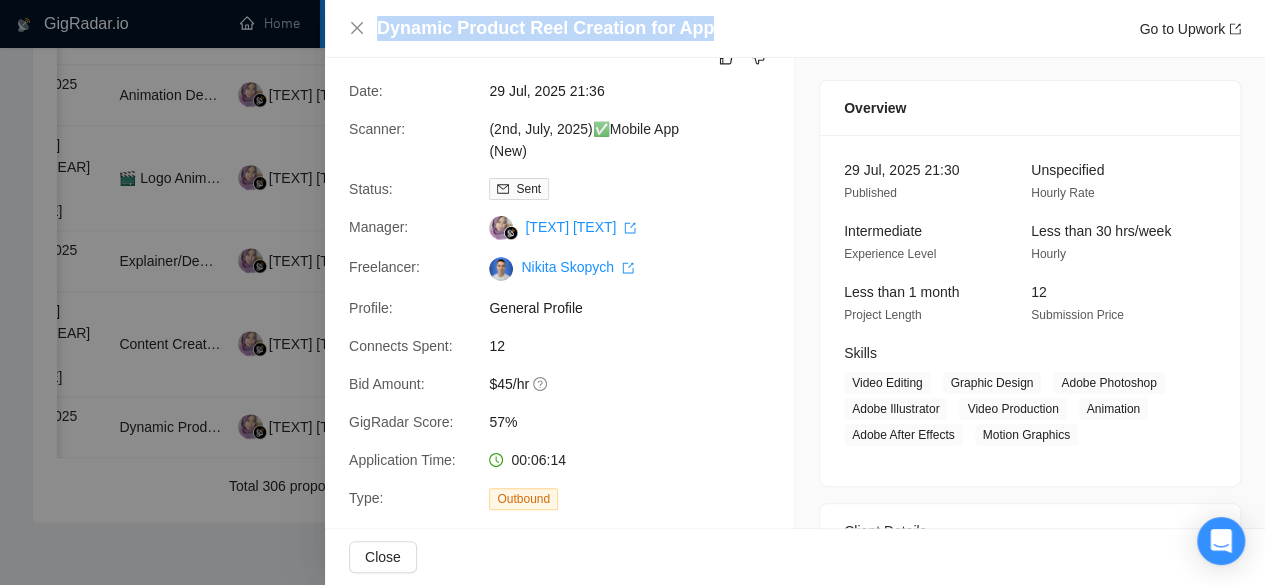 scroll, scrollTop: 0, scrollLeft: 0, axis: both 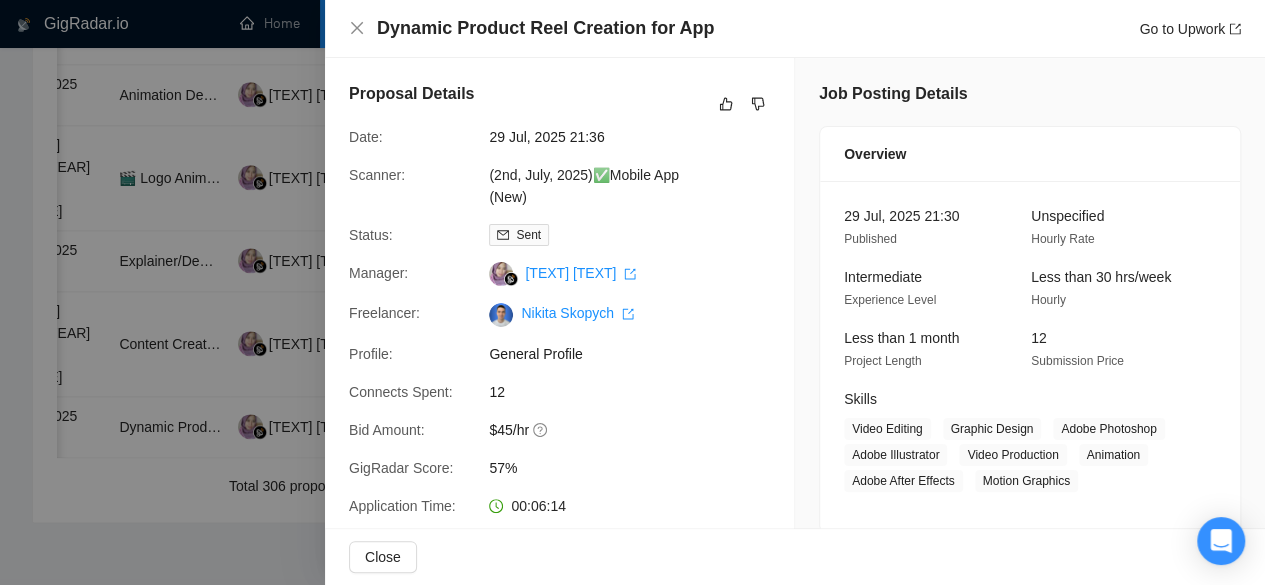 click at bounding box center [632, 292] 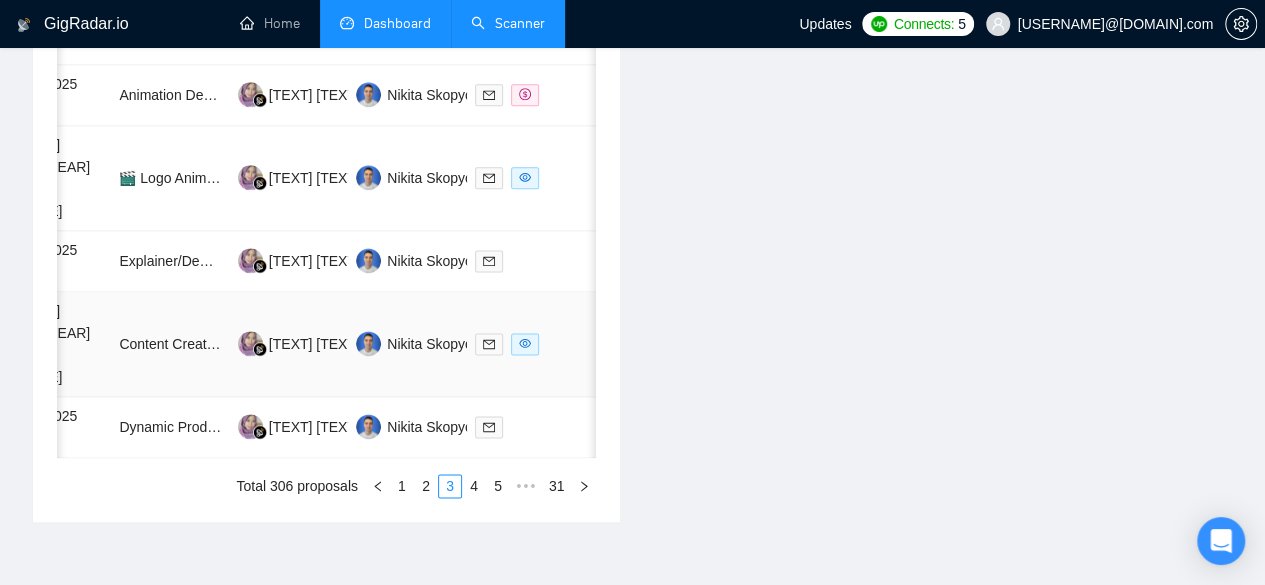 click on "[MONTH] [DAY], [YEAR] [HOUR]:[MINUTE]" at bounding box center [52, 344] 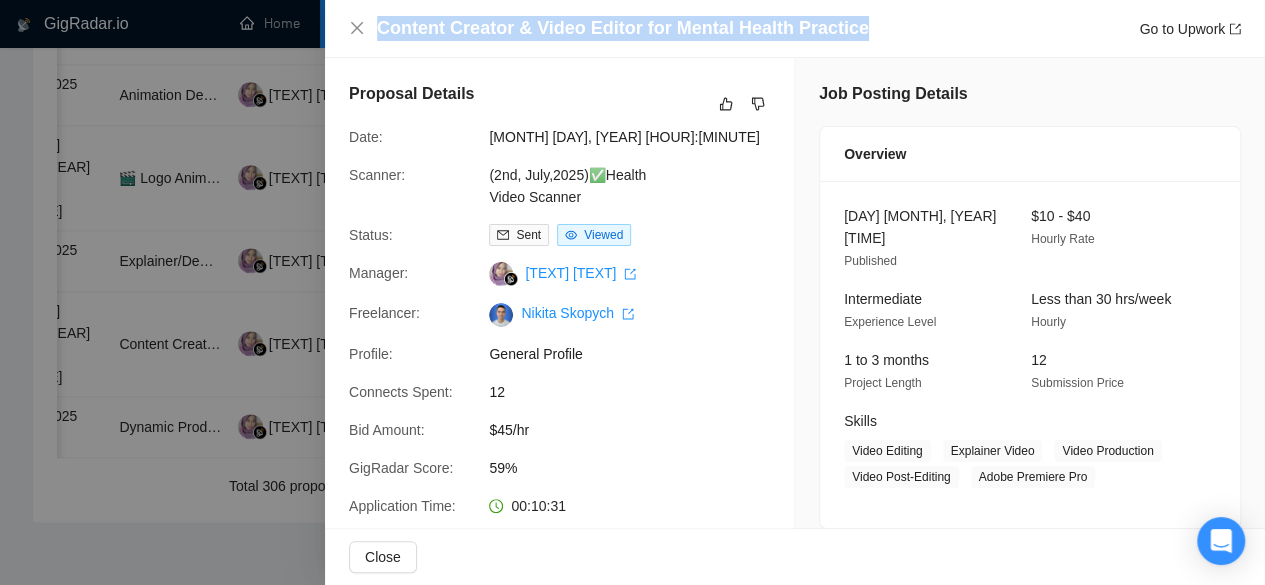 drag, startPoint x: 868, startPoint y: 29, endPoint x: 372, endPoint y: 24, distance: 496.0252 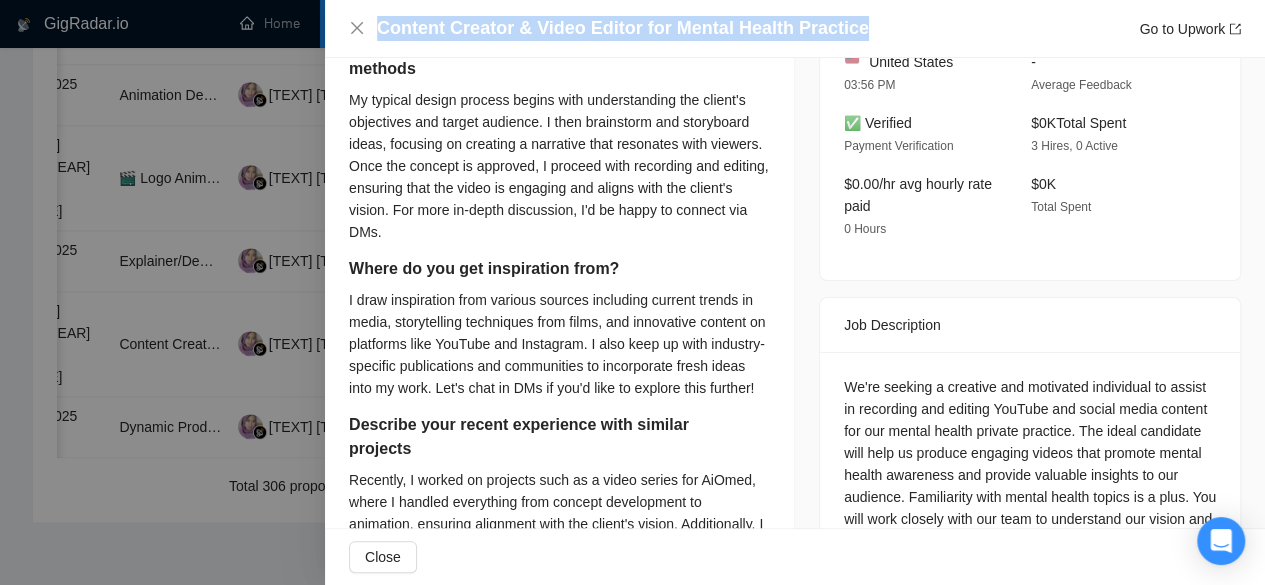 scroll, scrollTop: 600, scrollLeft: 0, axis: vertical 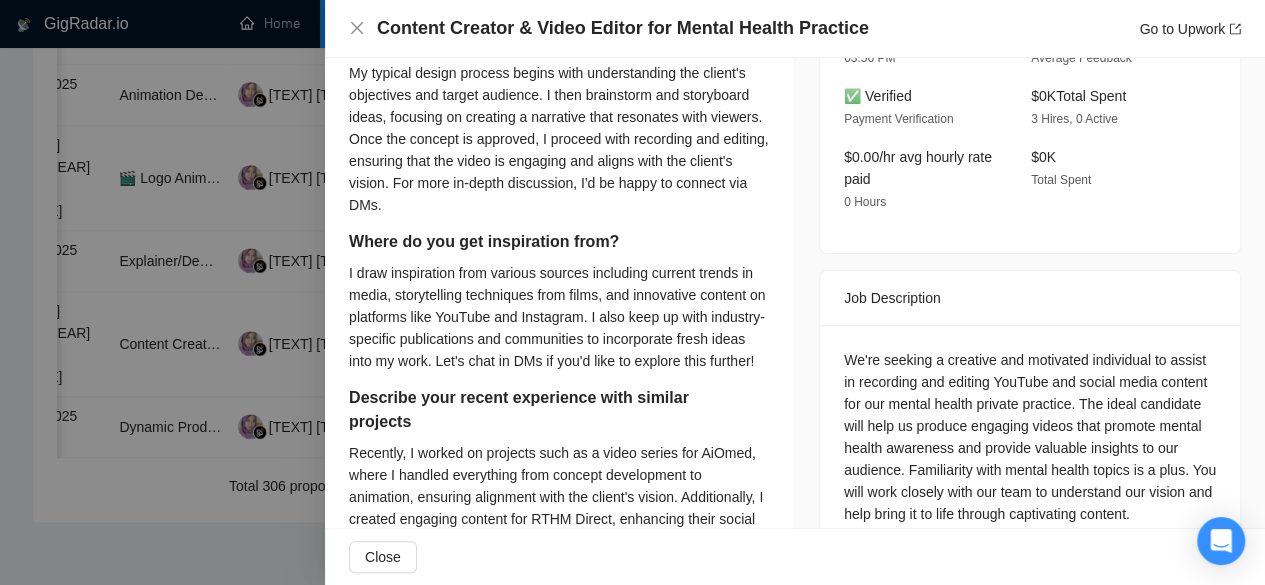 click at bounding box center (632, 292) 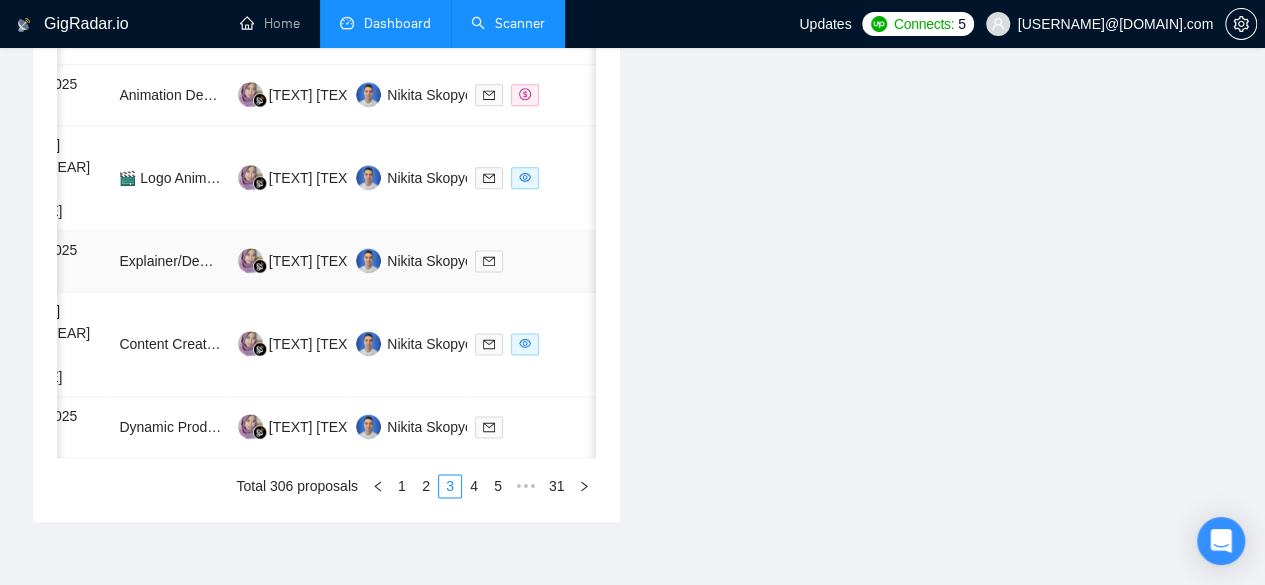 click on "30 Jul, 2025 01:12" at bounding box center (52, 261) 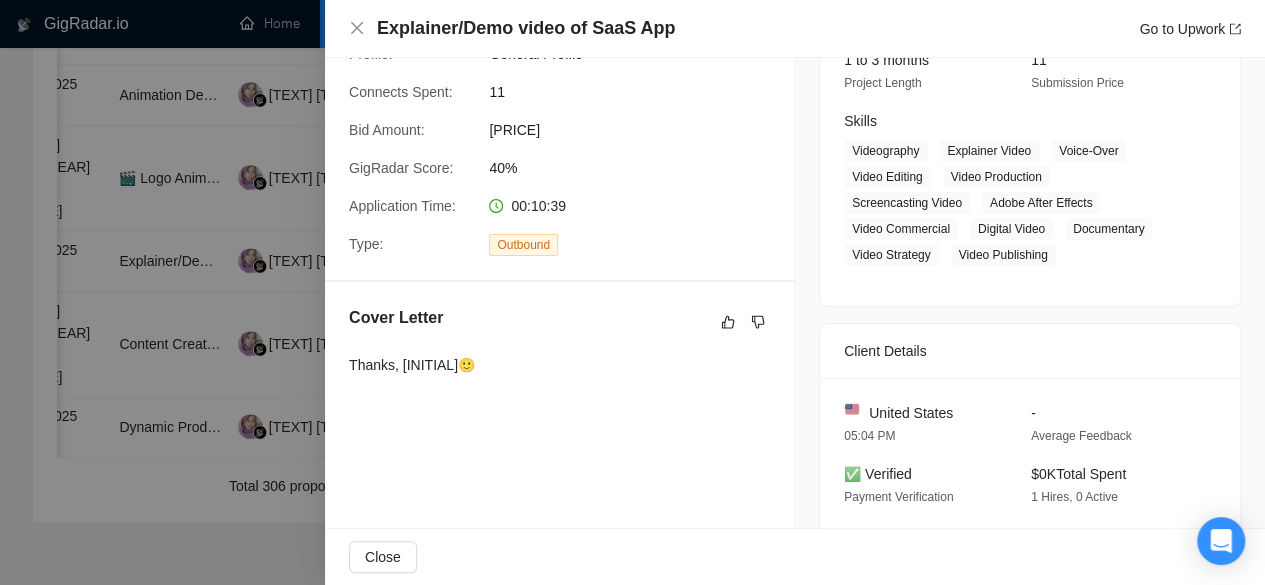 scroll, scrollTop: 0, scrollLeft: 0, axis: both 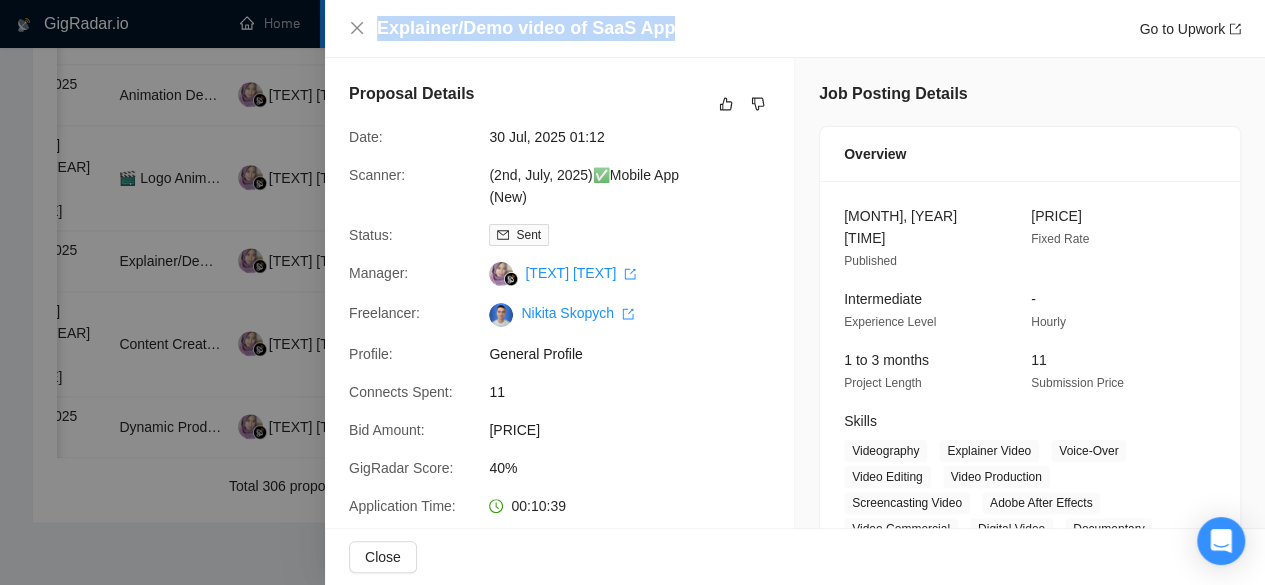 drag, startPoint x: 662, startPoint y: 26, endPoint x: 372, endPoint y: 13, distance: 290.29123 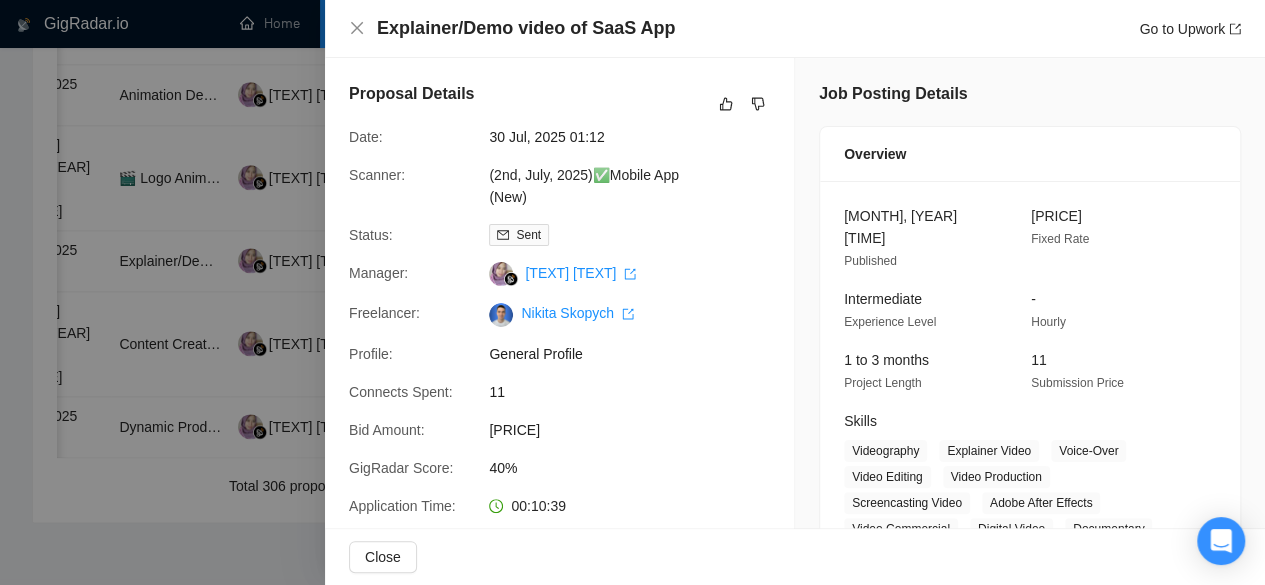 click at bounding box center (632, 292) 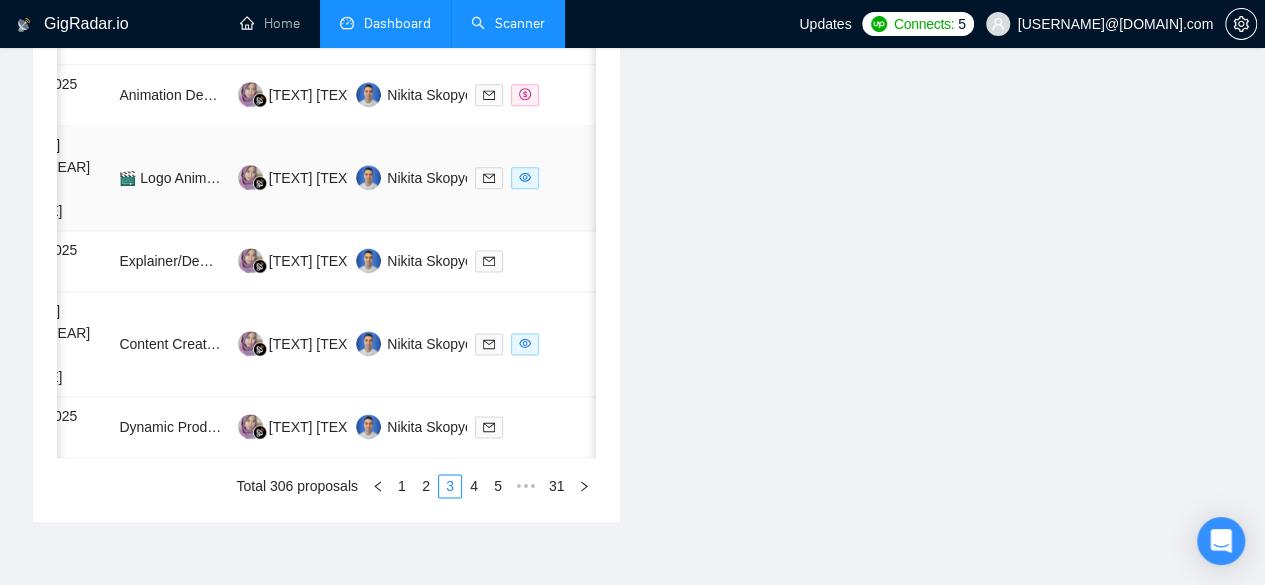 click on "[MONTH] [DAY], [YEAR] [HOUR]:[MINUTE]" at bounding box center (52, 178) 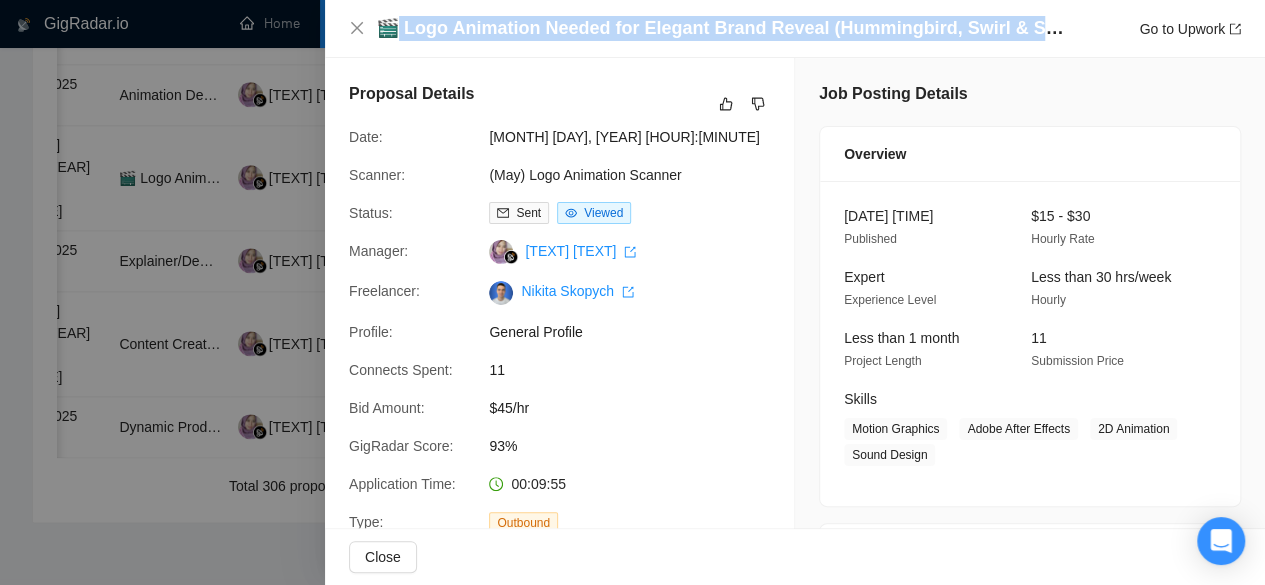 drag, startPoint x: 1067, startPoint y: 27, endPoint x: 392, endPoint y: 36, distance: 675.06 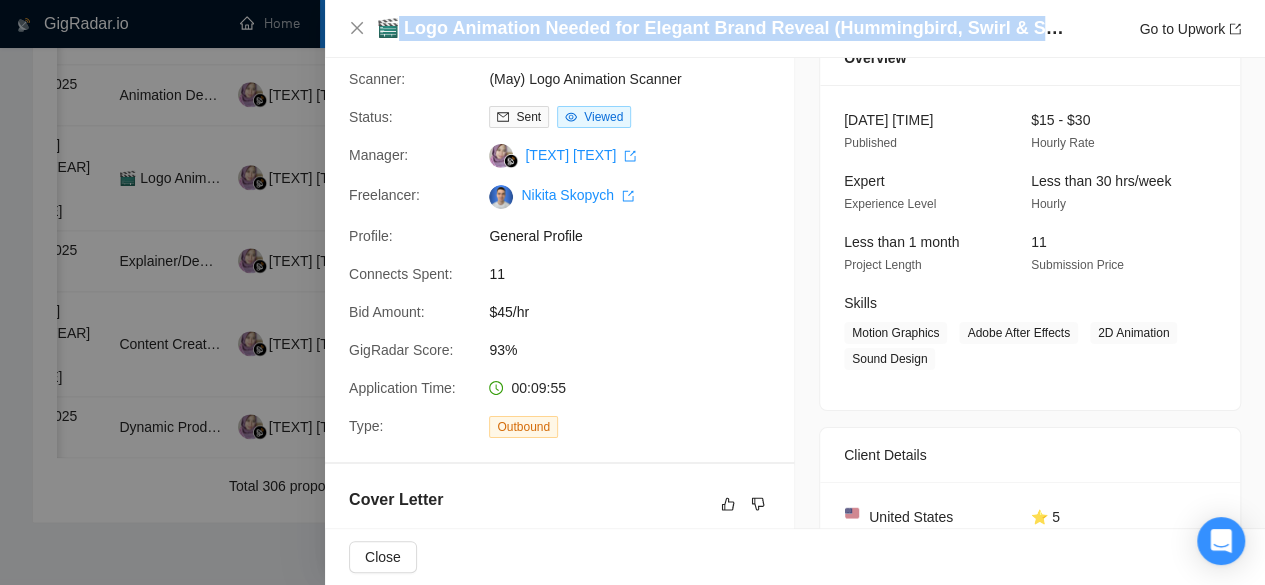 scroll, scrollTop: 0, scrollLeft: 0, axis: both 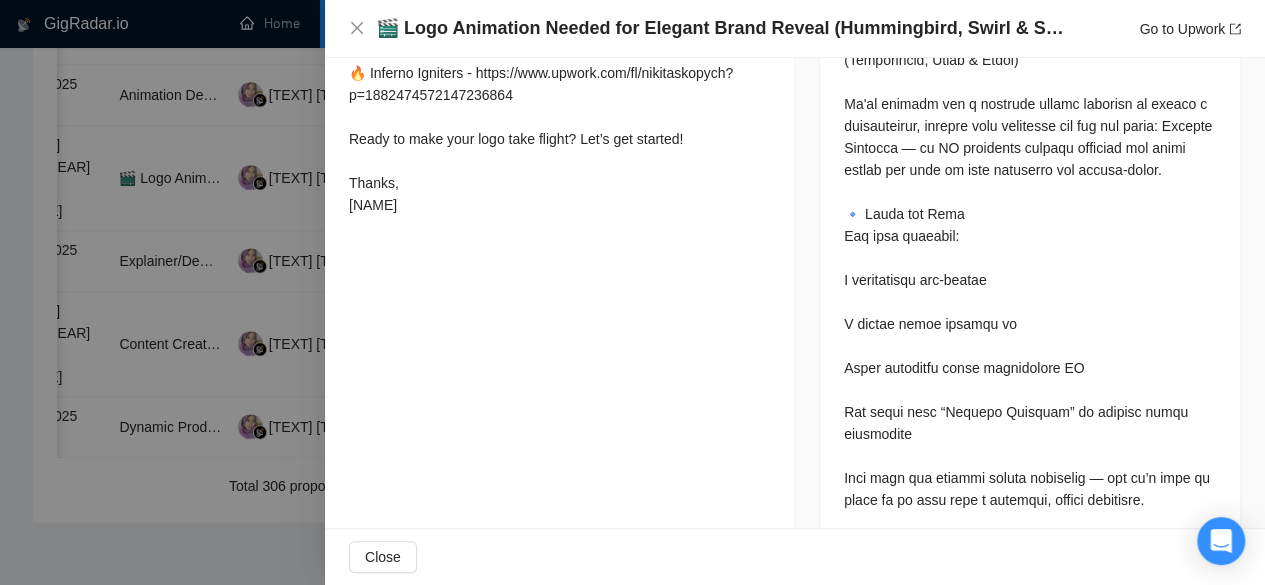 click at bounding box center [632, 292] 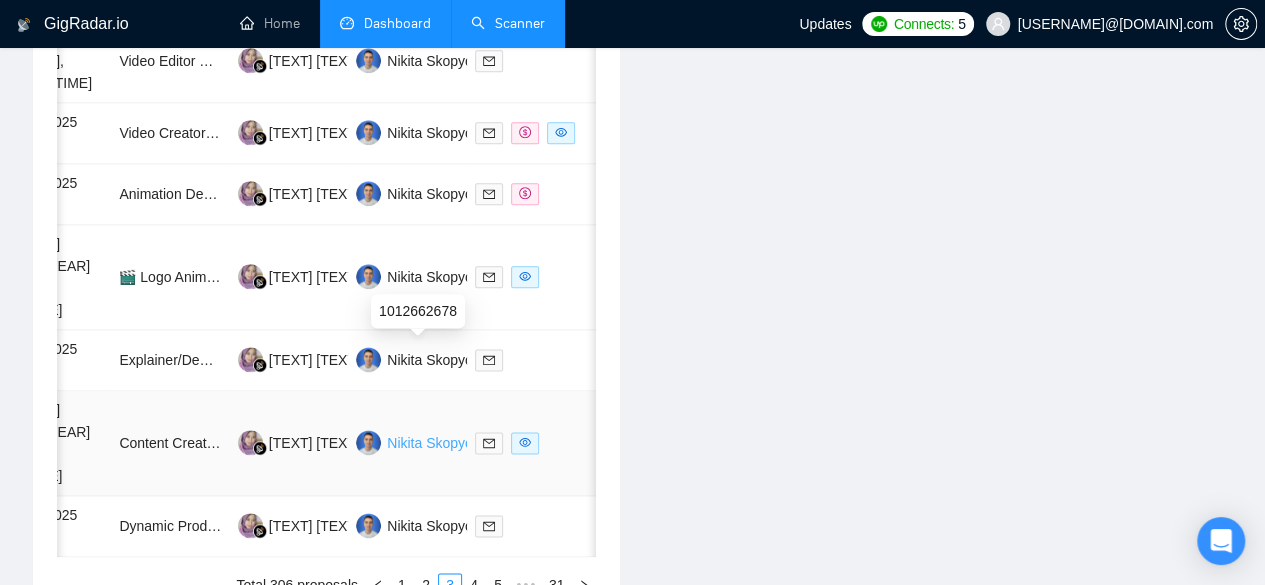 scroll, scrollTop: 1119, scrollLeft: 0, axis: vertical 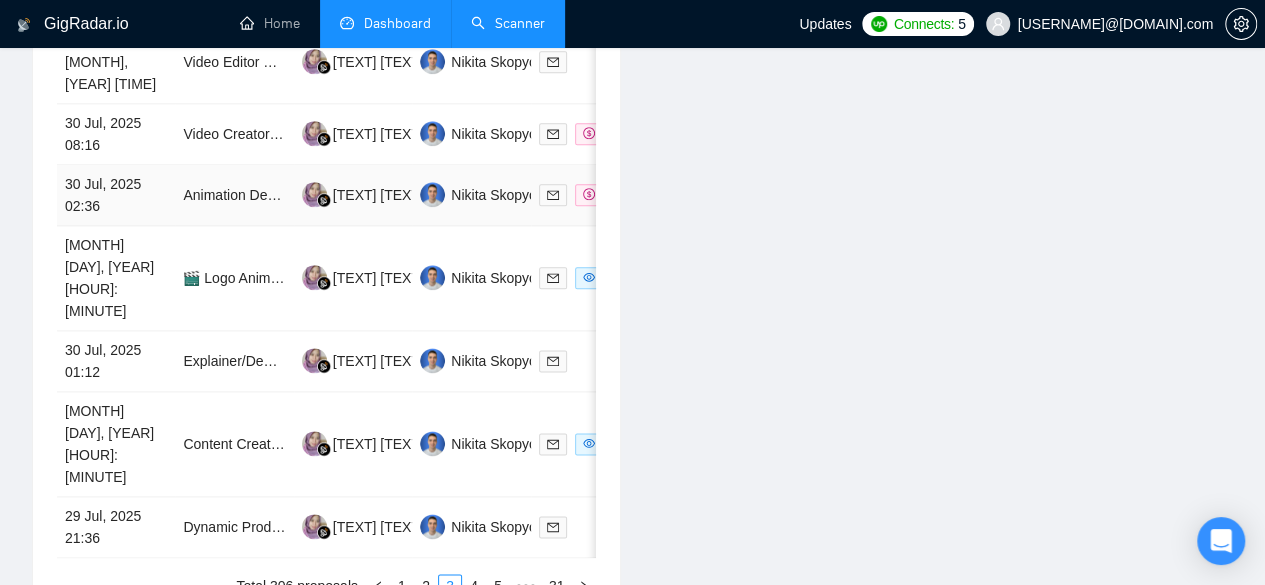click on "30 Jul, 2025 02:36" at bounding box center [116, 195] 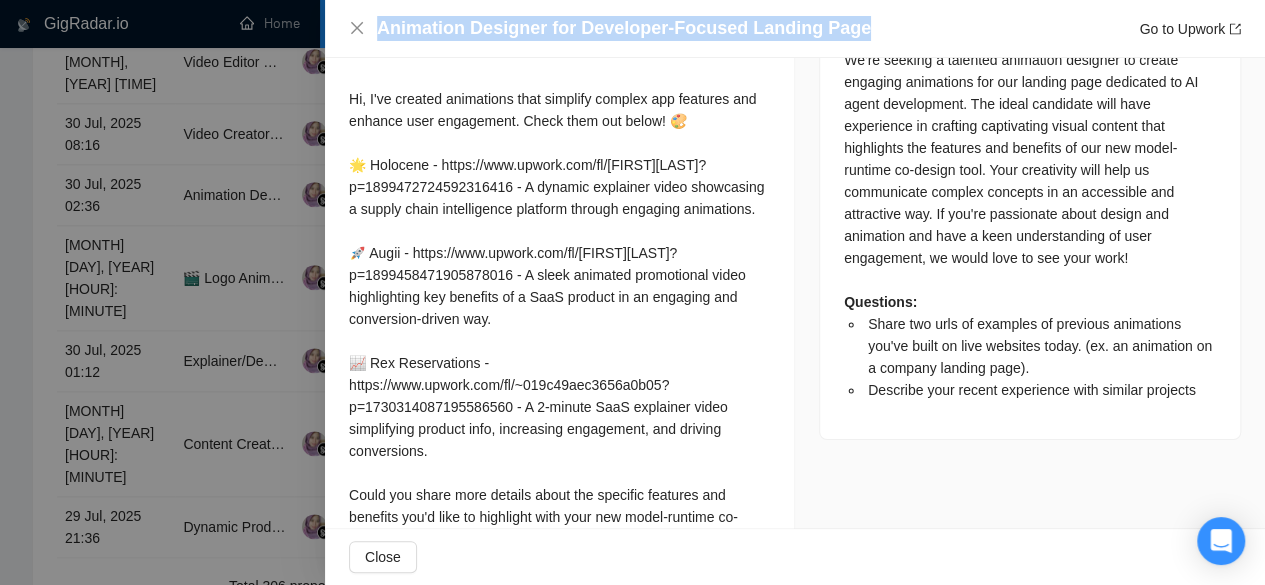 drag, startPoint x: 852, startPoint y: 25, endPoint x: 380, endPoint y: 31, distance: 472.03815 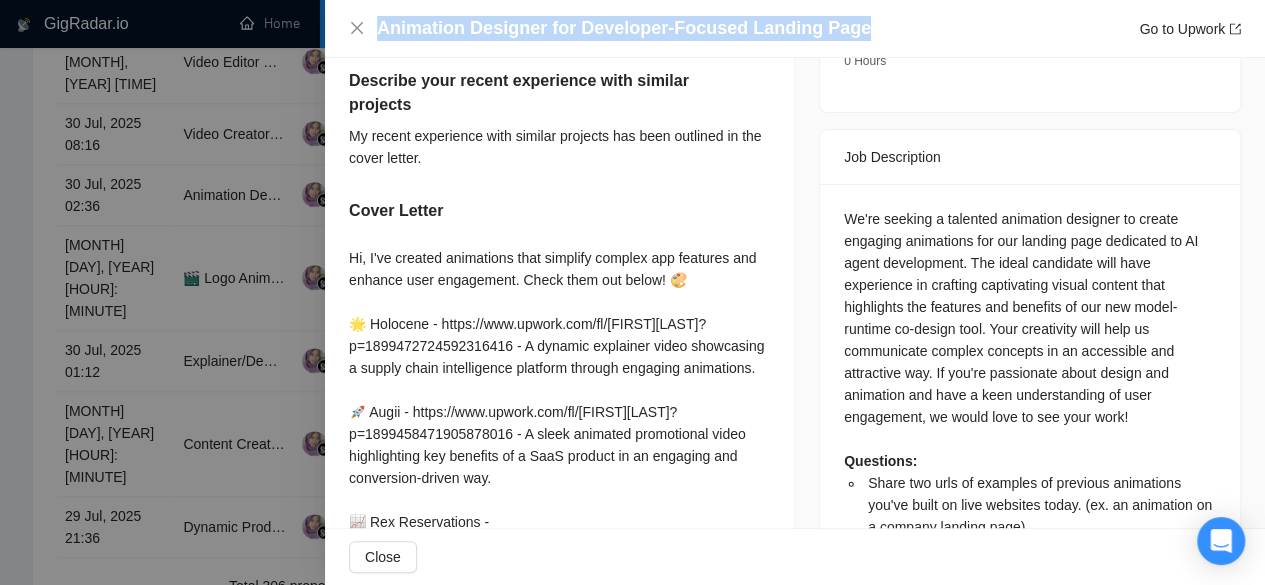 scroll, scrollTop: 841, scrollLeft: 0, axis: vertical 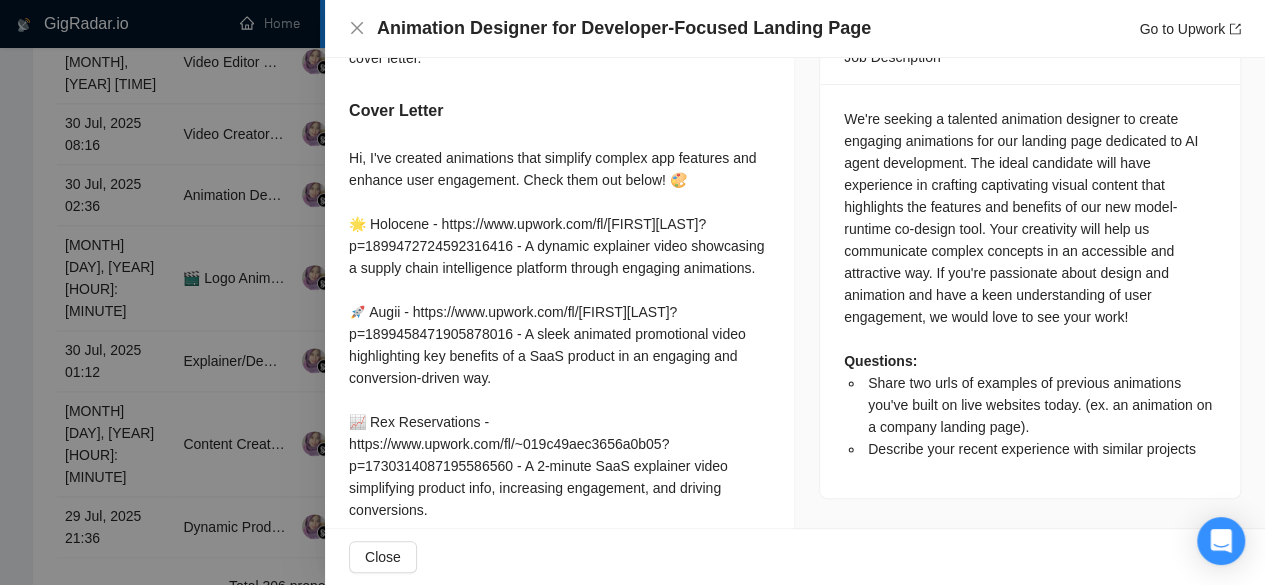 click at bounding box center (632, 292) 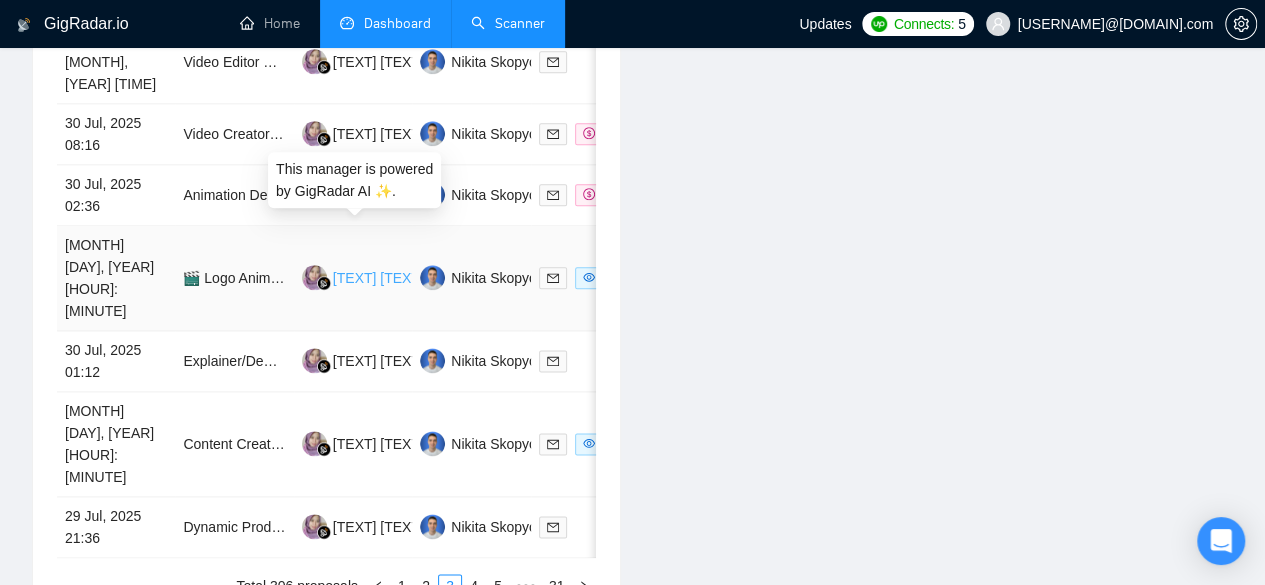 scroll, scrollTop: 1019, scrollLeft: 0, axis: vertical 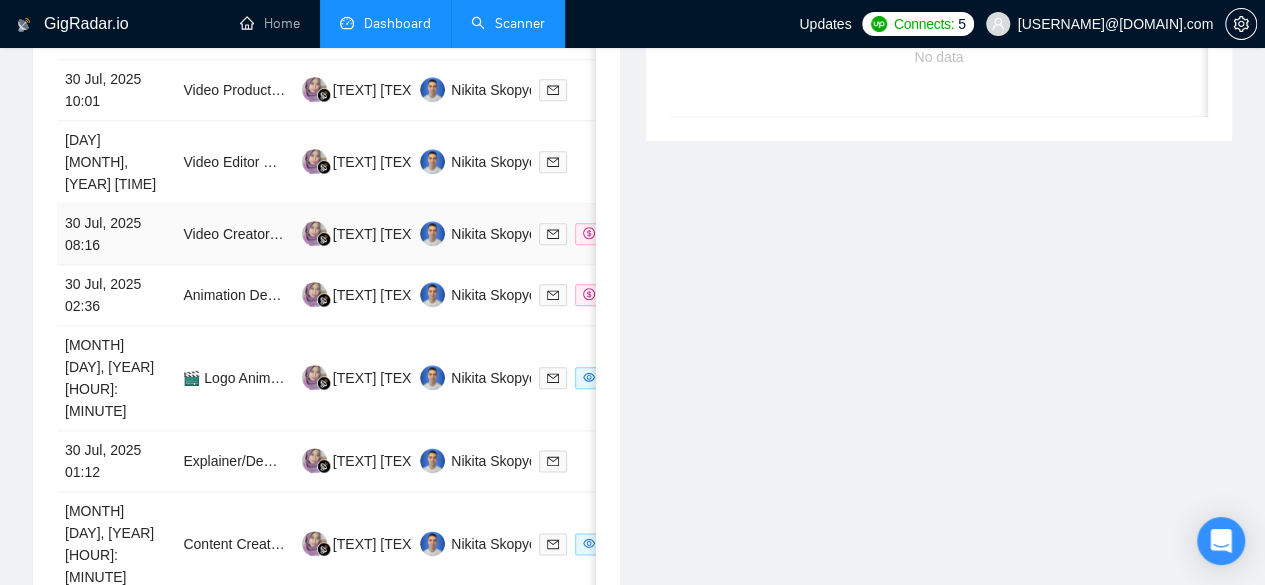 click on "30 Jul, 2025 08:16" at bounding box center [116, 234] 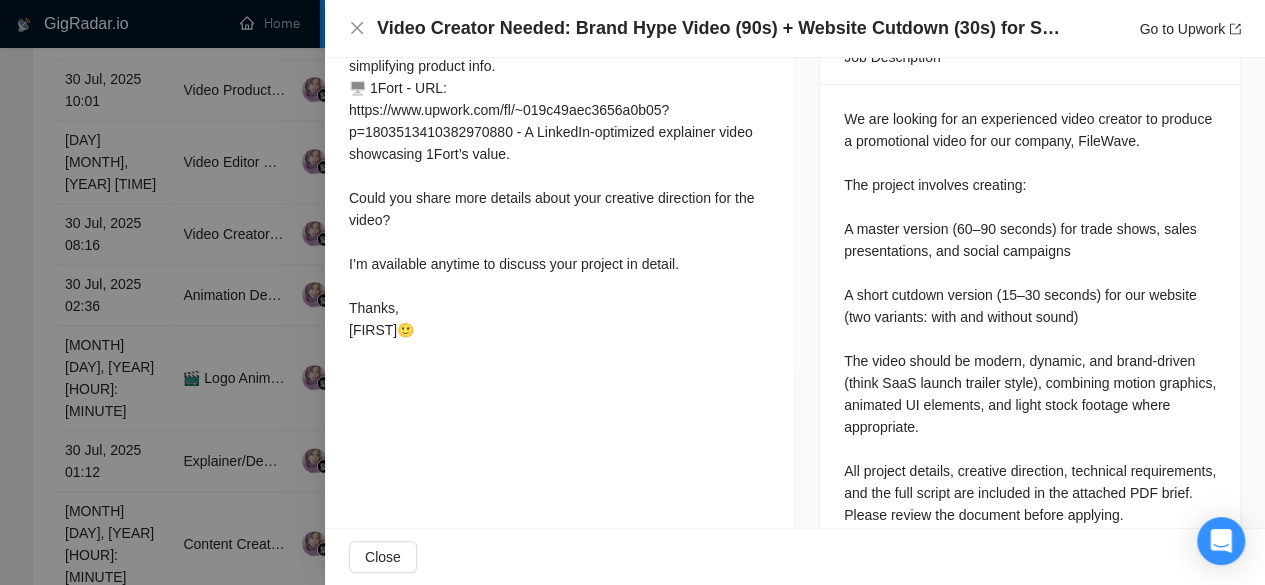 scroll, scrollTop: 741, scrollLeft: 0, axis: vertical 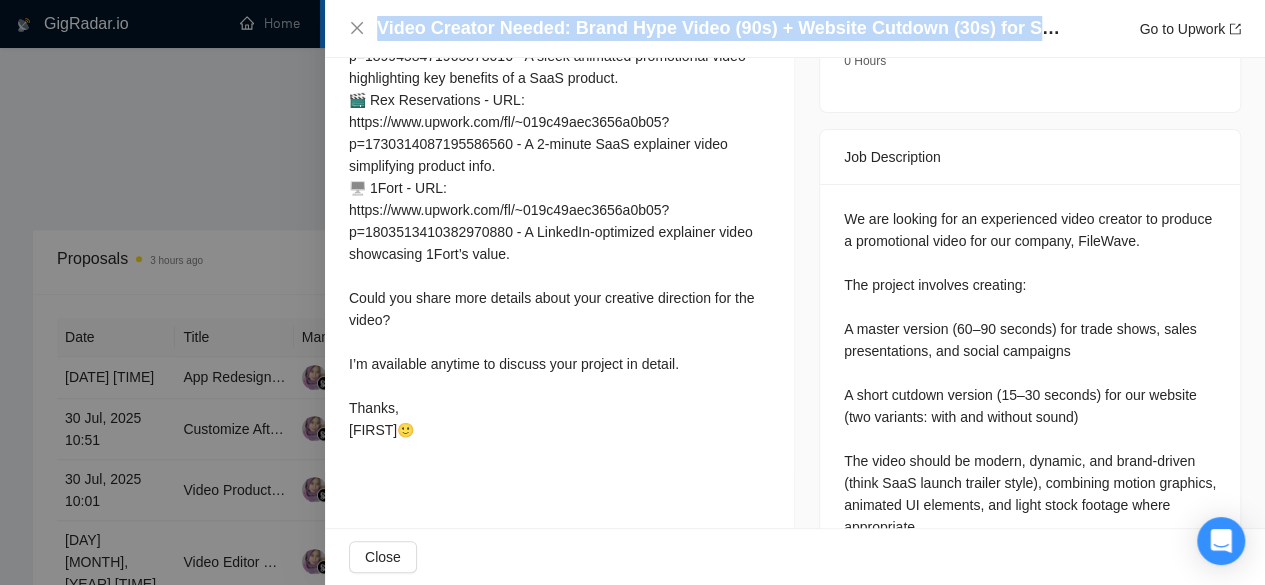 drag, startPoint x: 378, startPoint y: 32, endPoint x: 1042, endPoint y: 39, distance: 664.0369 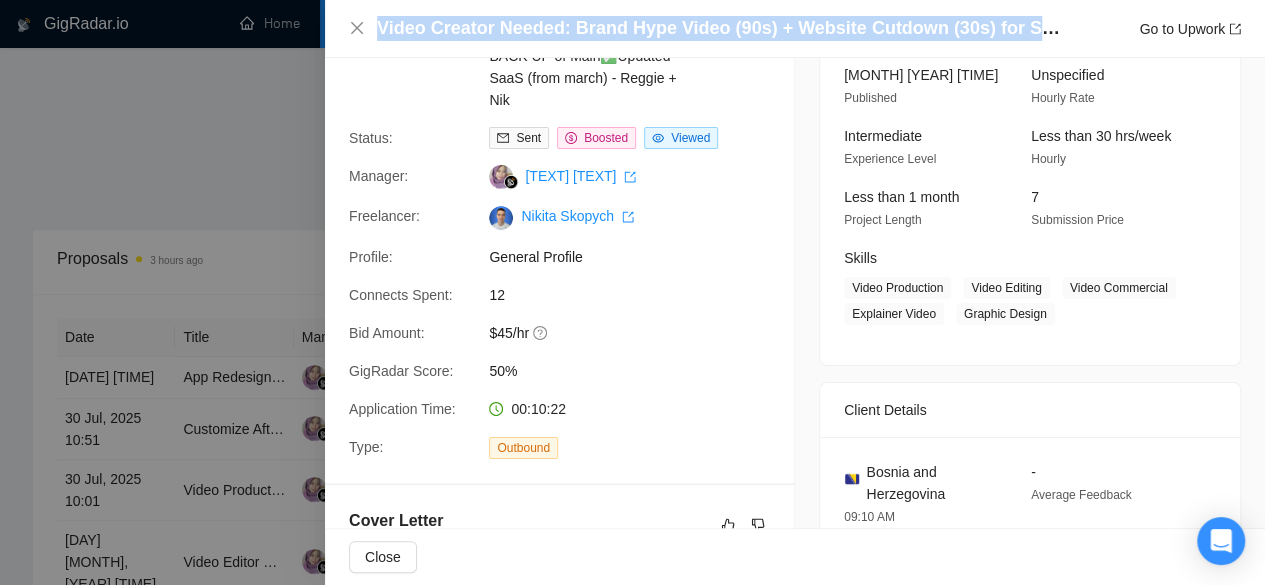 scroll, scrollTop: 41, scrollLeft: 0, axis: vertical 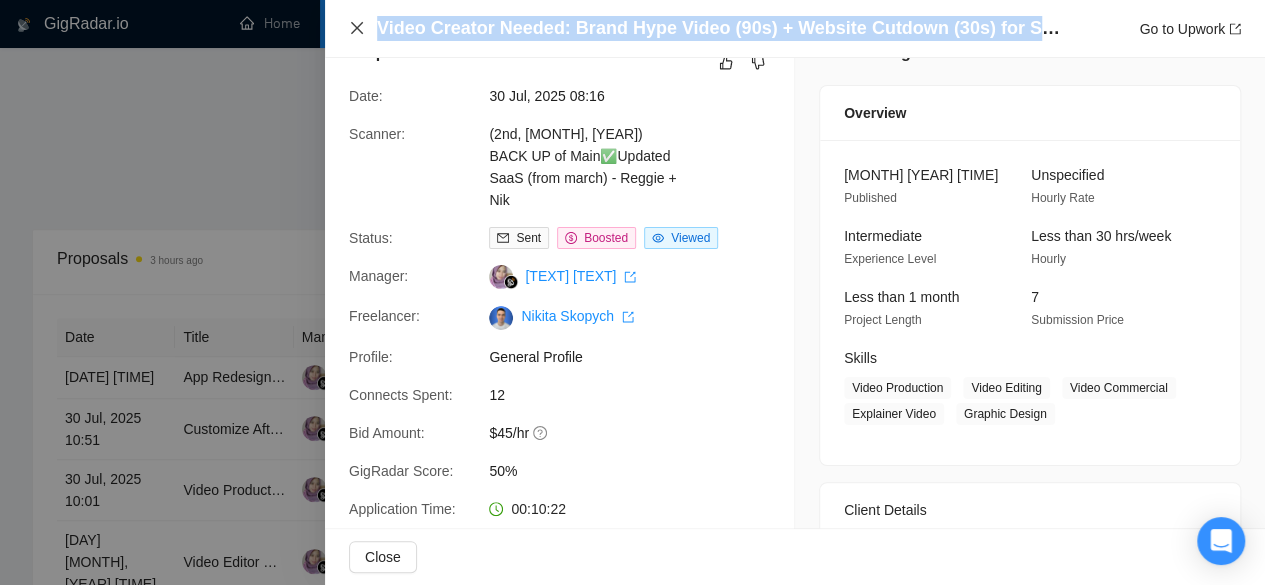 click 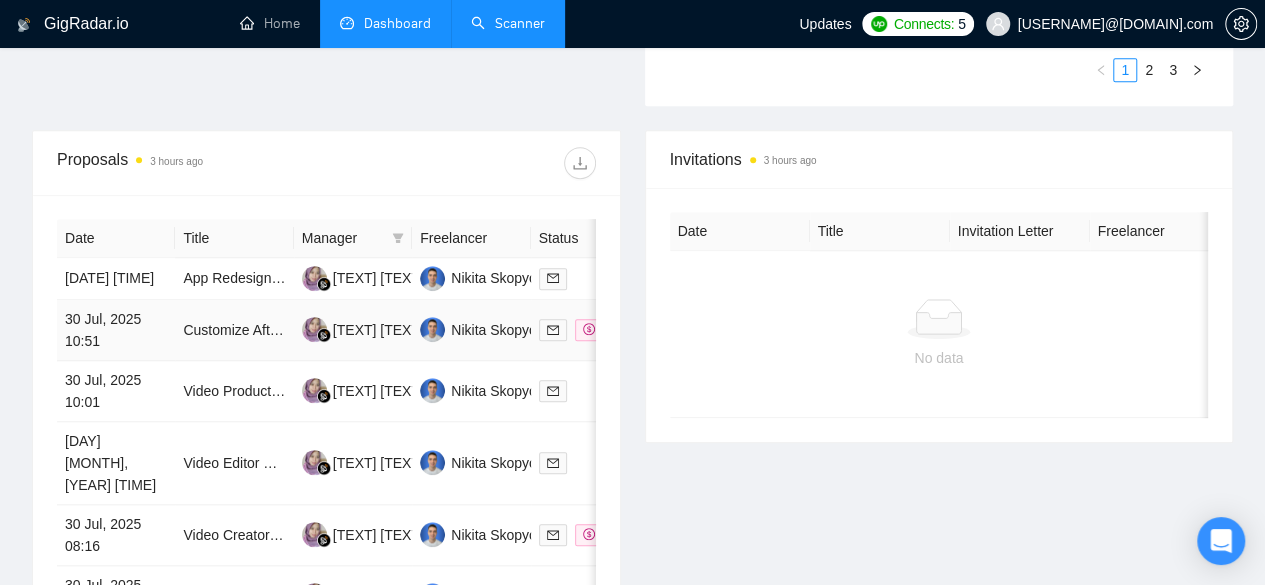 scroll, scrollTop: 719, scrollLeft: 0, axis: vertical 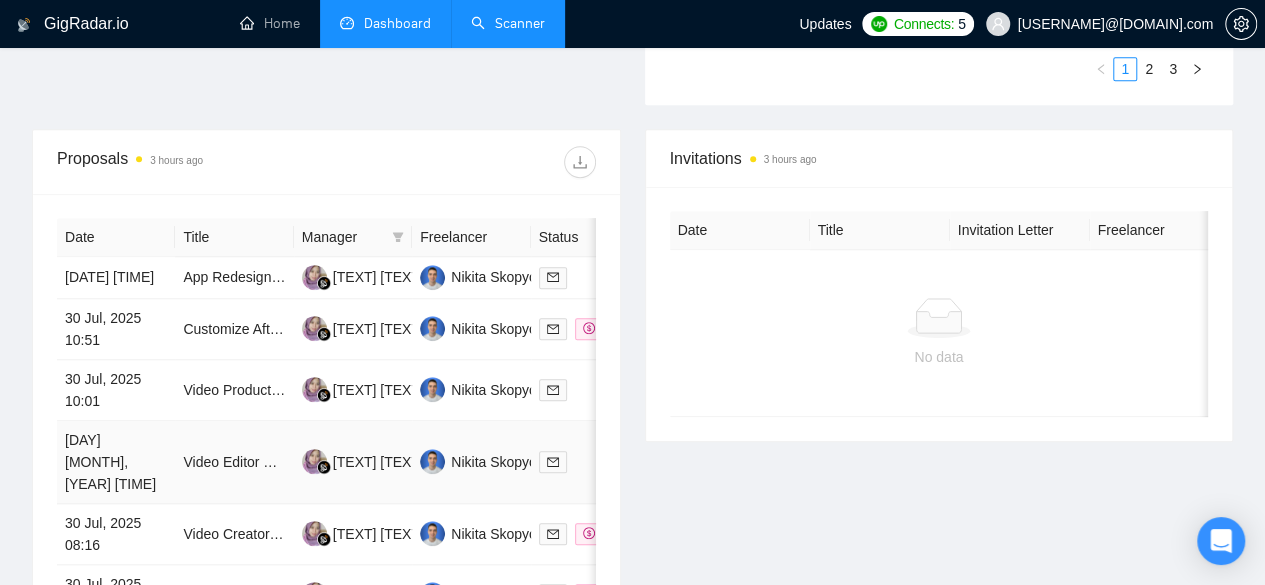 click on "[DAY] [MONTH], [YEAR] [TIME]" at bounding box center (116, 462) 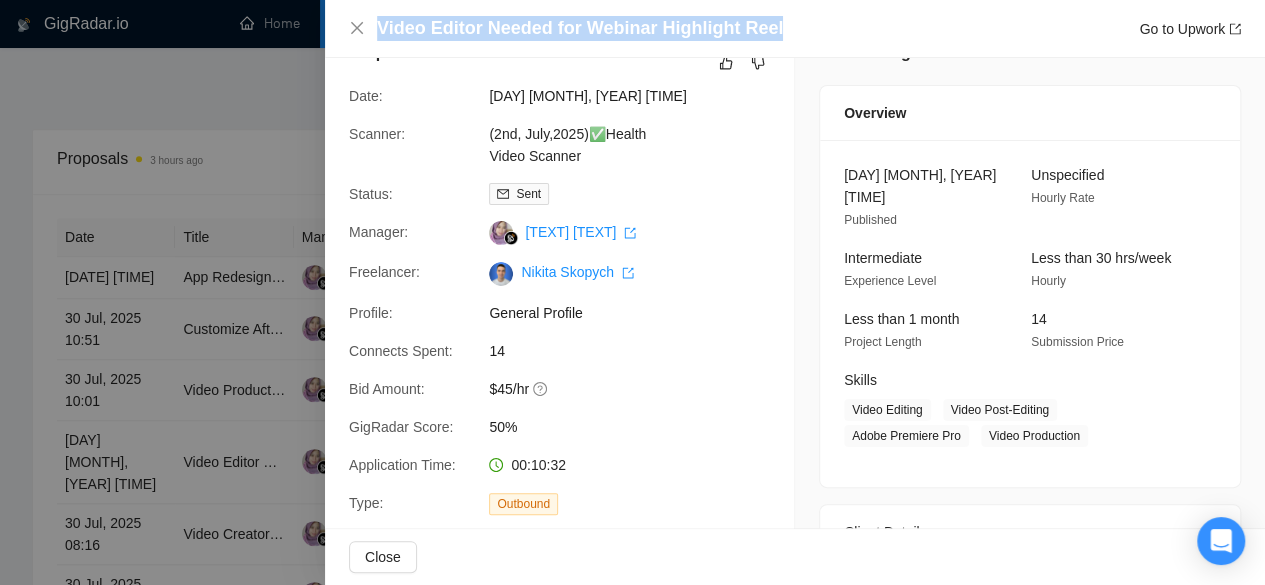 drag, startPoint x: 777, startPoint y: 29, endPoint x: 380, endPoint y: 35, distance: 397.04535 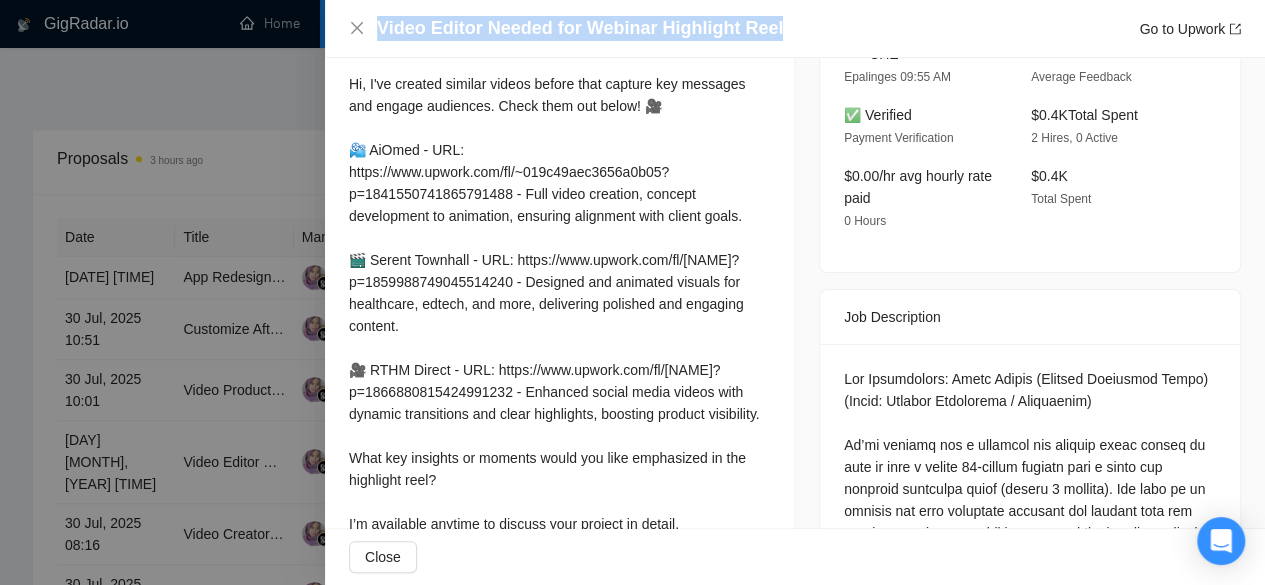 scroll, scrollTop: 800, scrollLeft: 0, axis: vertical 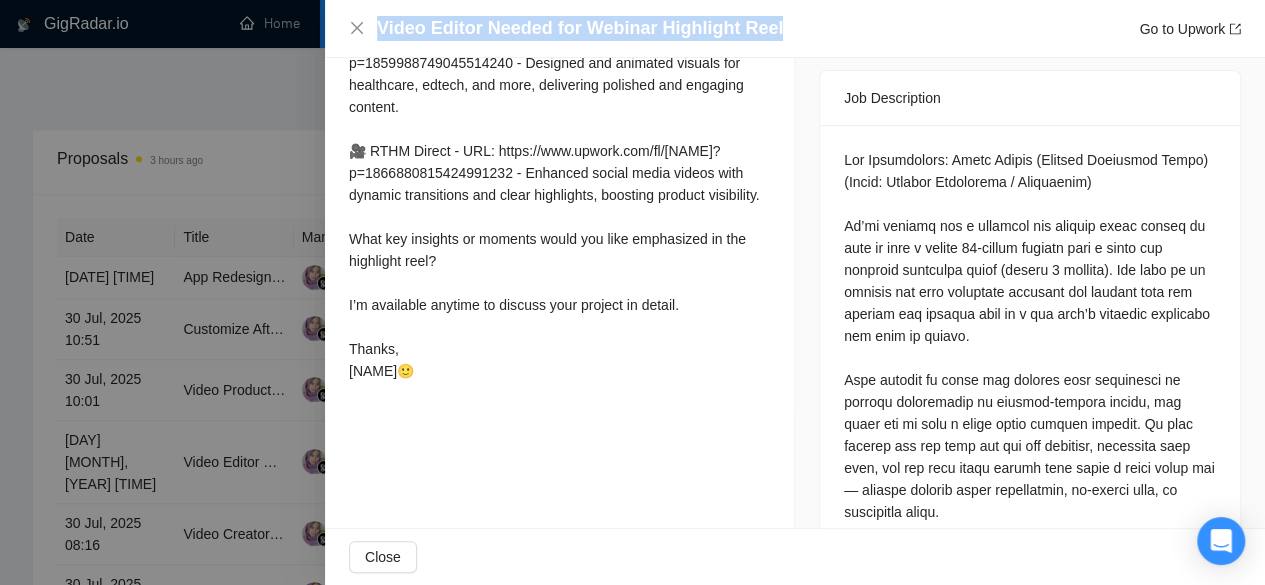 click at bounding box center [632, 292] 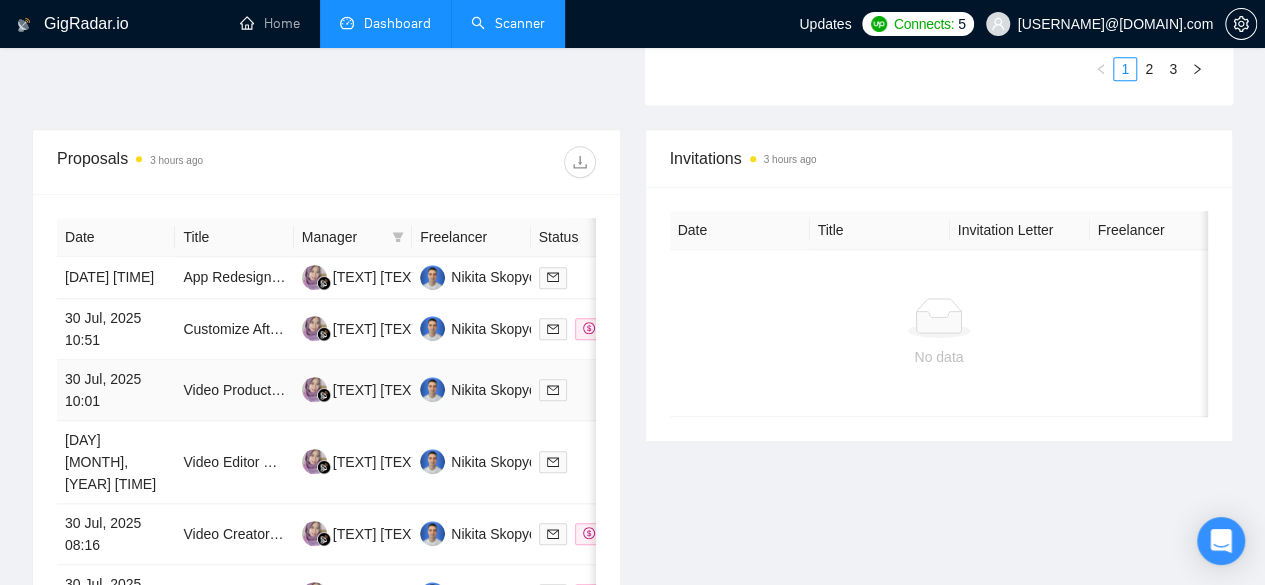 click on "30 Jul, 2025 10:01" at bounding box center (116, 390) 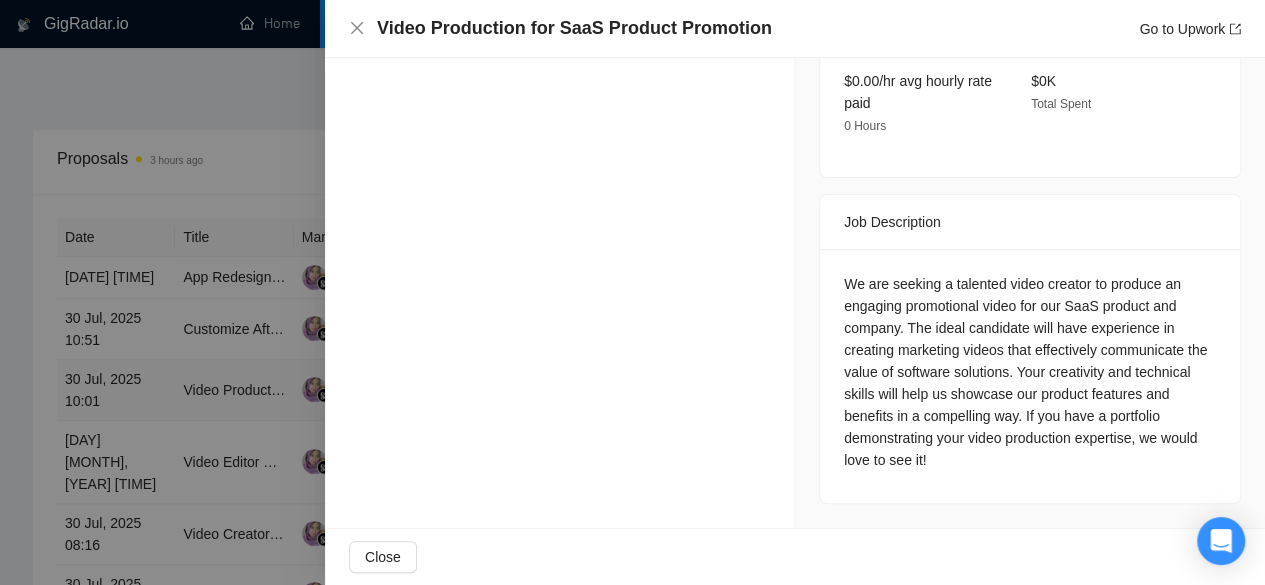scroll, scrollTop: 752, scrollLeft: 0, axis: vertical 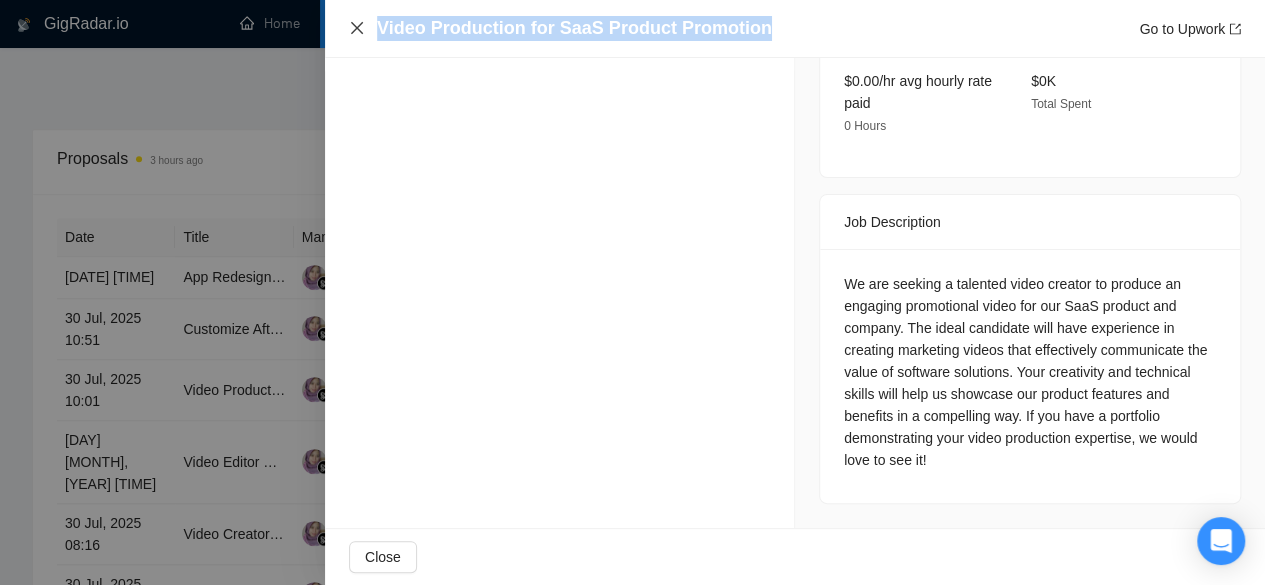 drag, startPoint x: 772, startPoint y: 19, endPoint x: 350, endPoint y: 36, distance: 422.3423 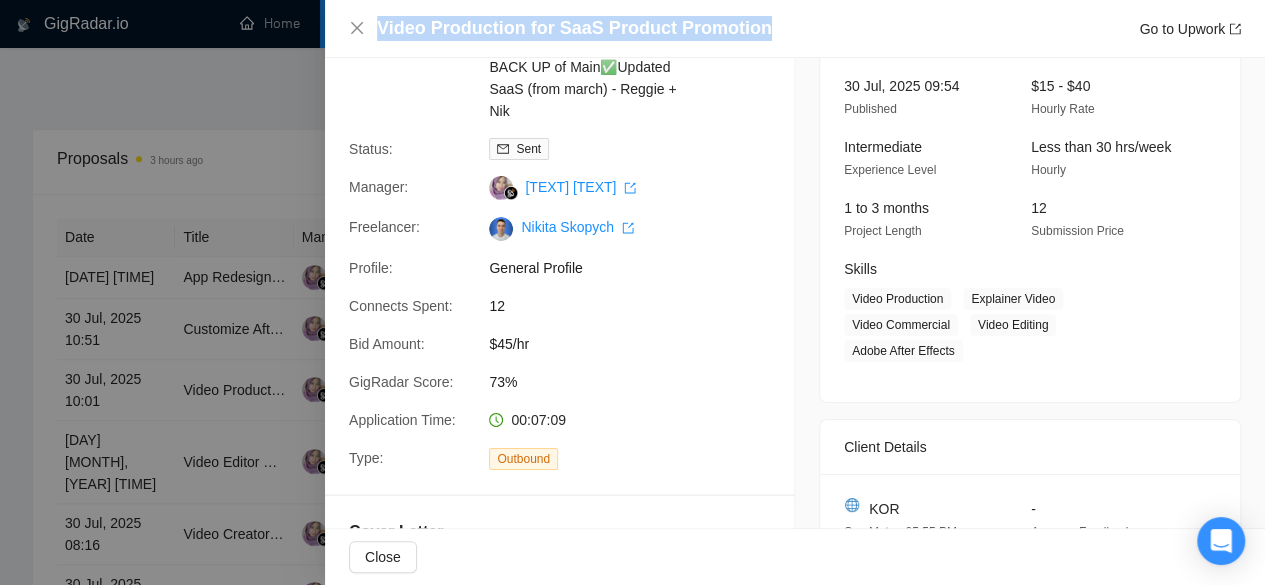 scroll, scrollTop: 52, scrollLeft: 0, axis: vertical 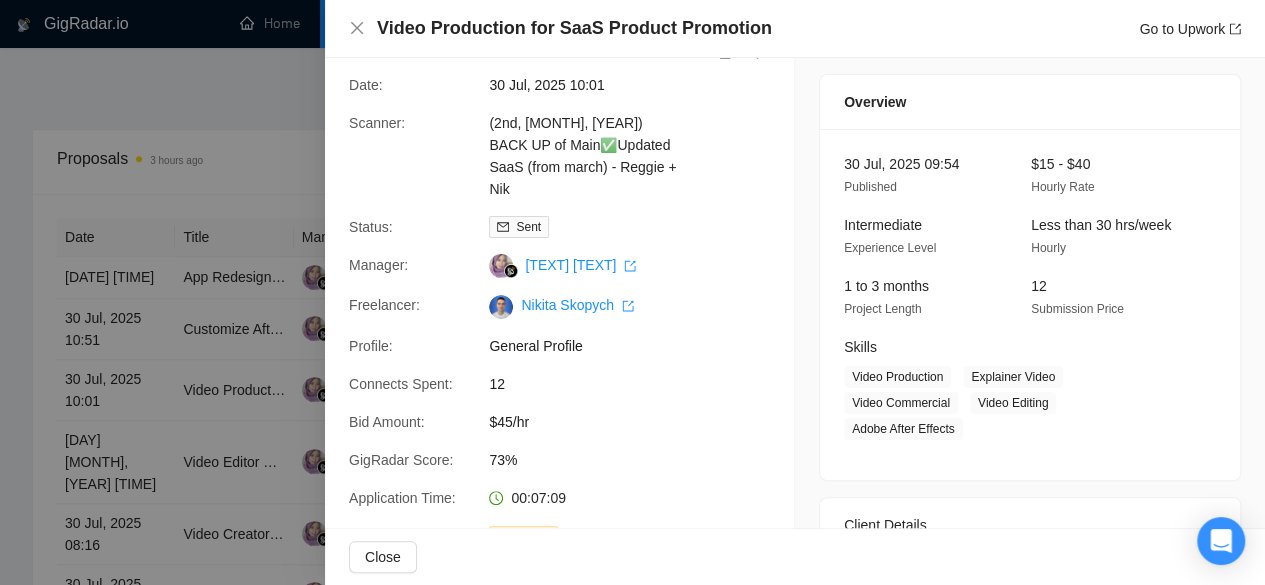 click on "Video Production for SaaS Product Promotion Go to Upwork" at bounding box center [795, 29] 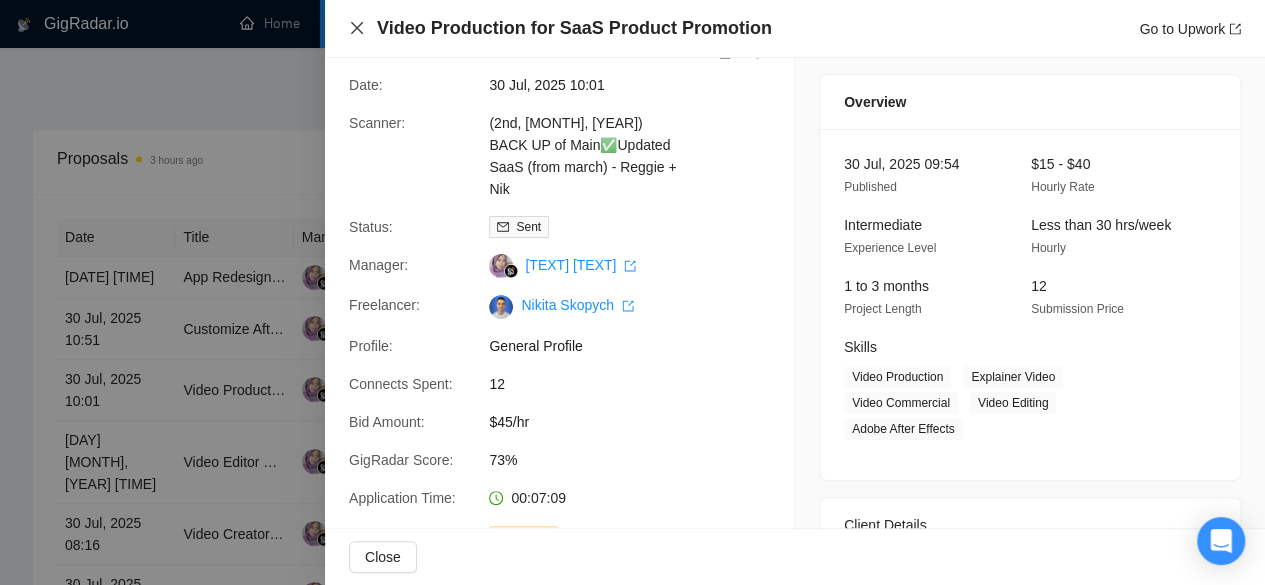 click 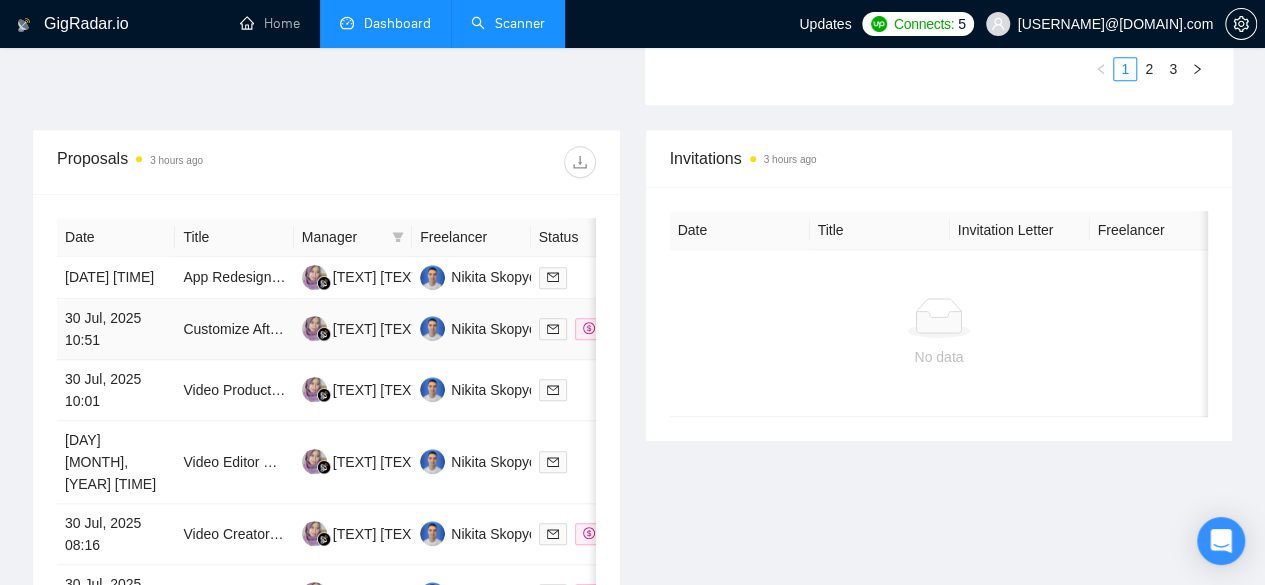 click on "30 Jul, 2025 10:51" at bounding box center (116, 329) 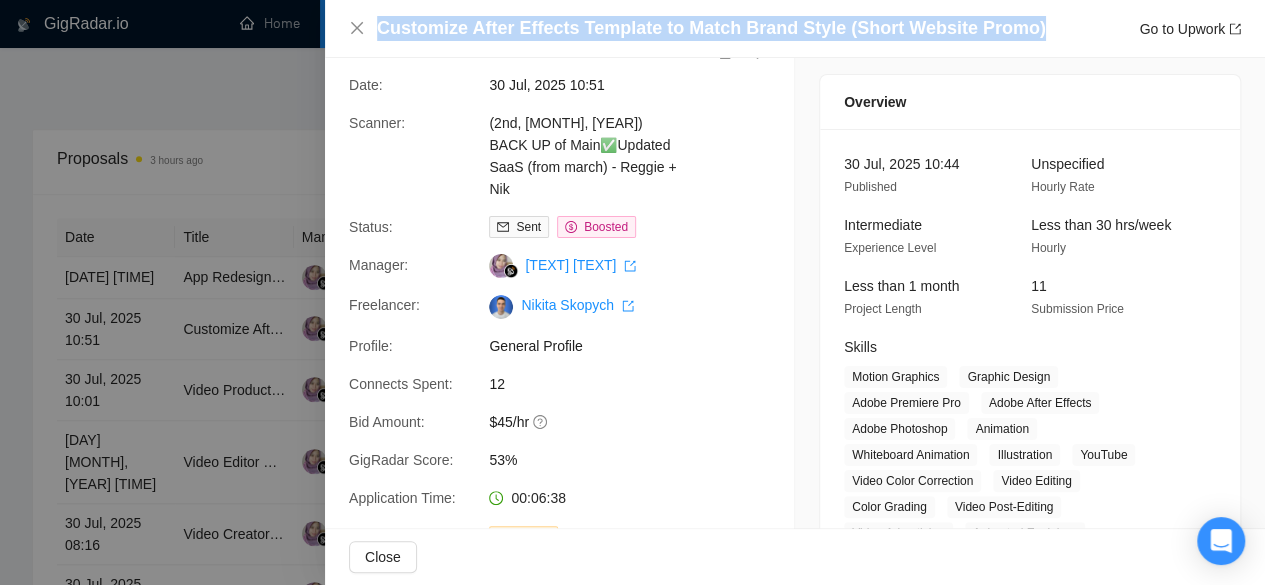 drag, startPoint x: 988, startPoint y: 33, endPoint x: 370, endPoint y: 27, distance: 618.0291 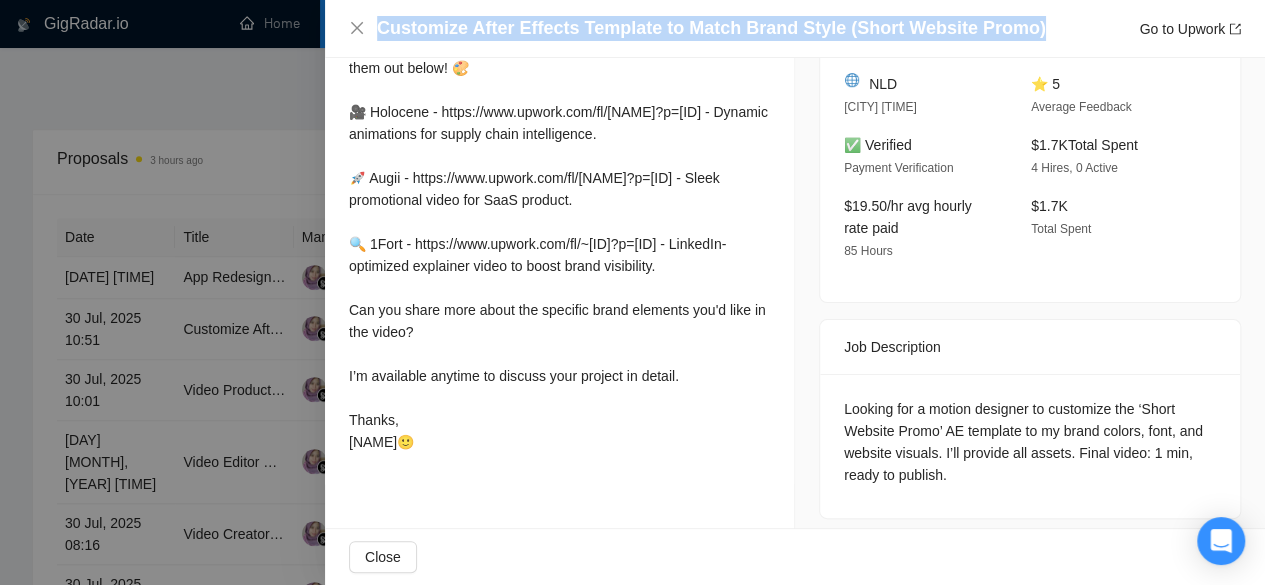 scroll, scrollTop: 698, scrollLeft: 0, axis: vertical 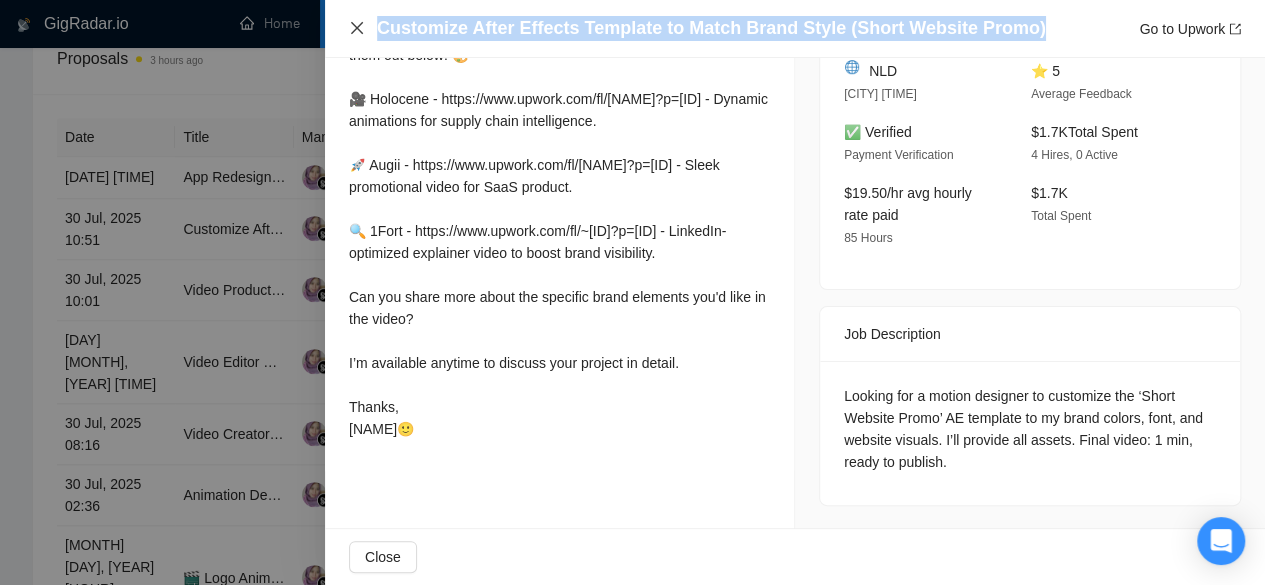 click 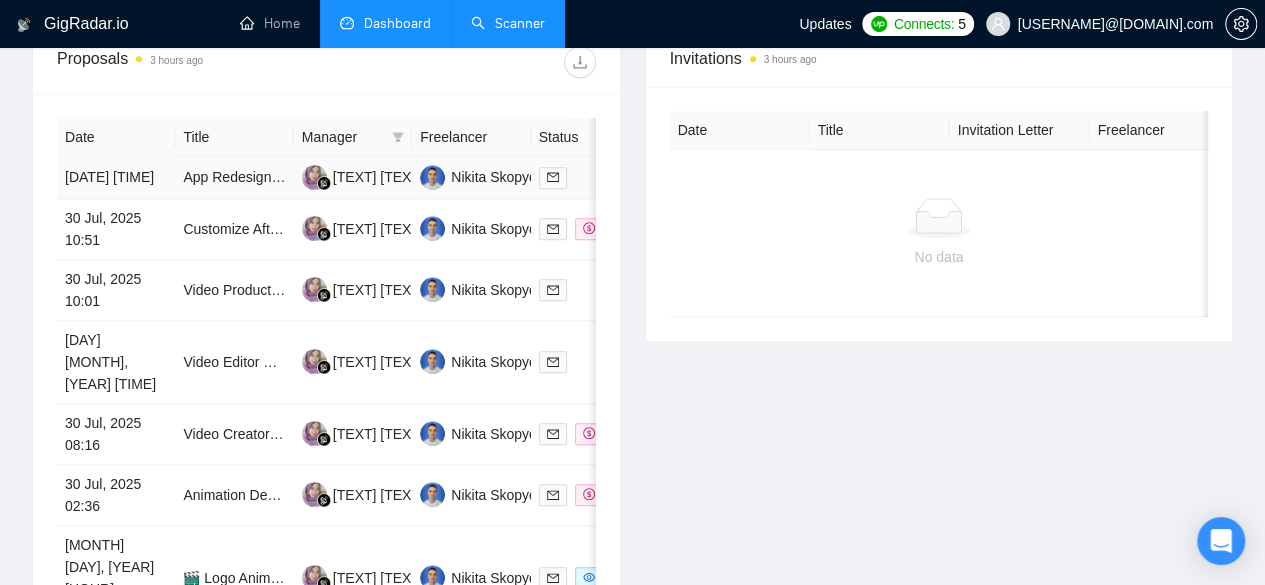 click on "[DATE] [TIME]" at bounding box center [116, 178] 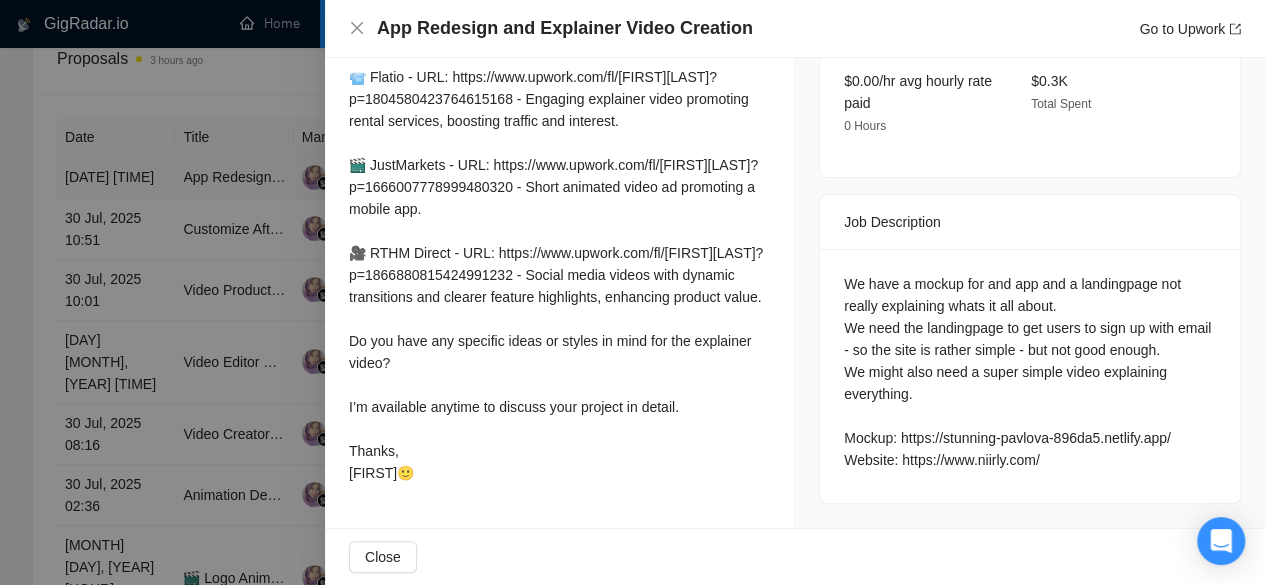 scroll, scrollTop: 652, scrollLeft: 0, axis: vertical 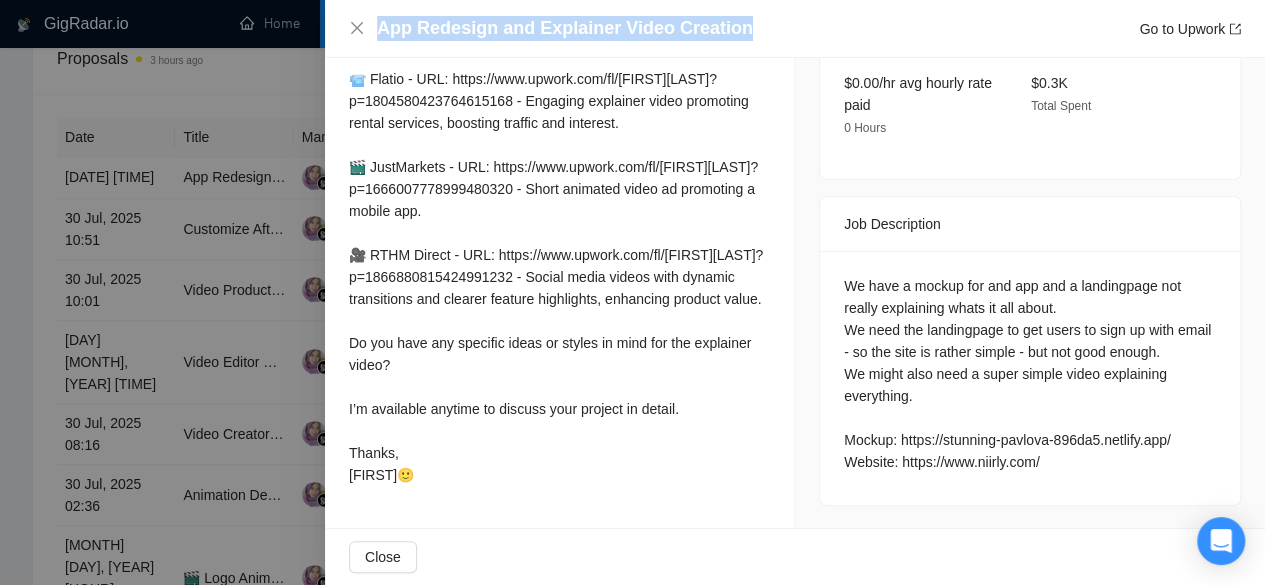 drag, startPoint x: 741, startPoint y: 25, endPoint x: 366, endPoint y: 31, distance: 375.048 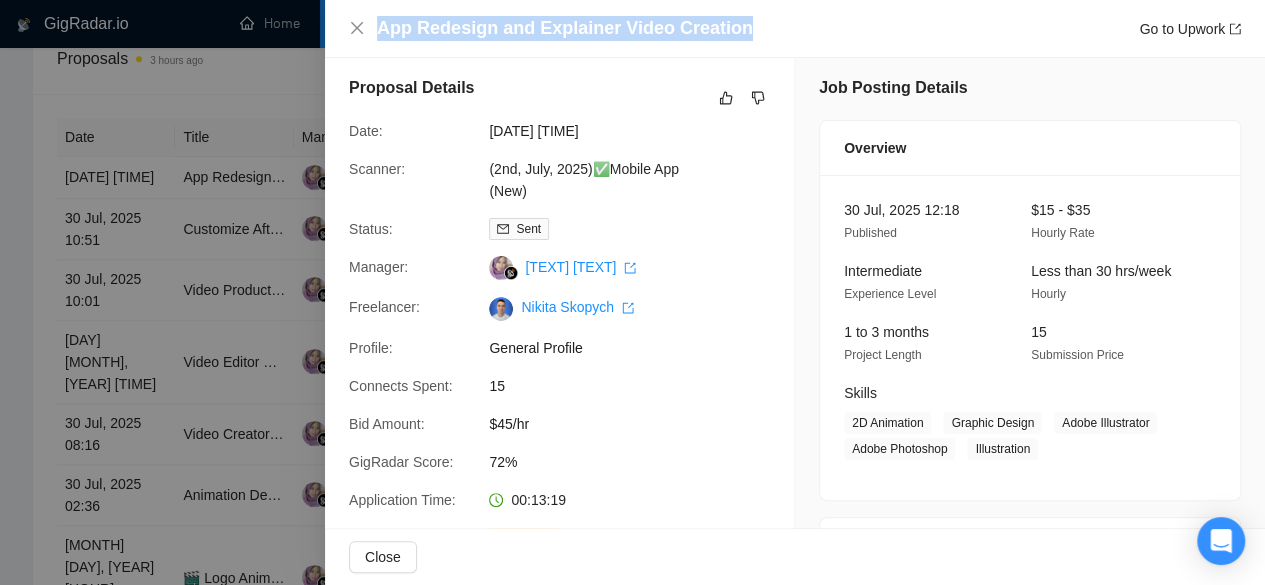 scroll, scrollTop: 0, scrollLeft: 0, axis: both 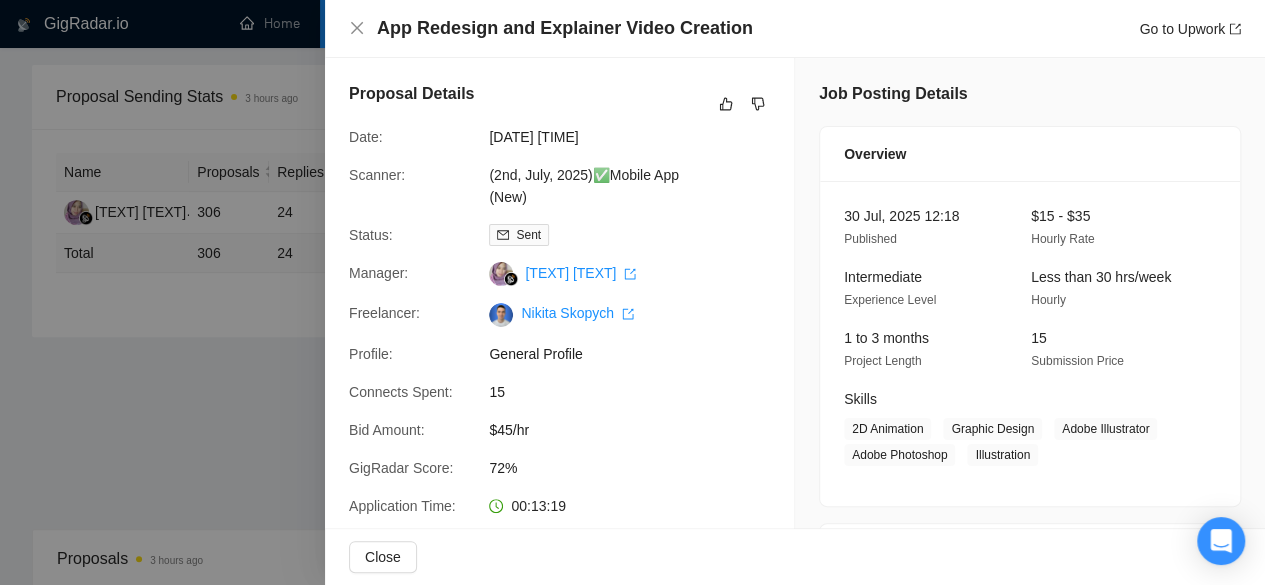 click on "App Redesign and Explainer Video Creation Go to Upwork" at bounding box center [795, 28] 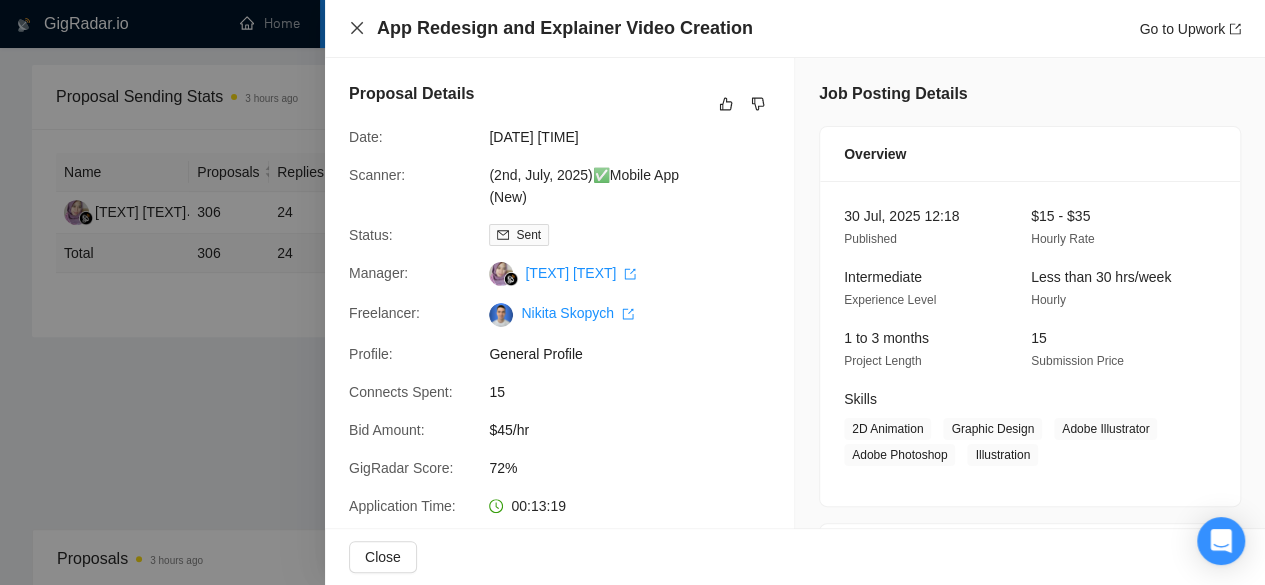 click 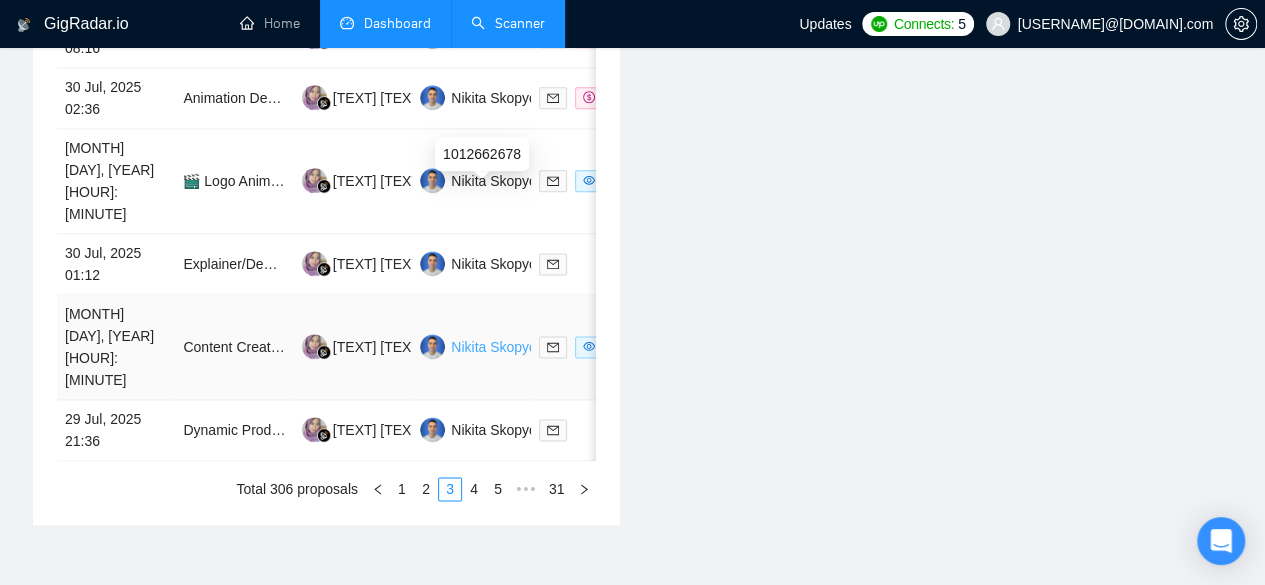 scroll, scrollTop: 1219, scrollLeft: 0, axis: vertical 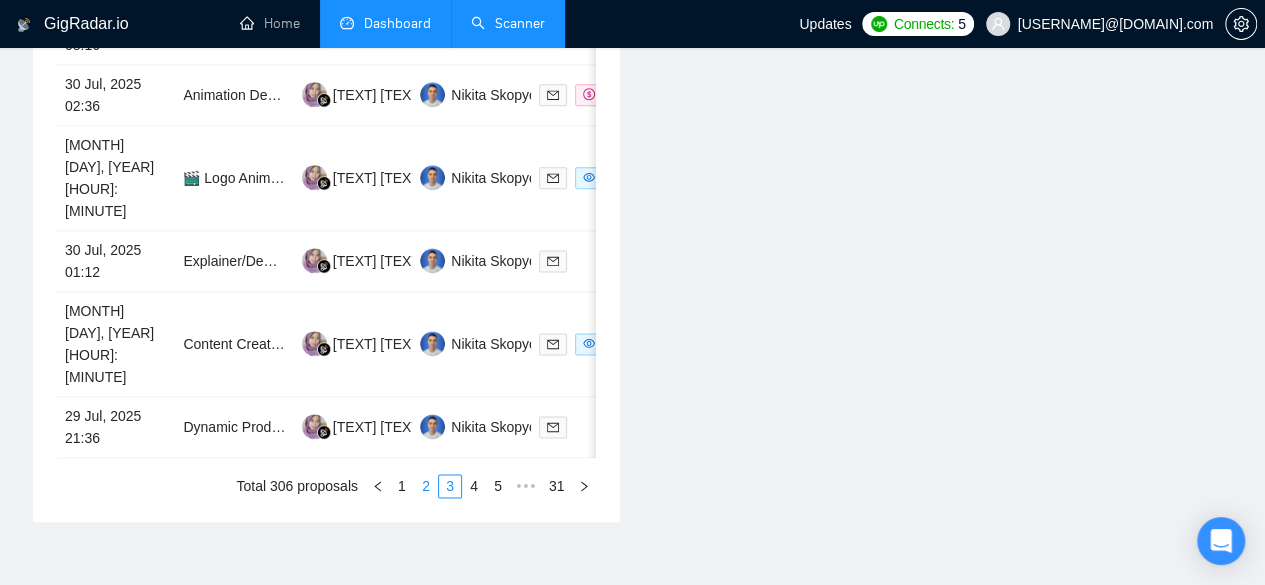 click on "2" at bounding box center (426, 486) 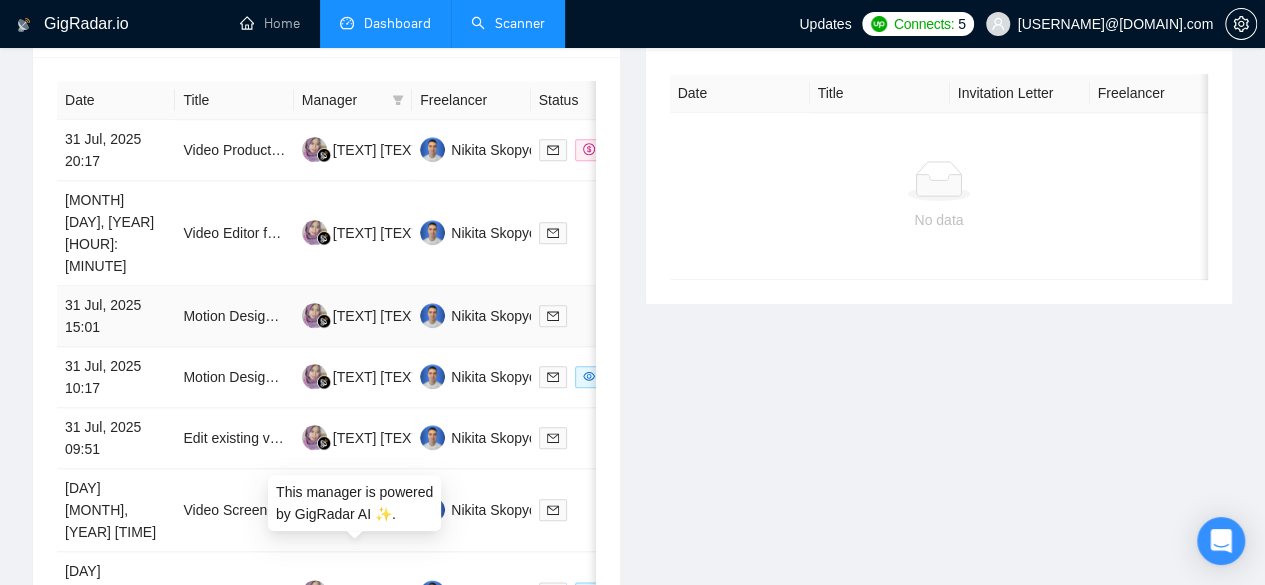 scroll, scrollTop: 819, scrollLeft: 0, axis: vertical 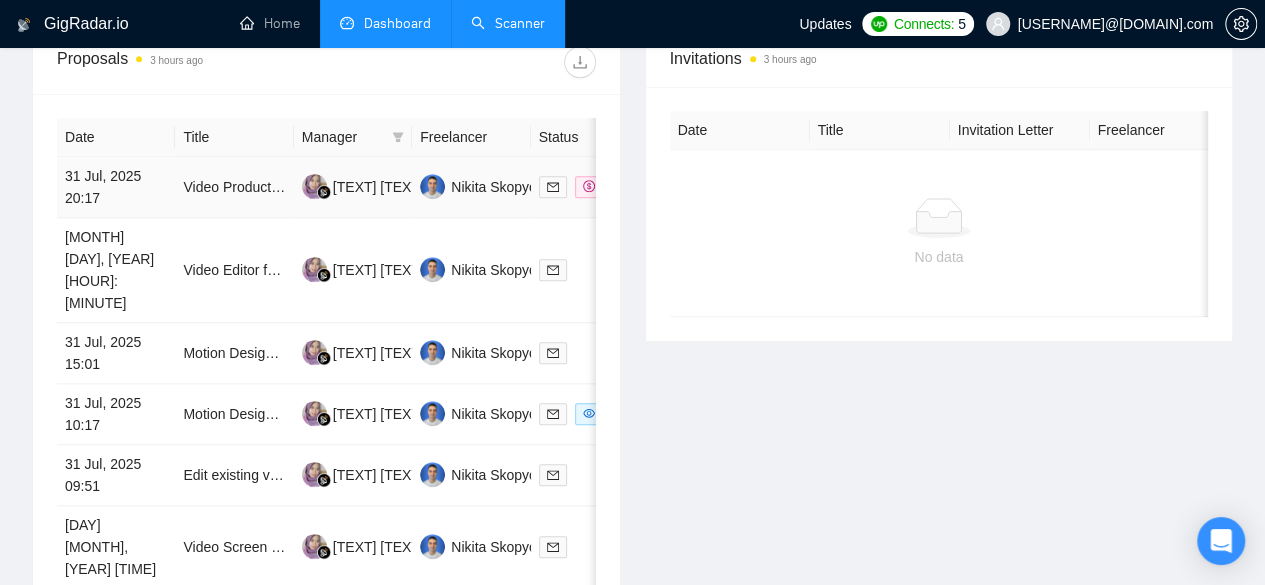 click on "31 Jul, 2025 20:17" at bounding box center [116, 187] 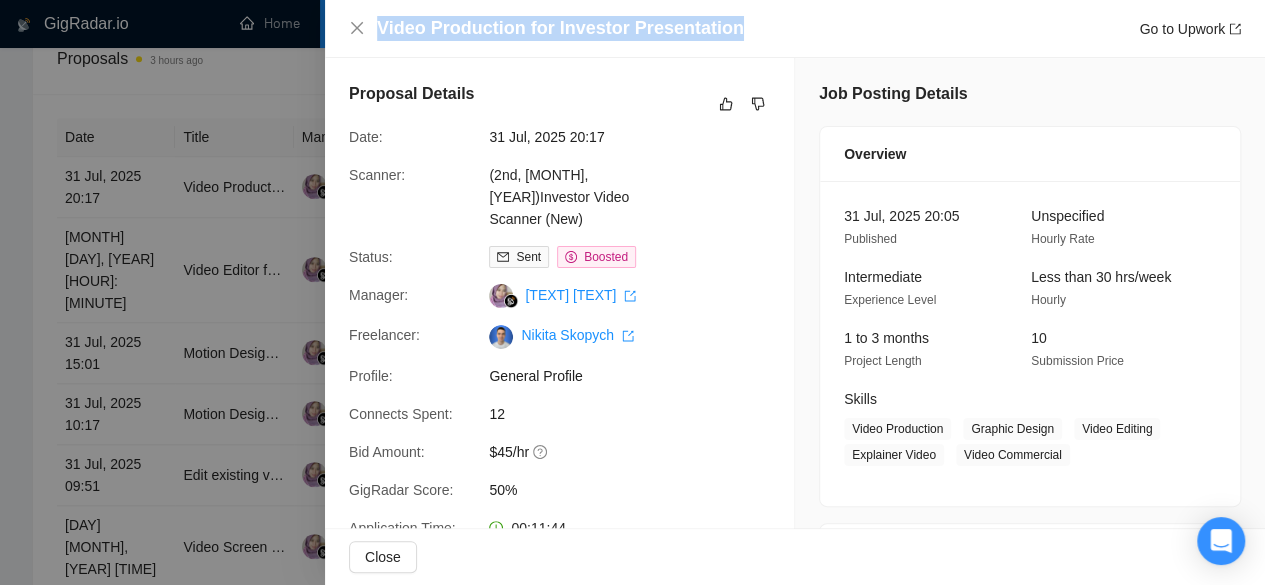 drag, startPoint x: 742, startPoint y: 29, endPoint x: 374, endPoint y: 30, distance: 368.00137 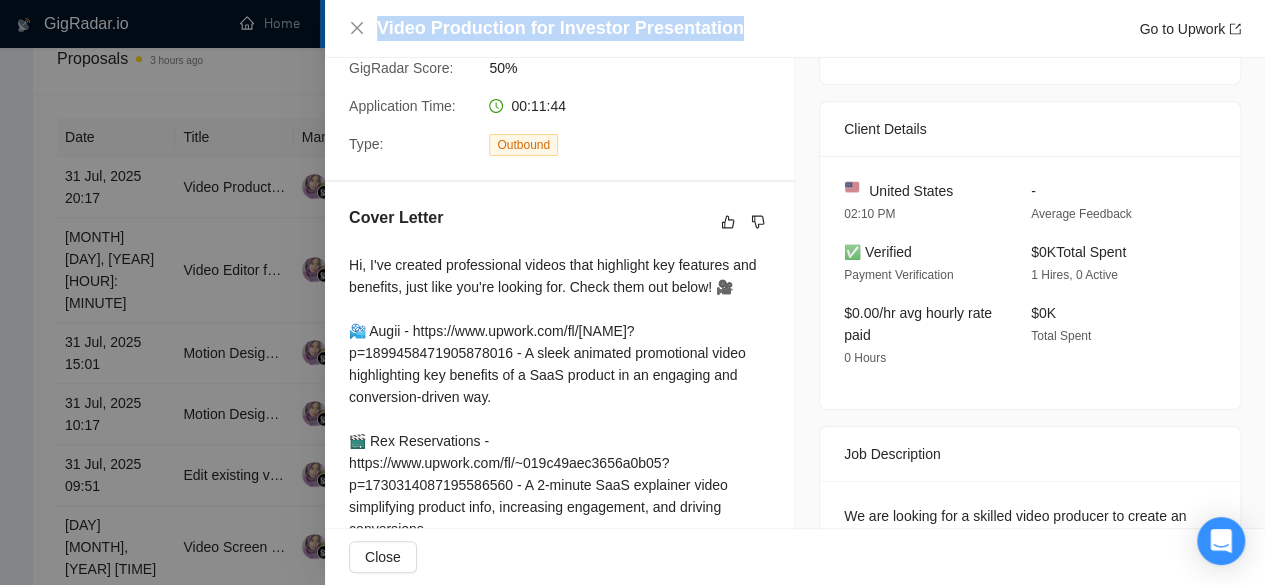 scroll, scrollTop: 400, scrollLeft: 0, axis: vertical 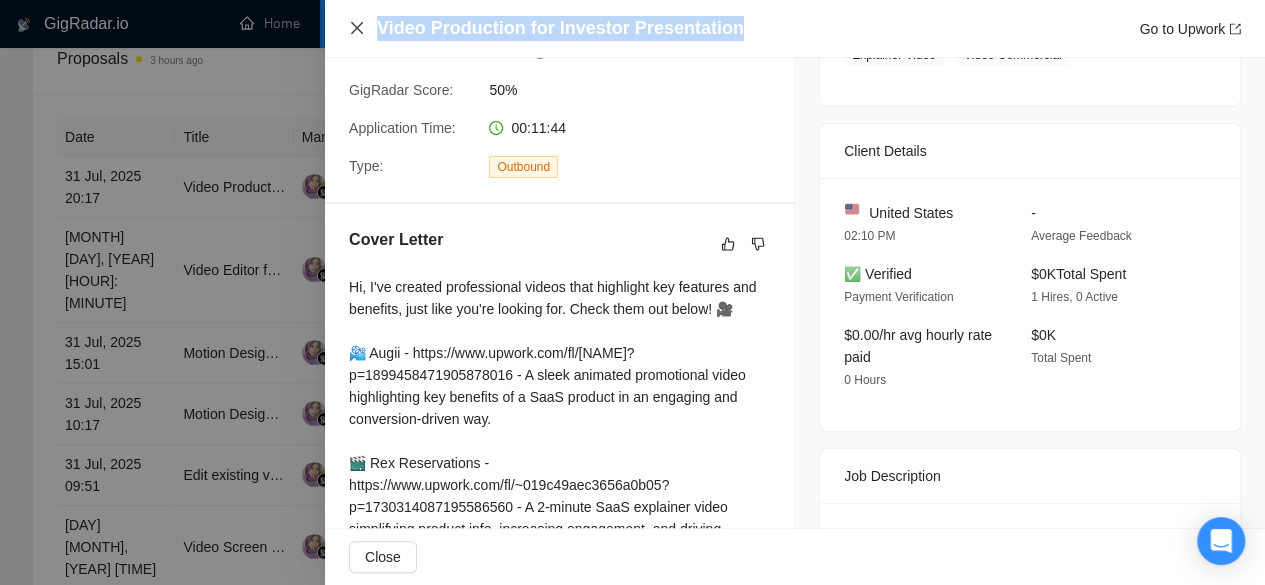 click 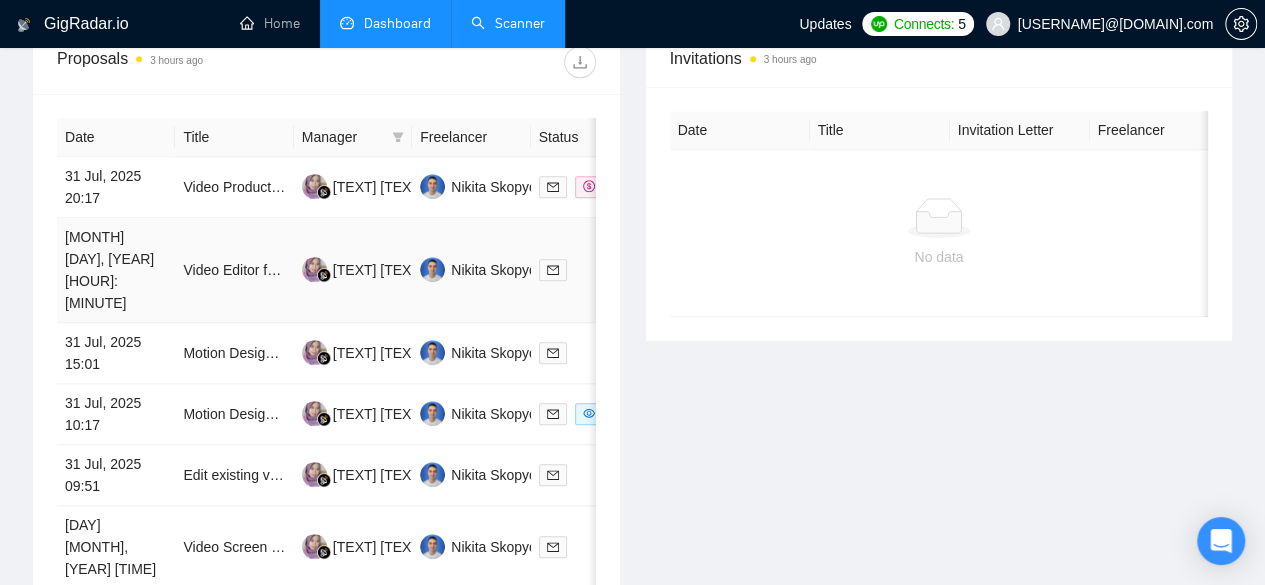 click on "[MONTH] [DAY], [YEAR] [HOUR]:[MINUTE]" at bounding box center [116, 270] 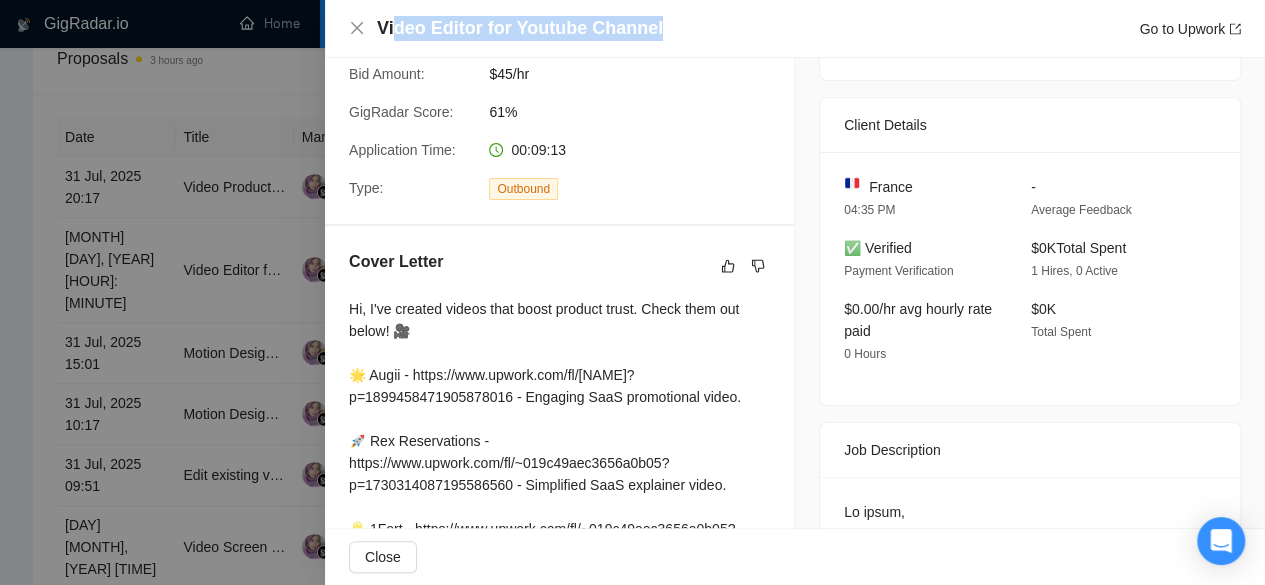 drag, startPoint x: 664, startPoint y: 28, endPoint x: 392, endPoint y: 18, distance: 272.18375 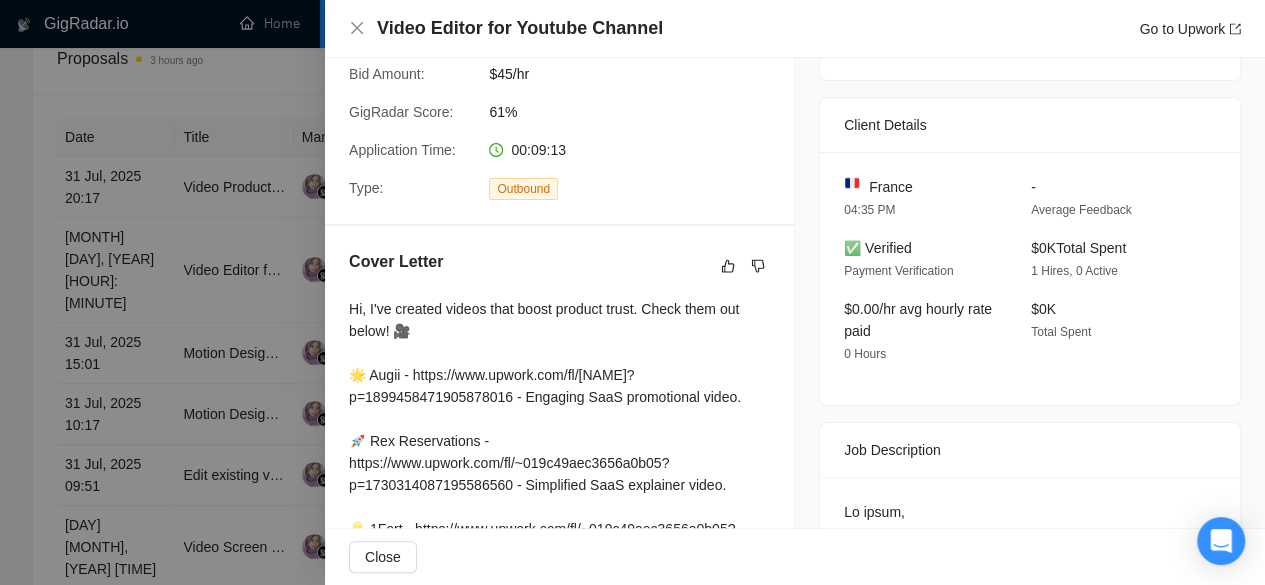 click on "Video Editor for Youtube Channel Go to Upwork" at bounding box center (795, 29) 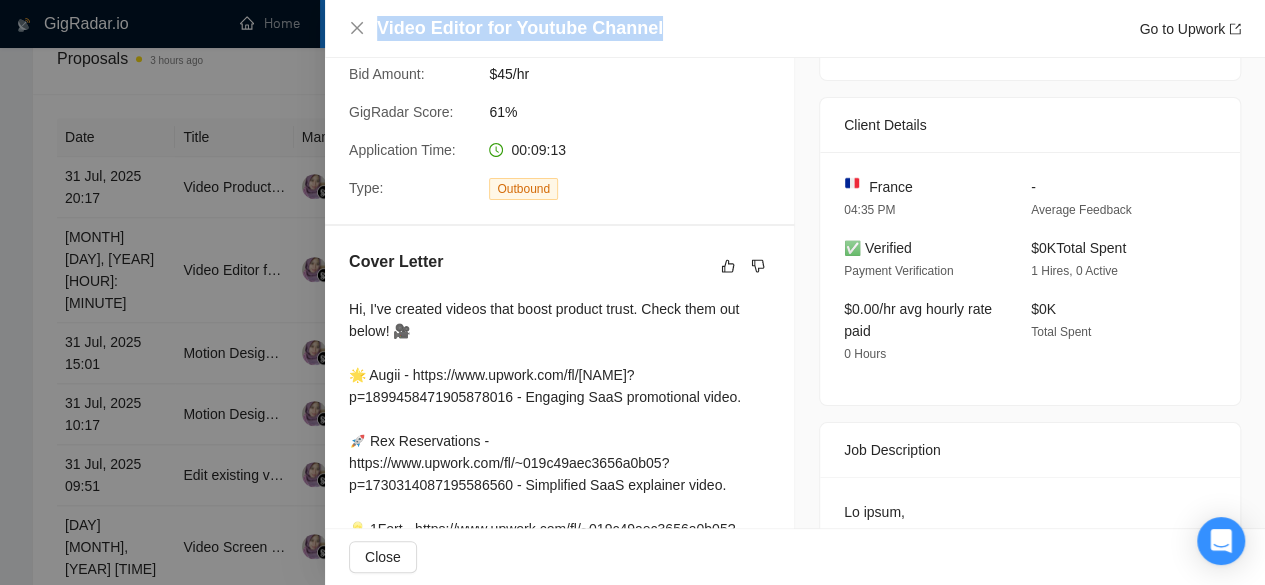 drag, startPoint x: 670, startPoint y: 25, endPoint x: 368, endPoint y: 35, distance: 302.16553 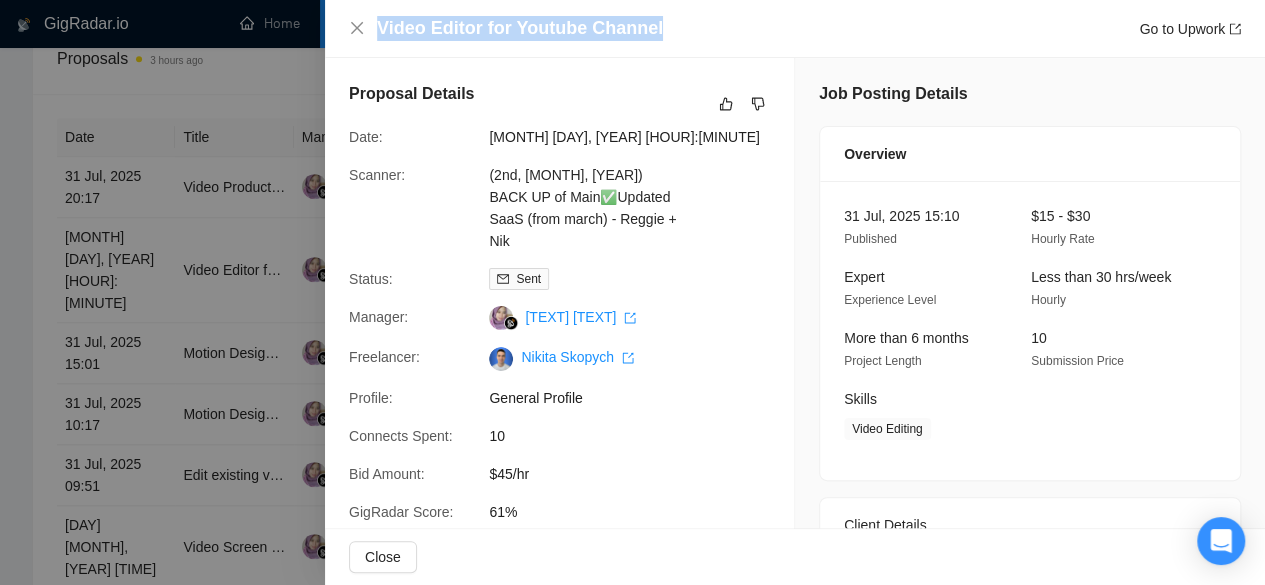 scroll, scrollTop: 0, scrollLeft: 0, axis: both 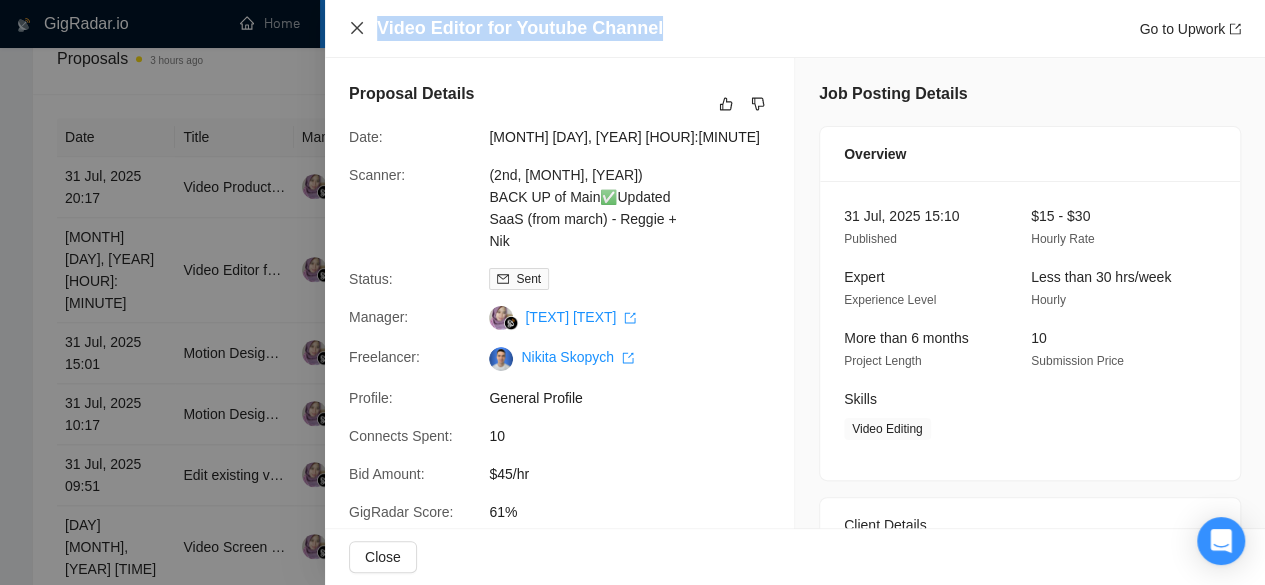 click 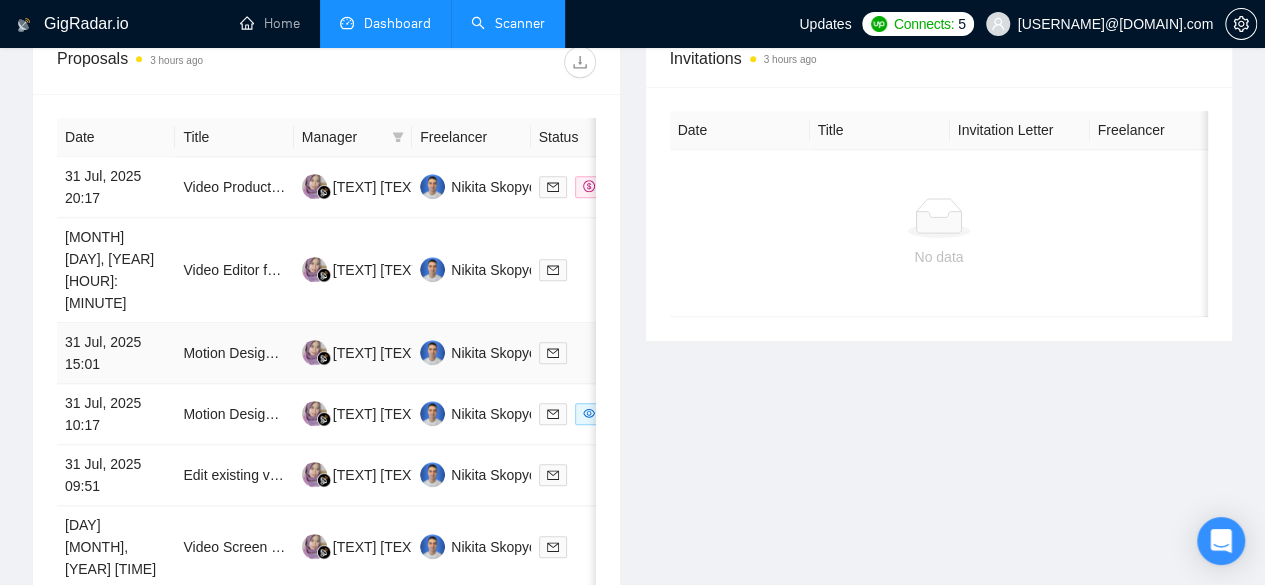 click on "31 Jul, 2025 15:01" at bounding box center [116, 353] 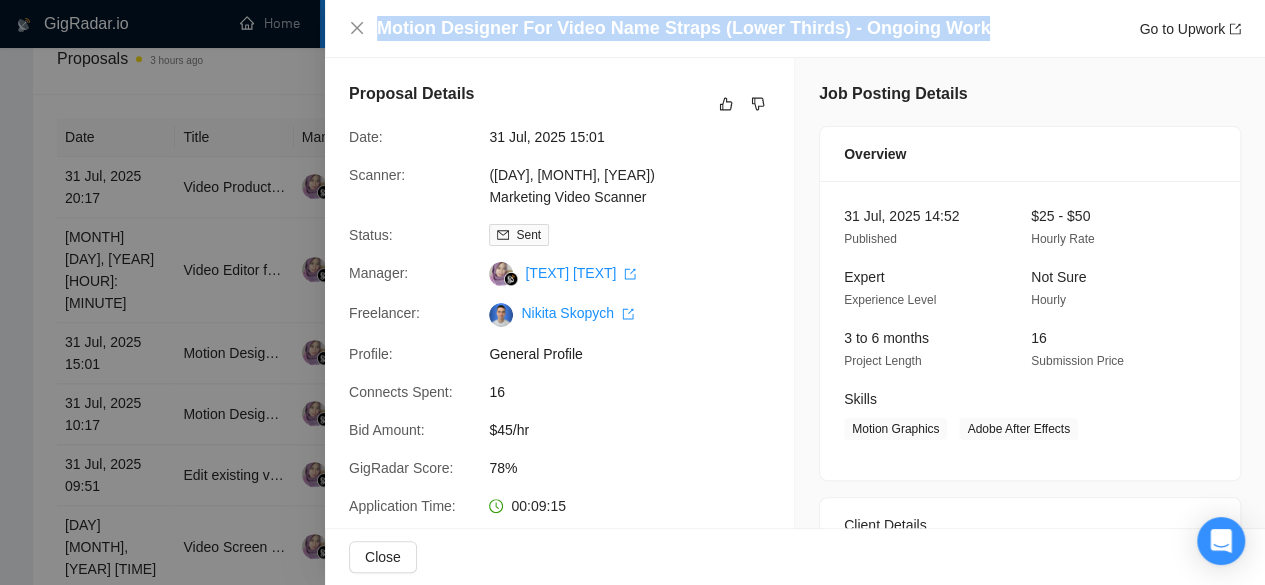drag, startPoint x: 985, startPoint y: 32, endPoint x: 374, endPoint y: 23, distance: 611.0663 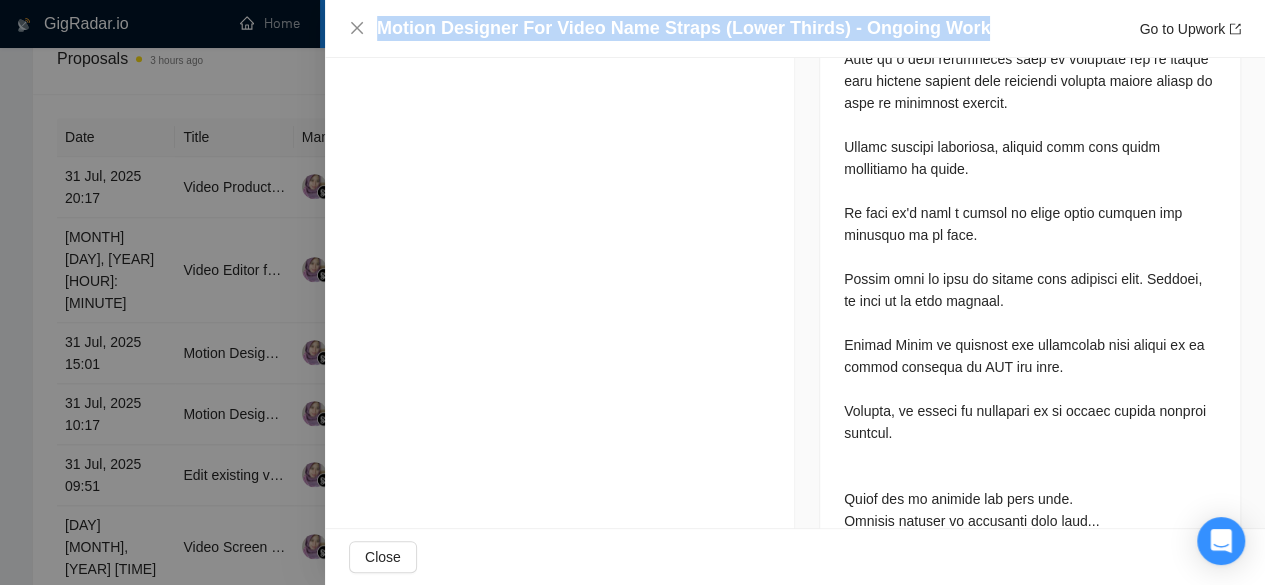 scroll, scrollTop: 1330, scrollLeft: 0, axis: vertical 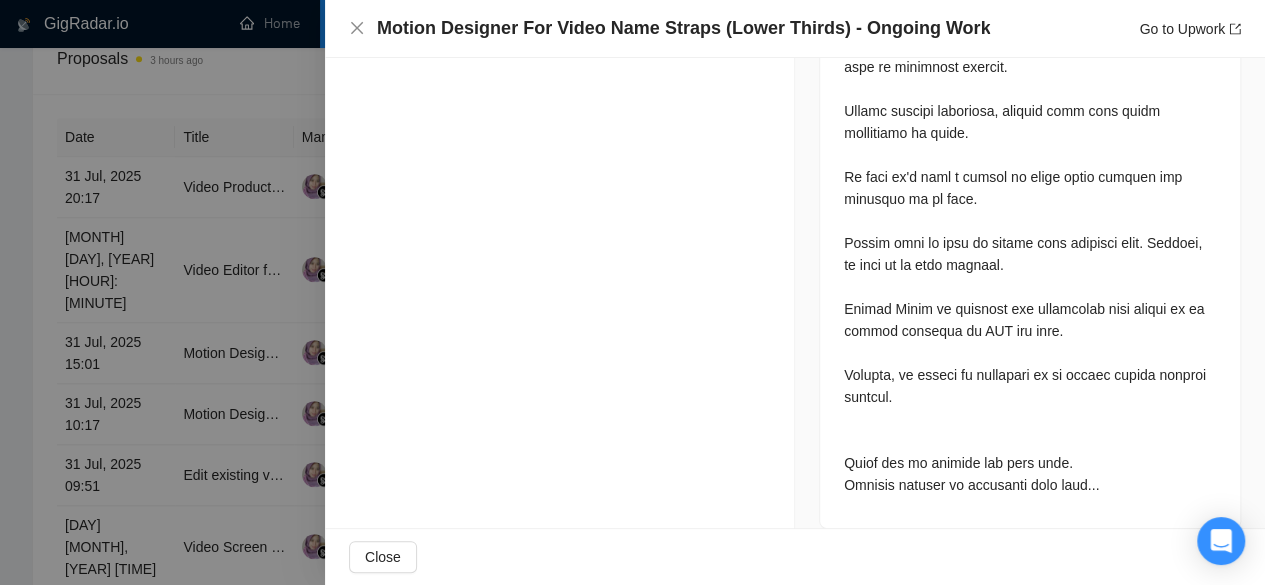 click at bounding box center [632, 292] 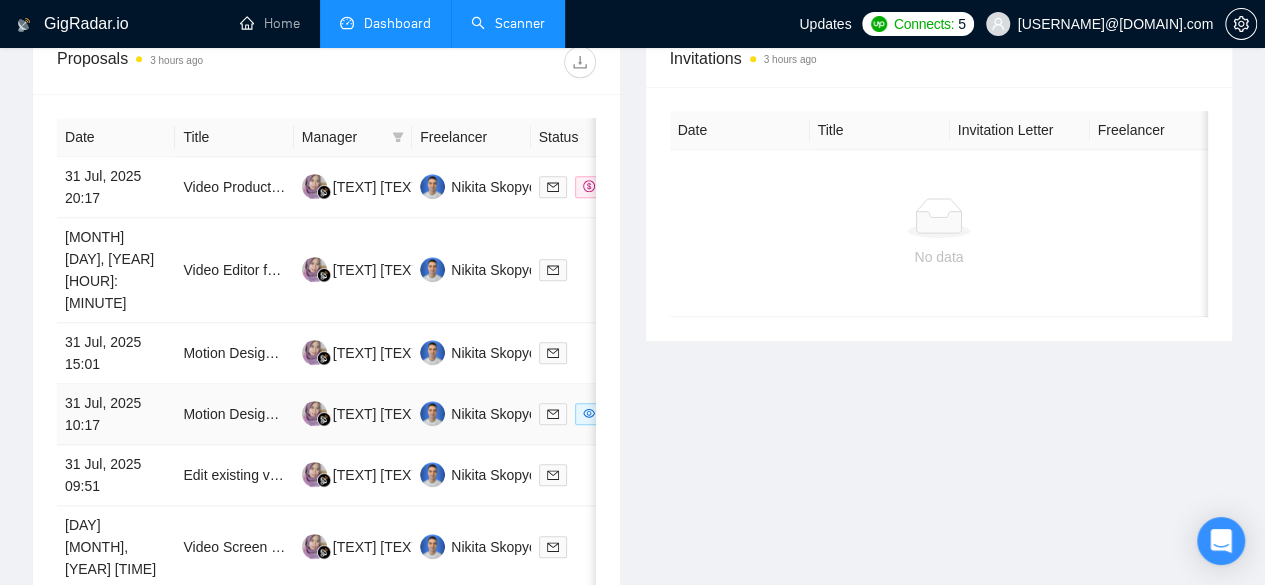 click on "31 Jul, 2025 10:17" at bounding box center (116, 414) 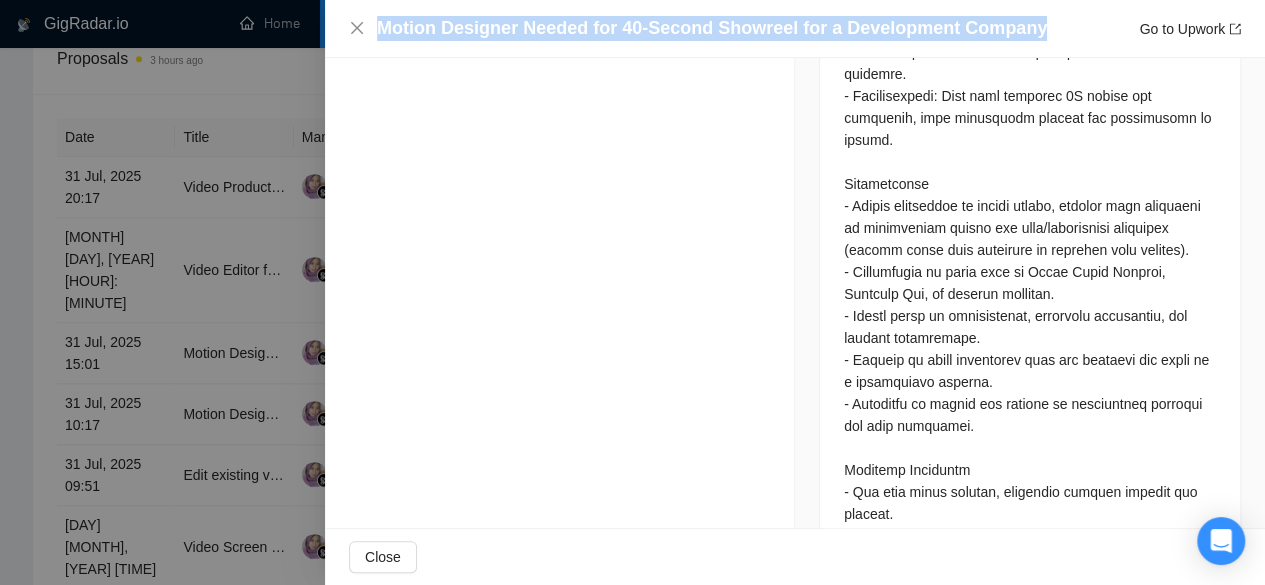 drag, startPoint x: 1032, startPoint y: 27, endPoint x: 380, endPoint y: 21, distance: 652.0276 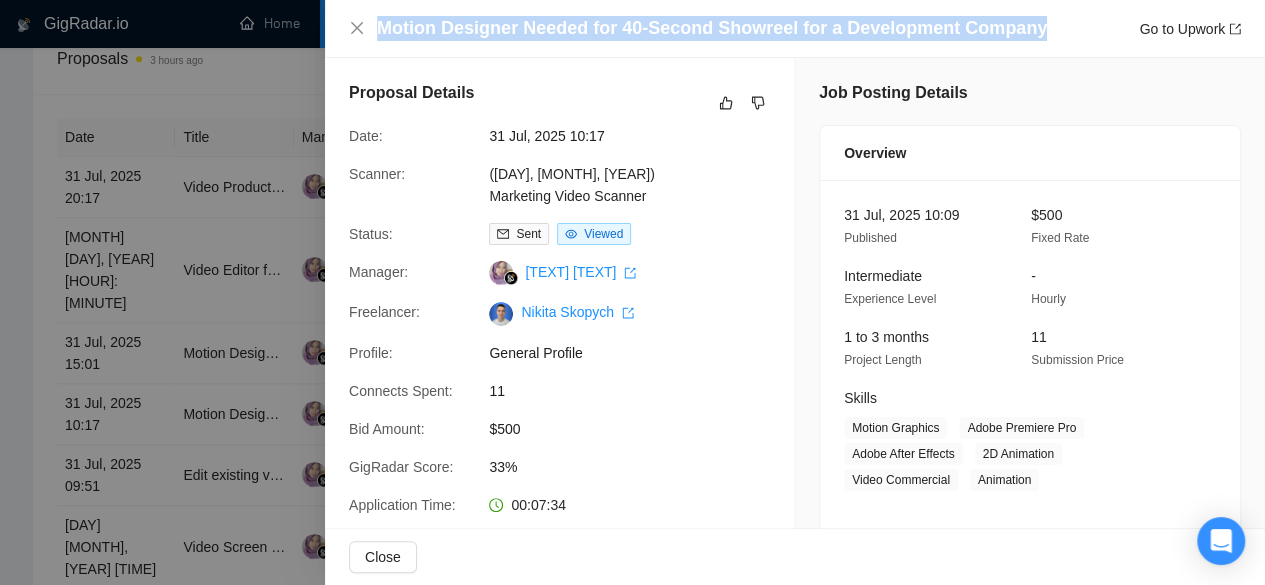 scroll, scrollTop: 0, scrollLeft: 0, axis: both 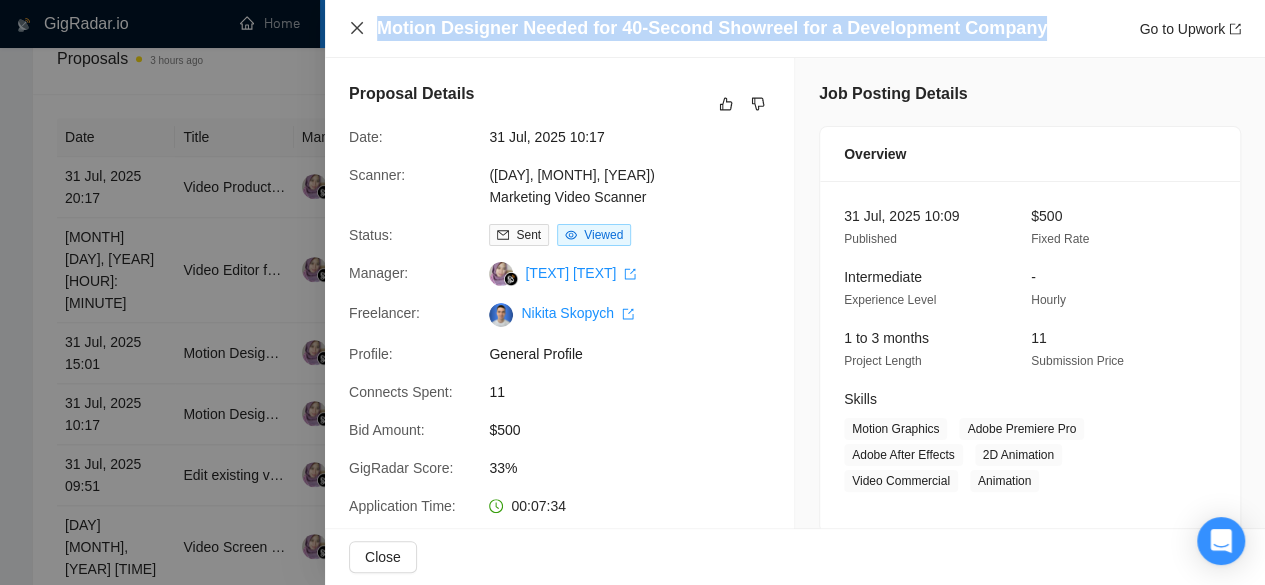 click 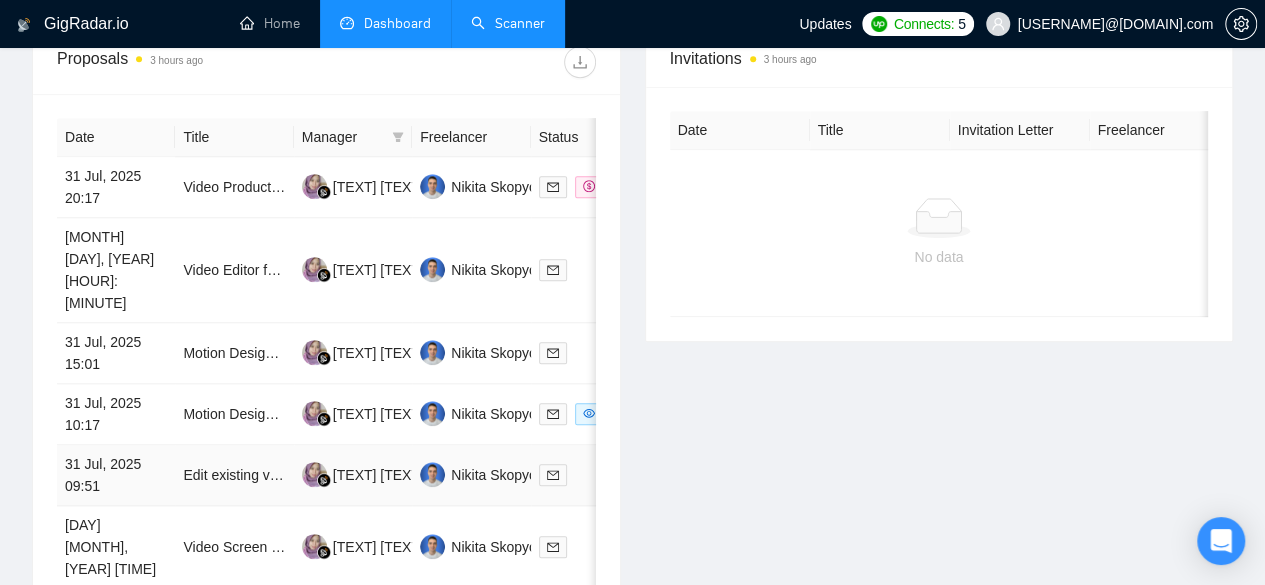 click on "31 Jul, 2025 09:51" at bounding box center (116, 475) 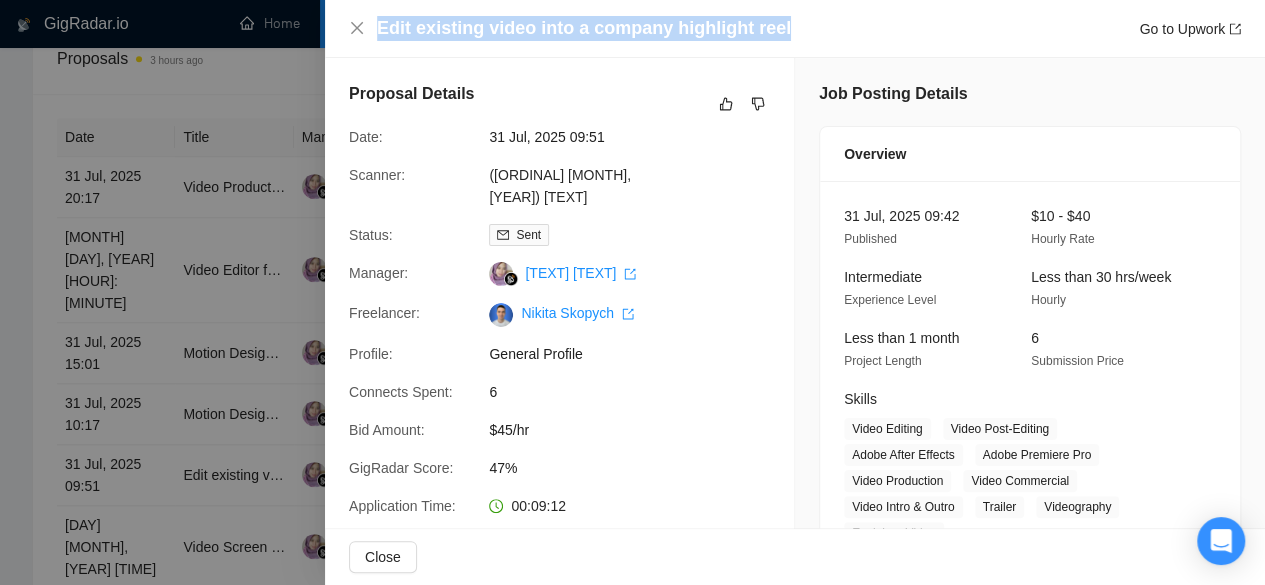 drag, startPoint x: 791, startPoint y: 27, endPoint x: 371, endPoint y: 27, distance: 420 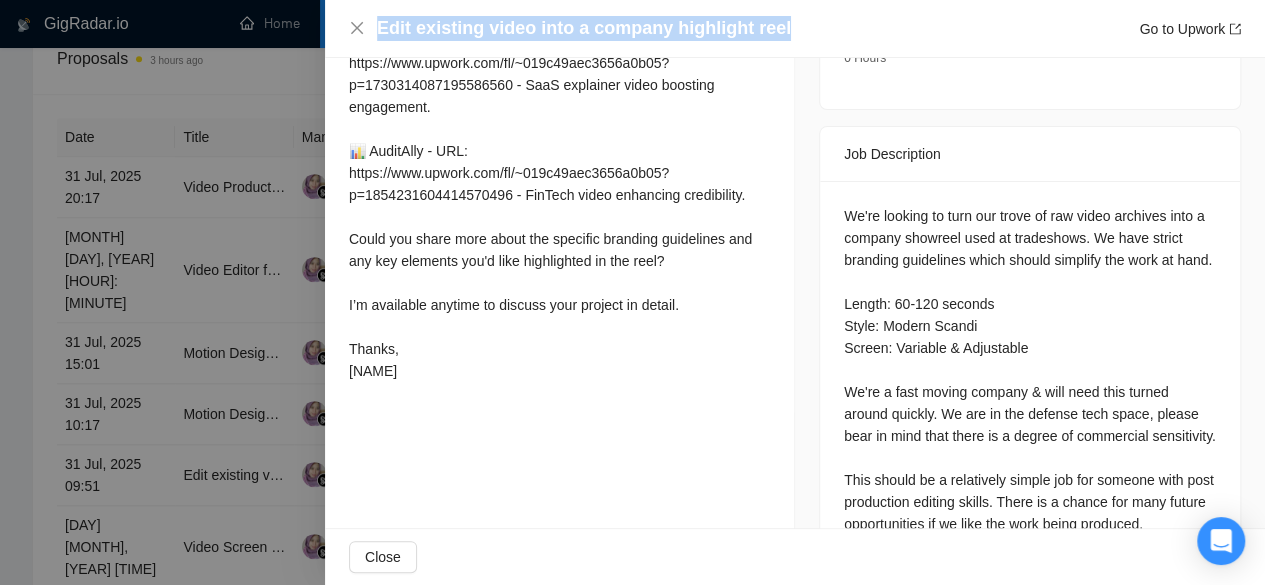 scroll, scrollTop: 900, scrollLeft: 0, axis: vertical 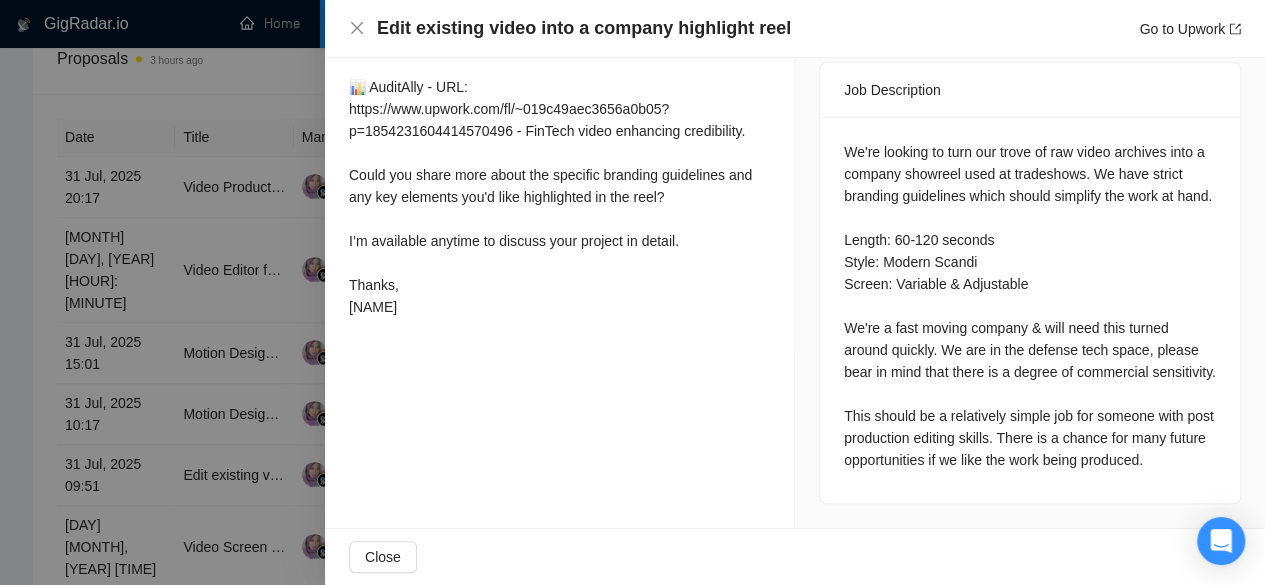 click at bounding box center [632, 292] 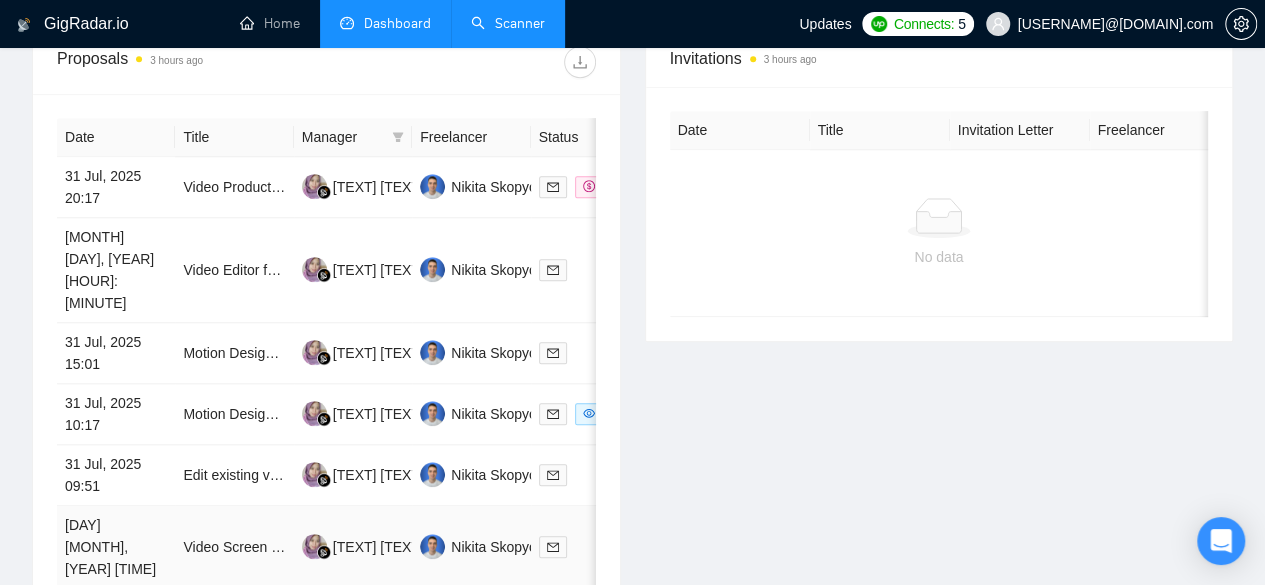 click on "[DAY] [MONTH], [YEAR] [TIME]" at bounding box center (116, 547) 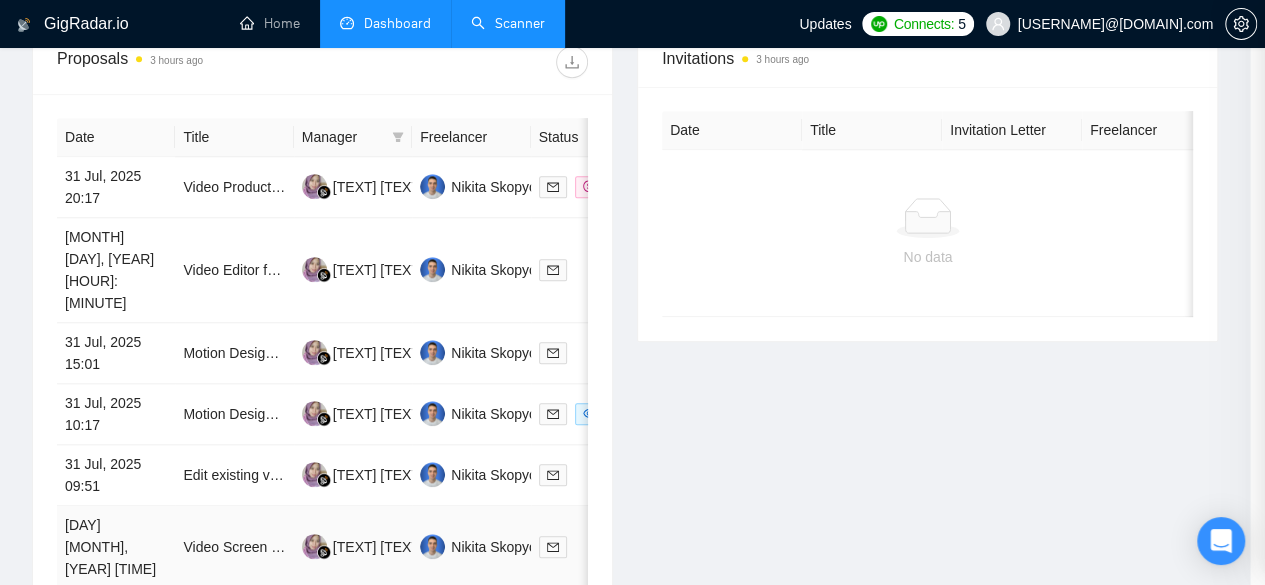 scroll, scrollTop: 832, scrollLeft: 0, axis: vertical 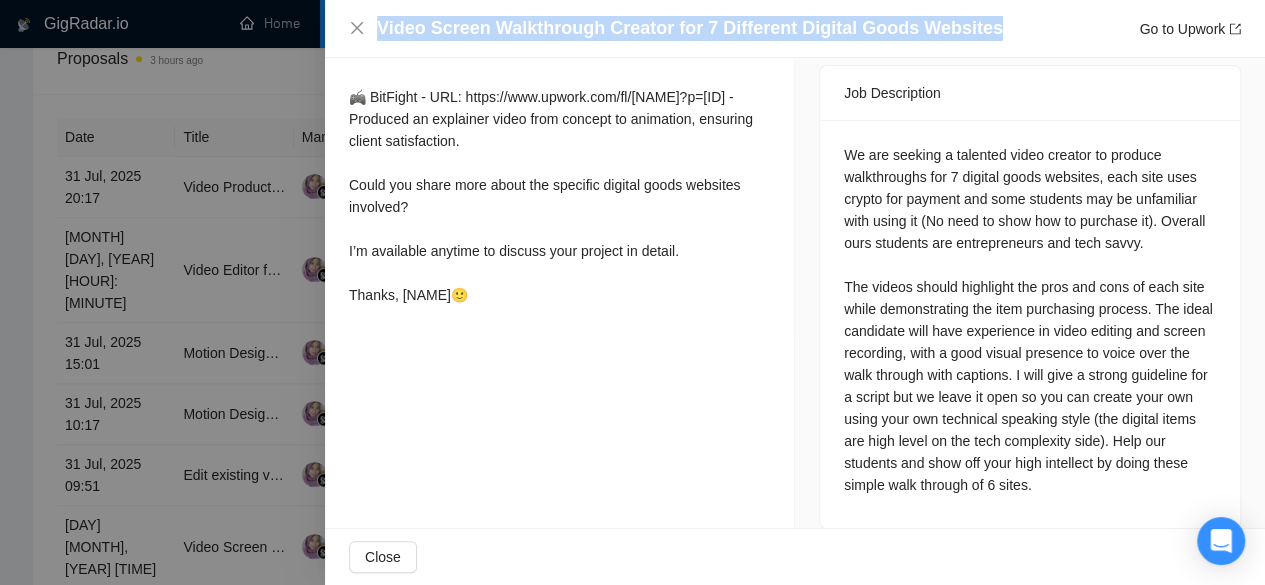 drag, startPoint x: 1014, startPoint y: 29, endPoint x: 470, endPoint y: 5, distance: 544.5292 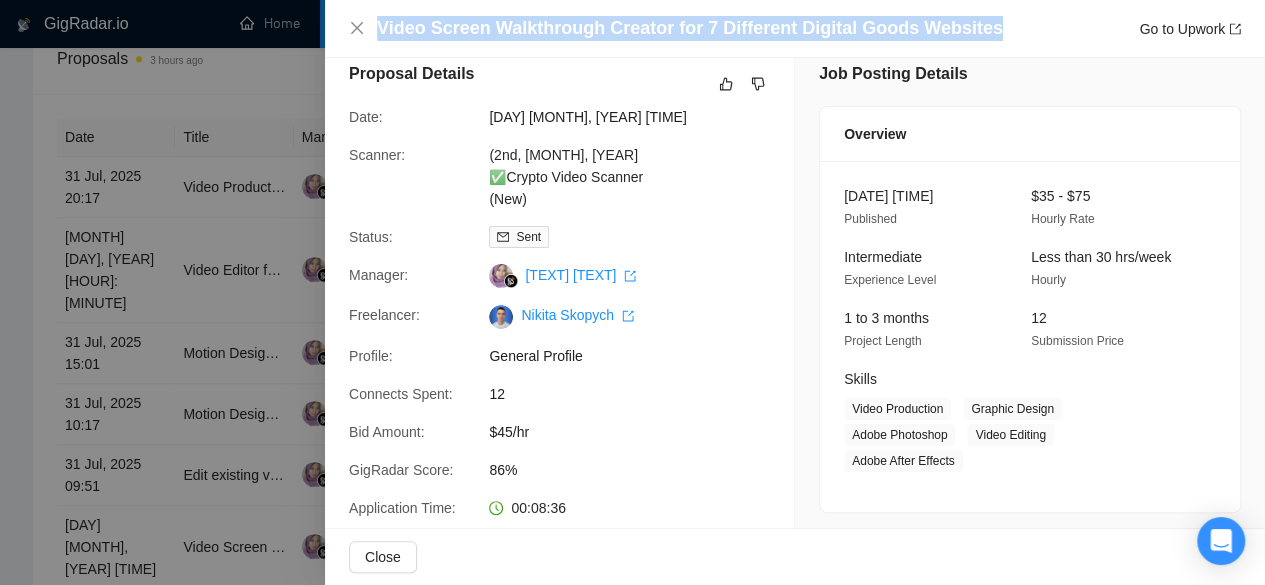 scroll, scrollTop: 0, scrollLeft: 0, axis: both 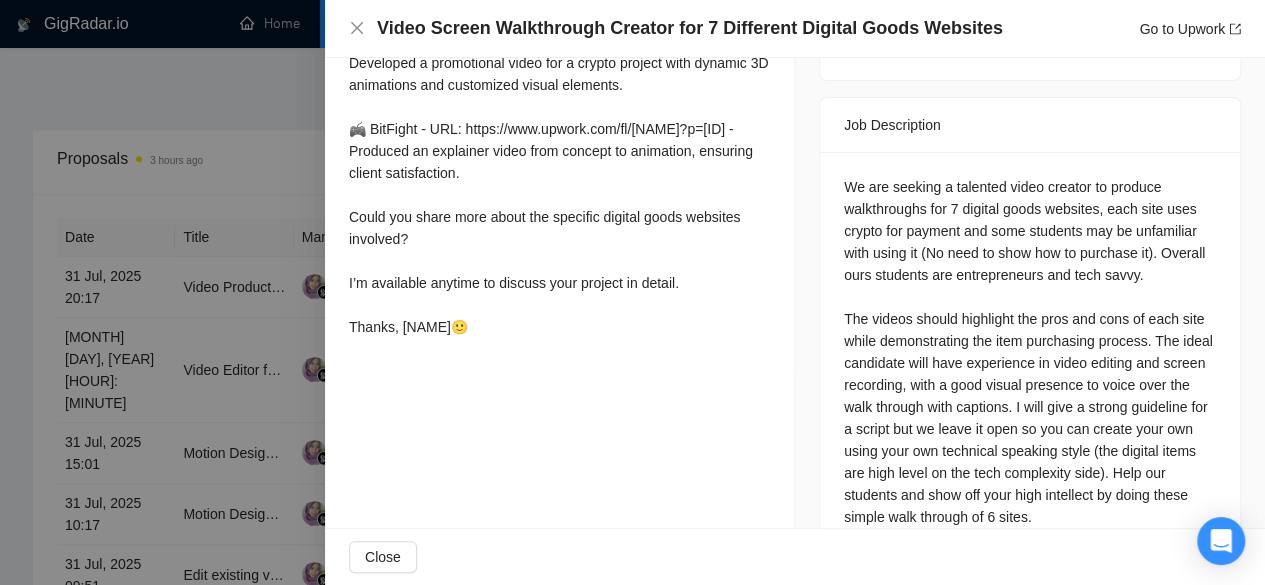 click at bounding box center (632, 292) 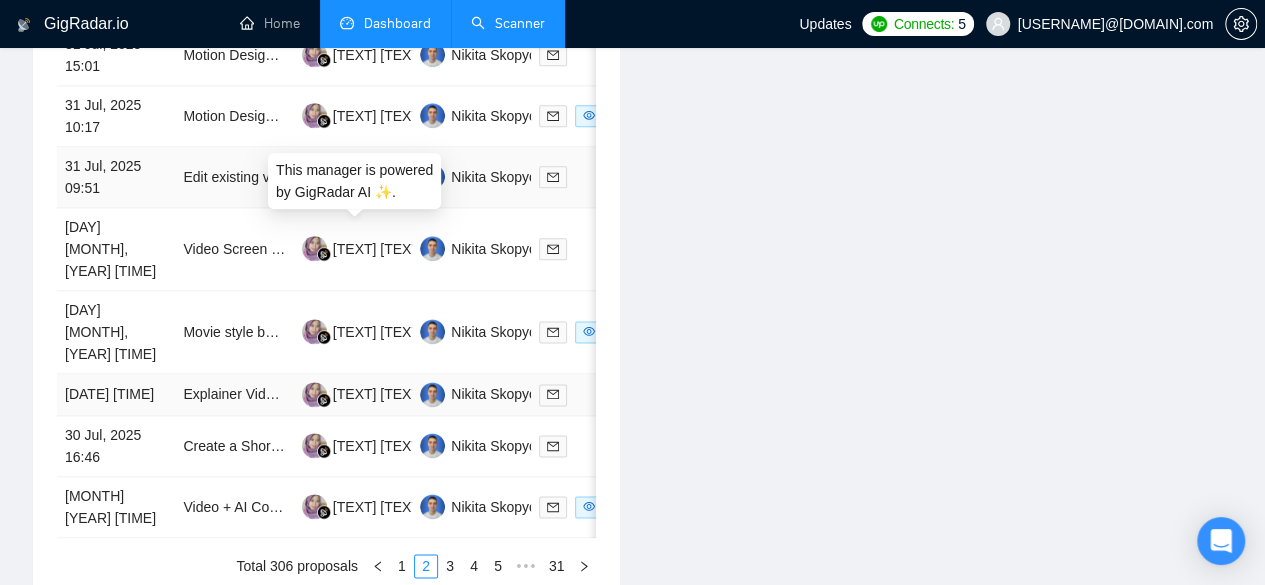 scroll, scrollTop: 1119, scrollLeft: 0, axis: vertical 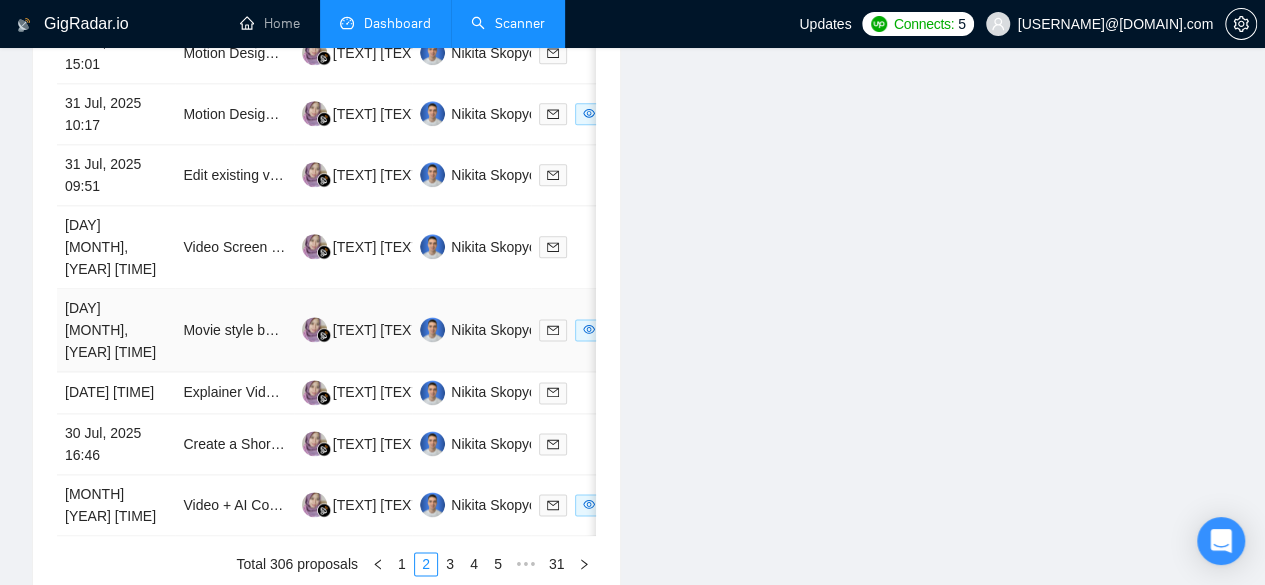 click on "[DAY] [MONTH], [YEAR] [TIME]" at bounding box center [116, 330] 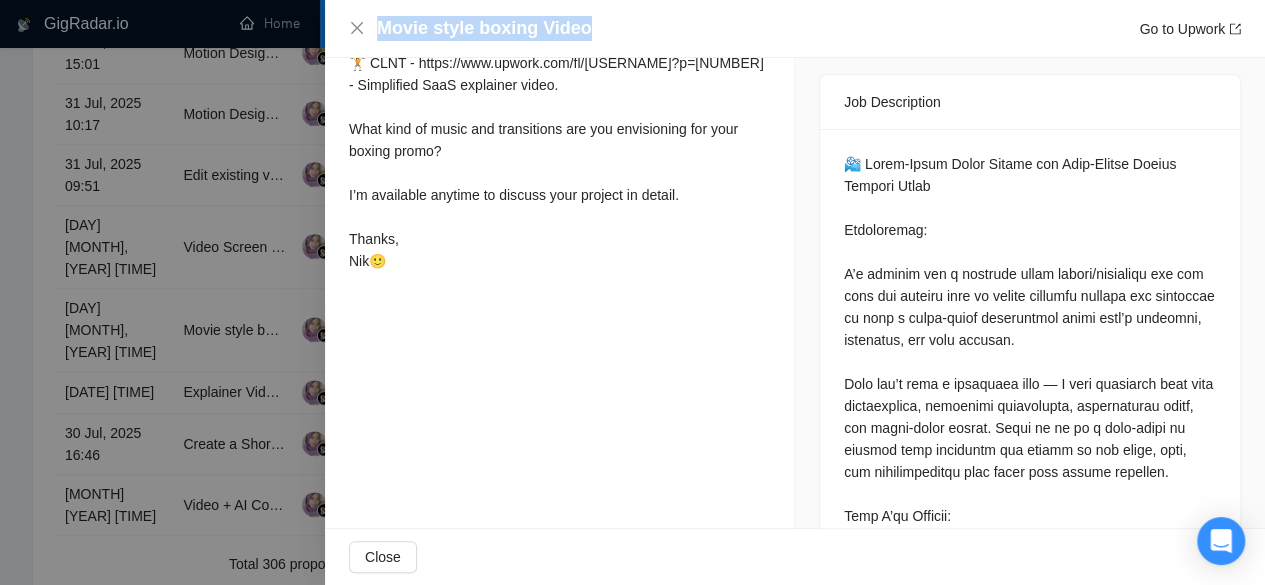 drag, startPoint x: 590, startPoint y: 32, endPoint x: 371, endPoint y: 26, distance: 219.08218 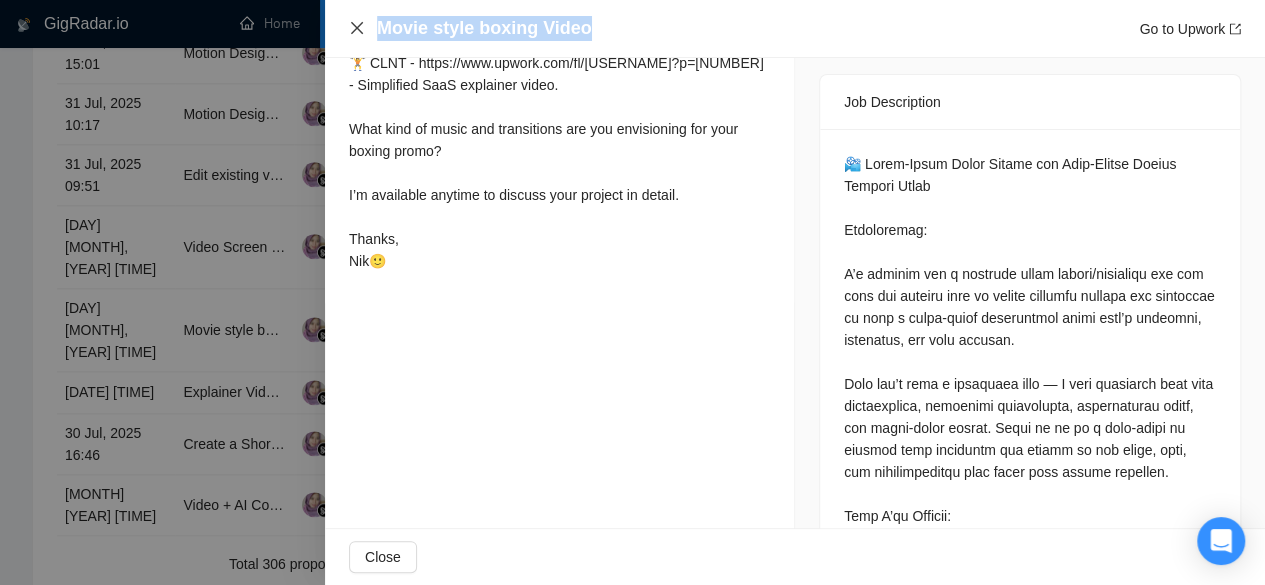 click 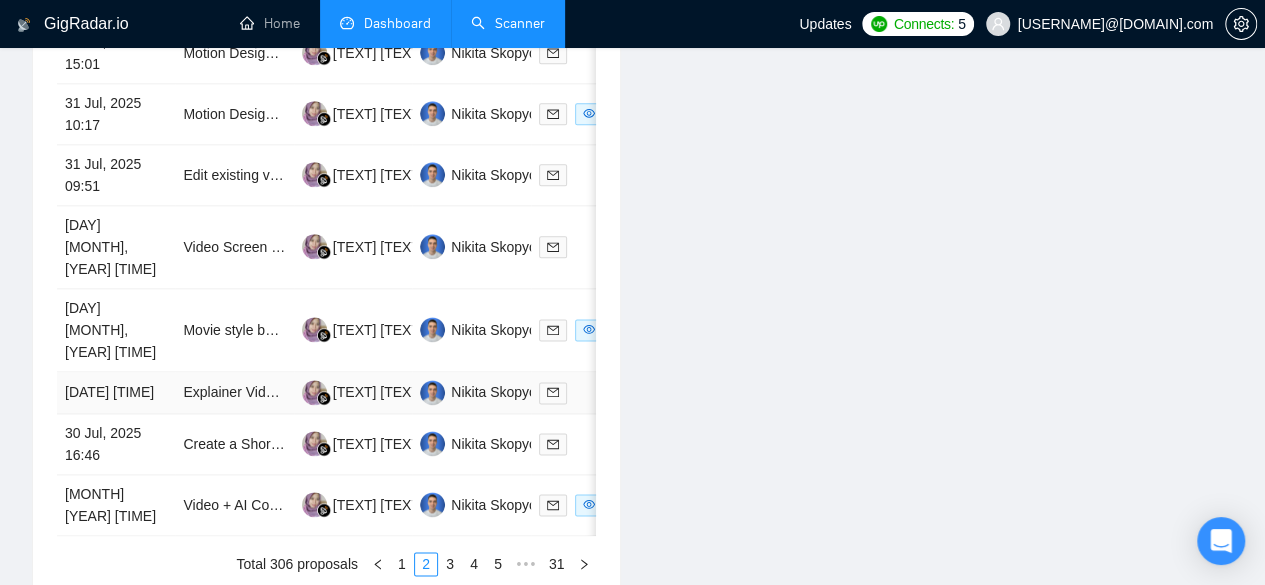 click on "[DATE] [TIME]" at bounding box center (116, 393) 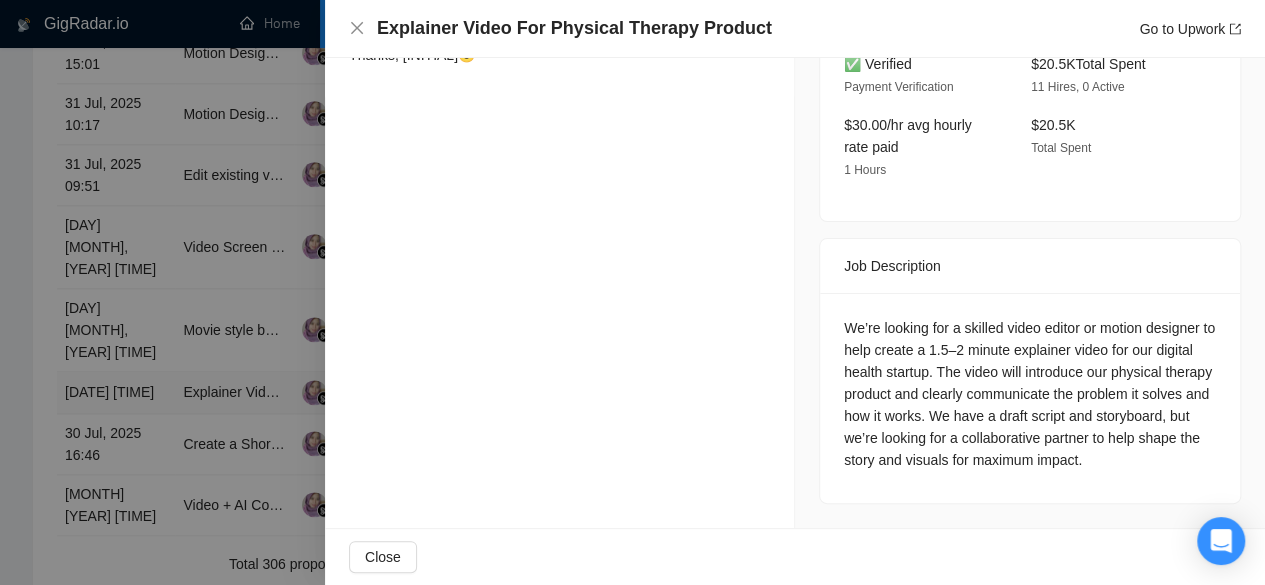 scroll, scrollTop: 664, scrollLeft: 0, axis: vertical 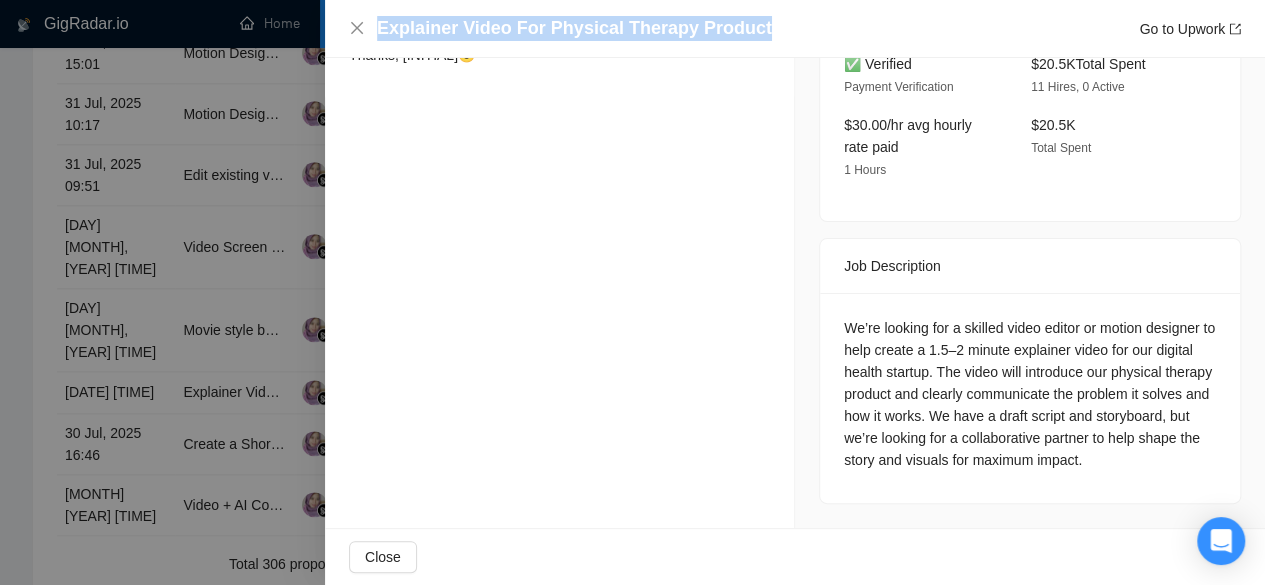 drag, startPoint x: 790, startPoint y: 29, endPoint x: 379, endPoint y: 36, distance: 411.0596 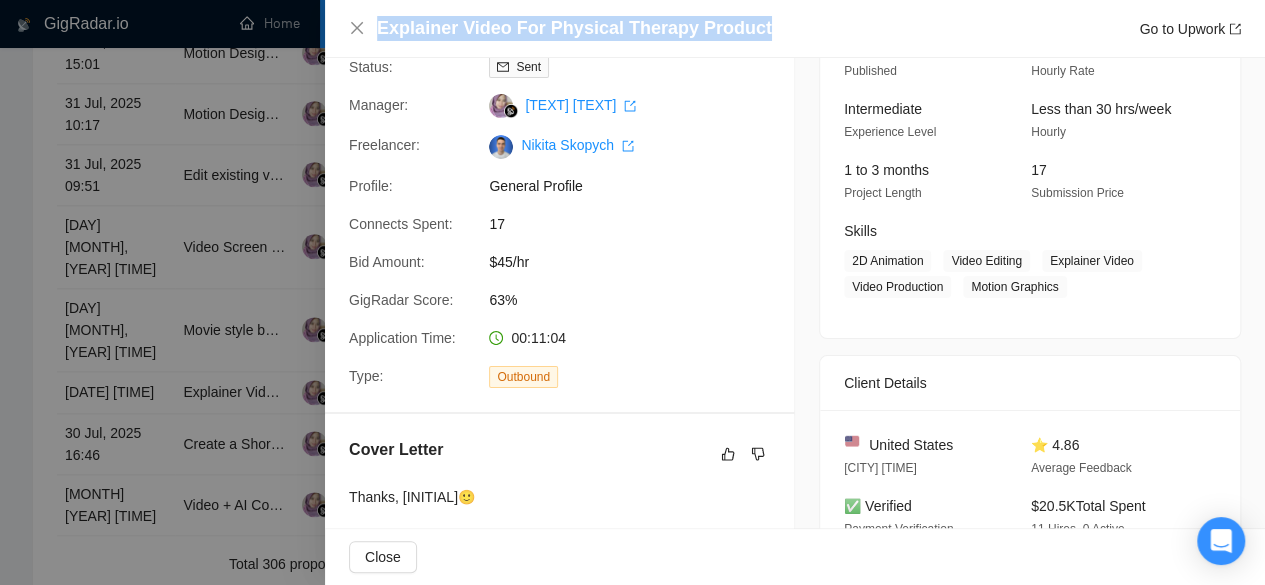 scroll, scrollTop: 64, scrollLeft: 0, axis: vertical 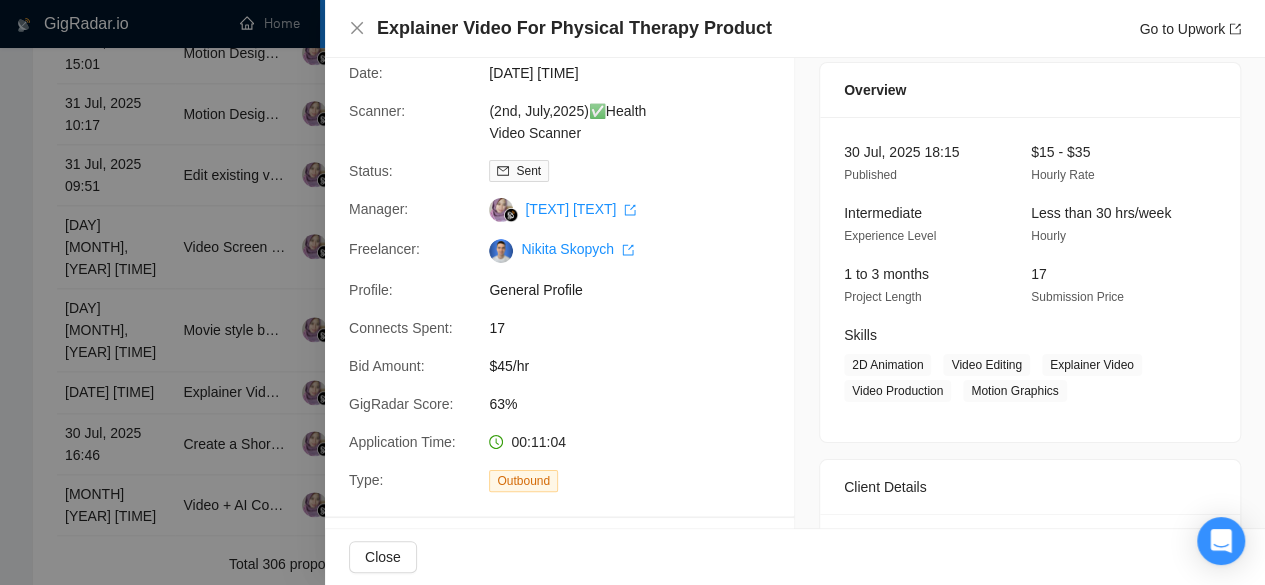 click at bounding box center (632, 292) 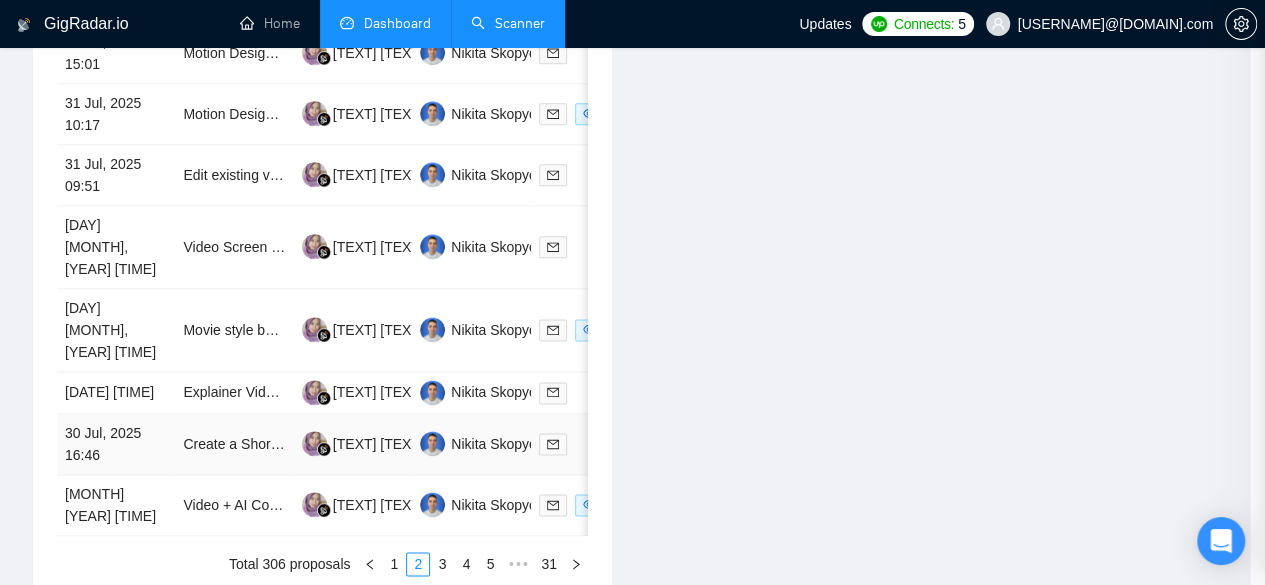 click on "30 Jul, 2025 16:46" at bounding box center [116, 444] 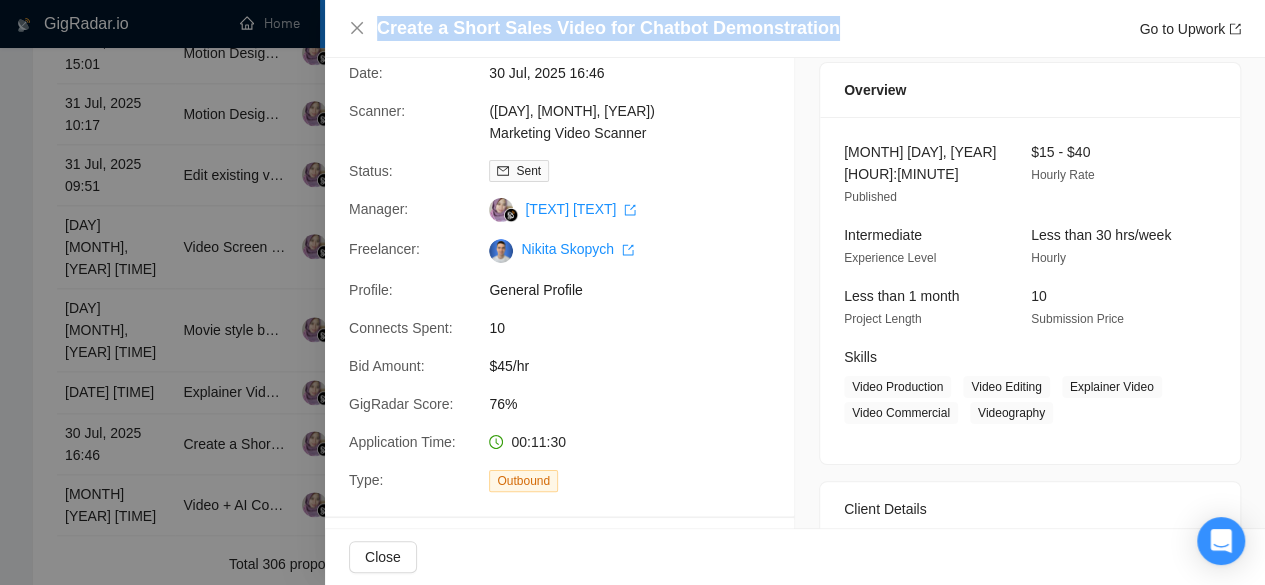 drag, startPoint x: 832, startPoint y: 29, endPoint x: 372, endPoint y: 40, distance: 460.1315 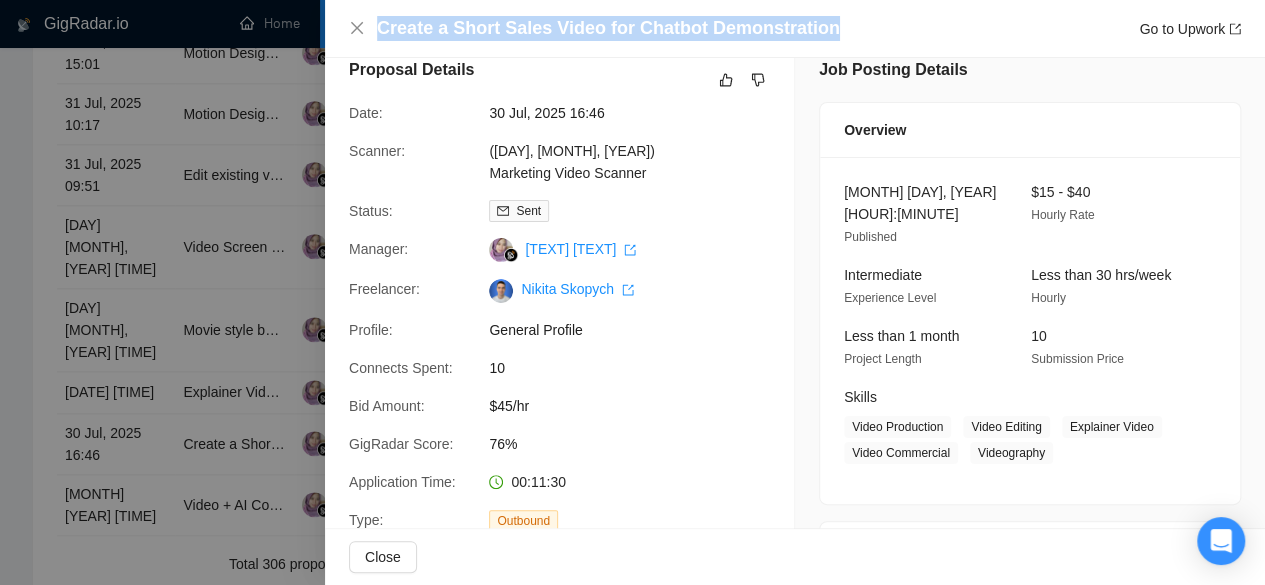 scroll, scrollTop: 0, scrollLeft: 0, axis: both 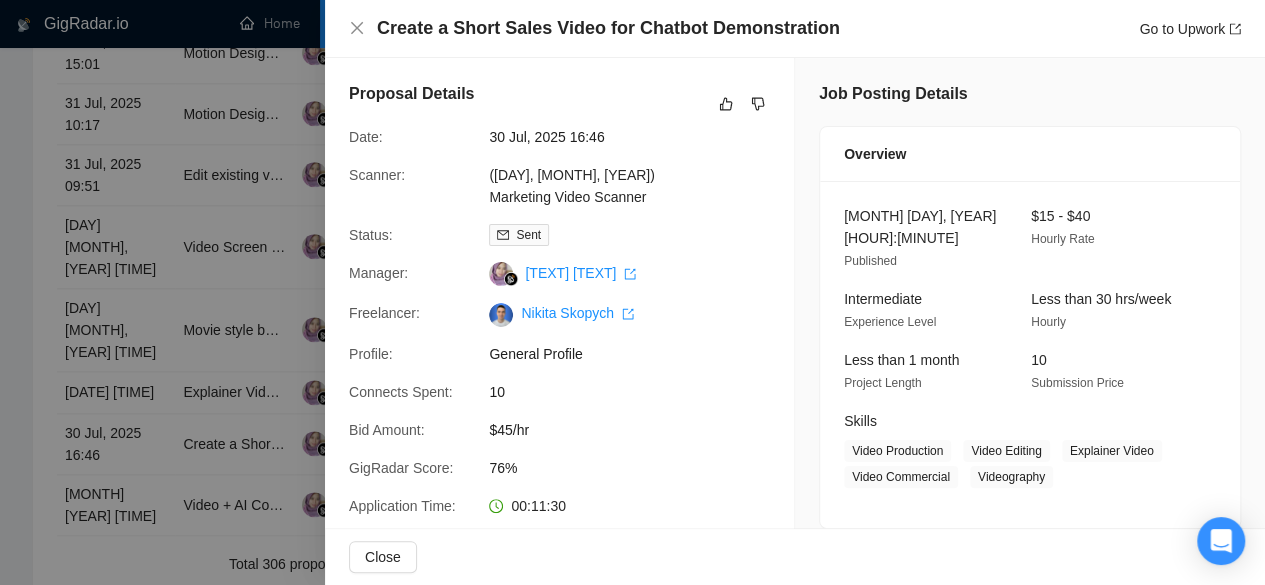 click at bounding box center [632, 292] 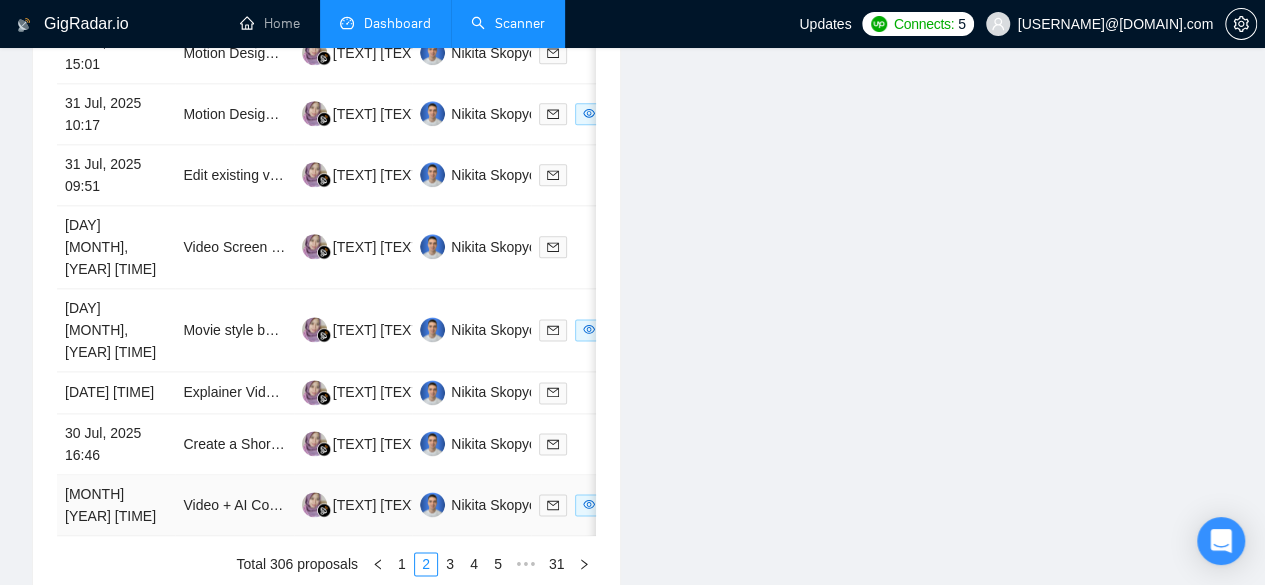 click on "Video + AI Content Editor for Viral App (TikTok-First, Fast Moving)" at bounding box center [386, 505] 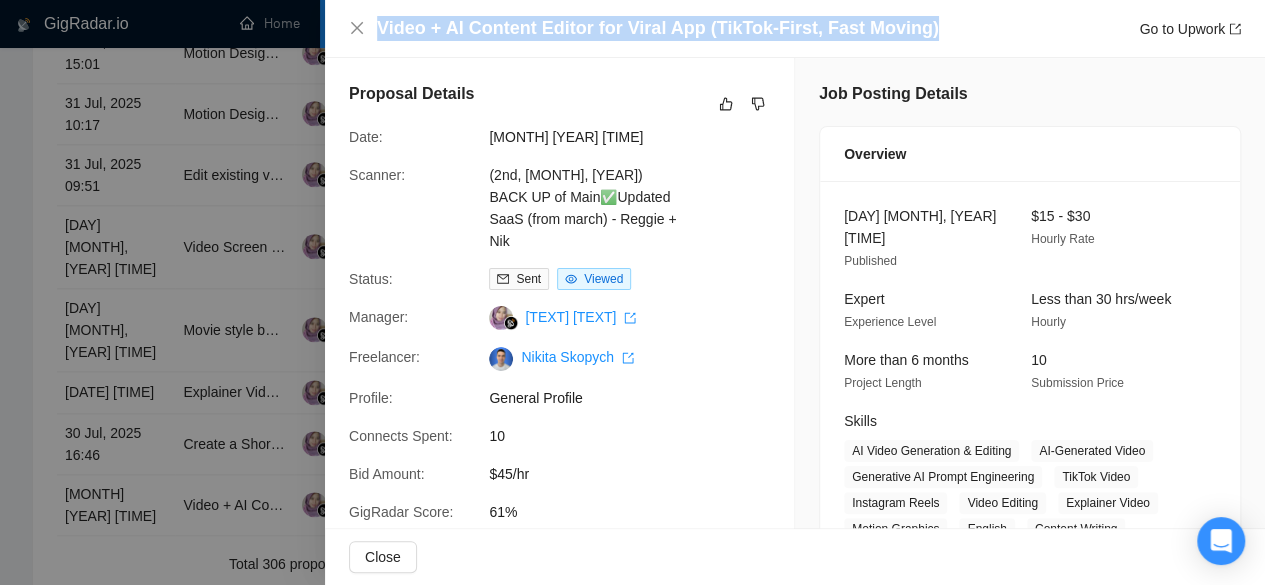 drag, startPoint x: 952, startPoint y: 24, endPoint x: 344, endPoint y: 23, distance: 608.0008 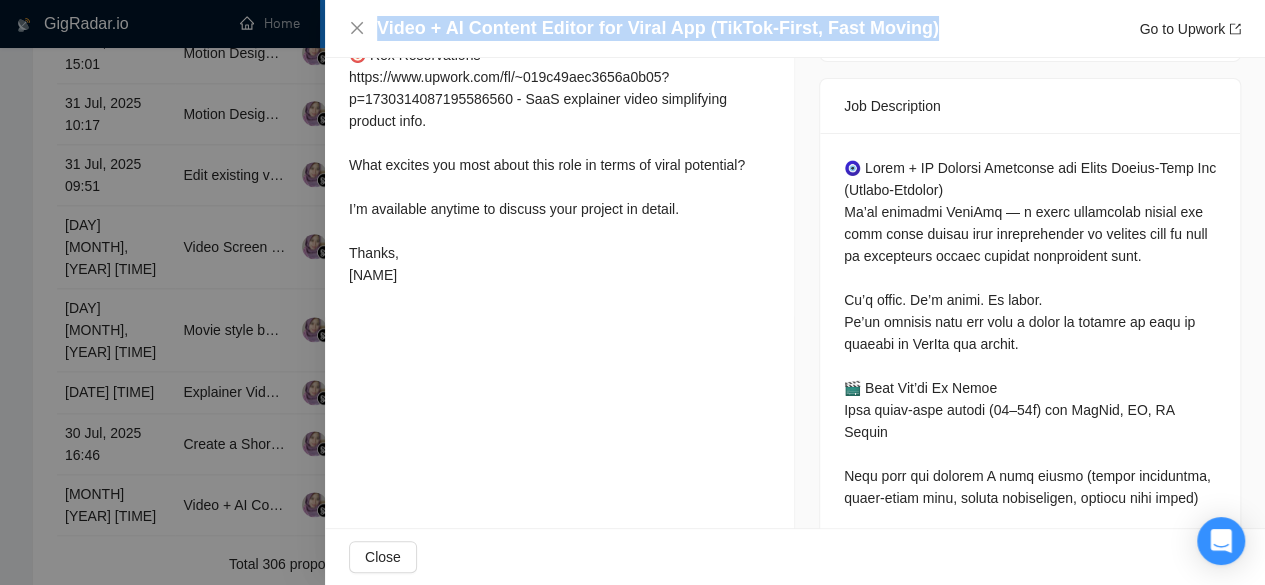 scroll, scrollTop: 900, scrollLeft: 0, axis: vertical 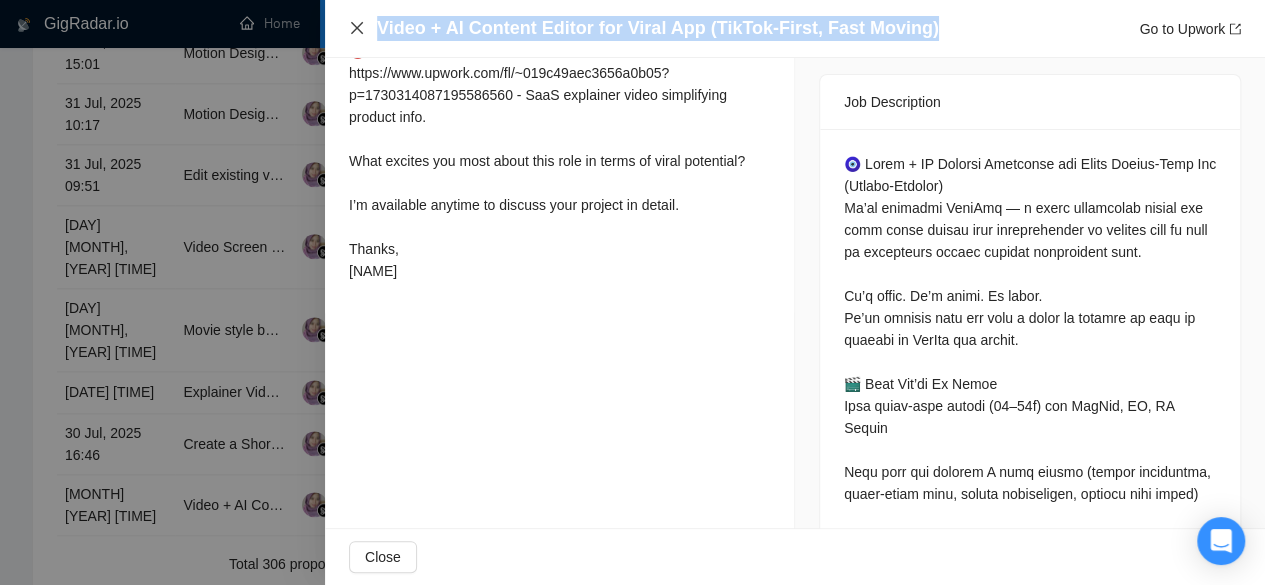 click 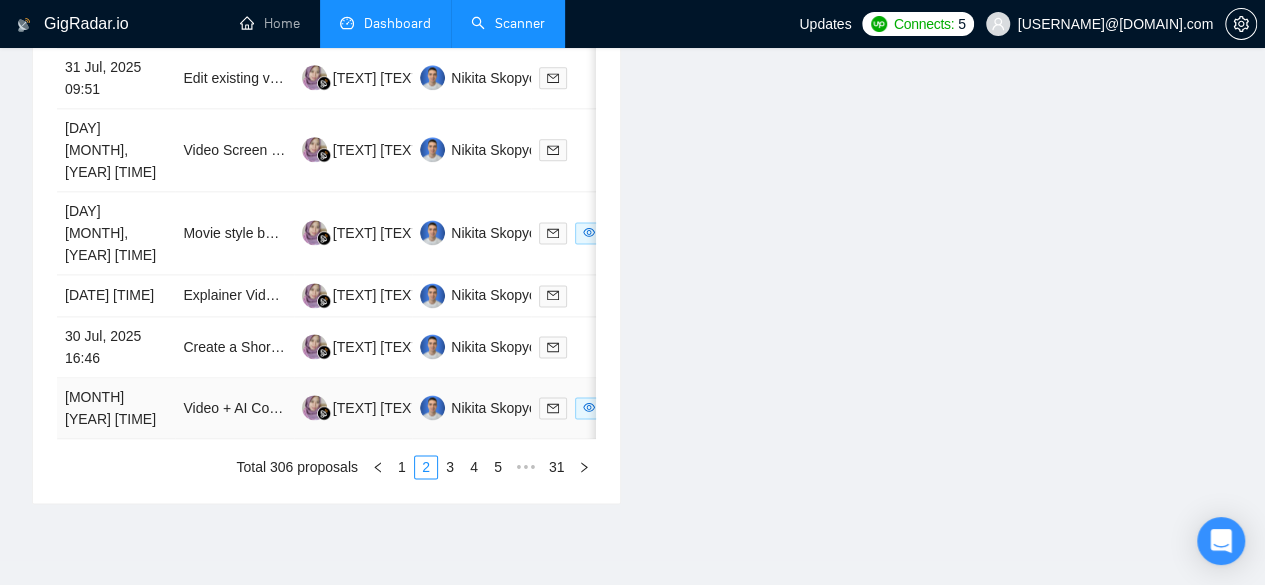 scroll, scrollTop: 1219, scrollLeft: 0, axis: vertical 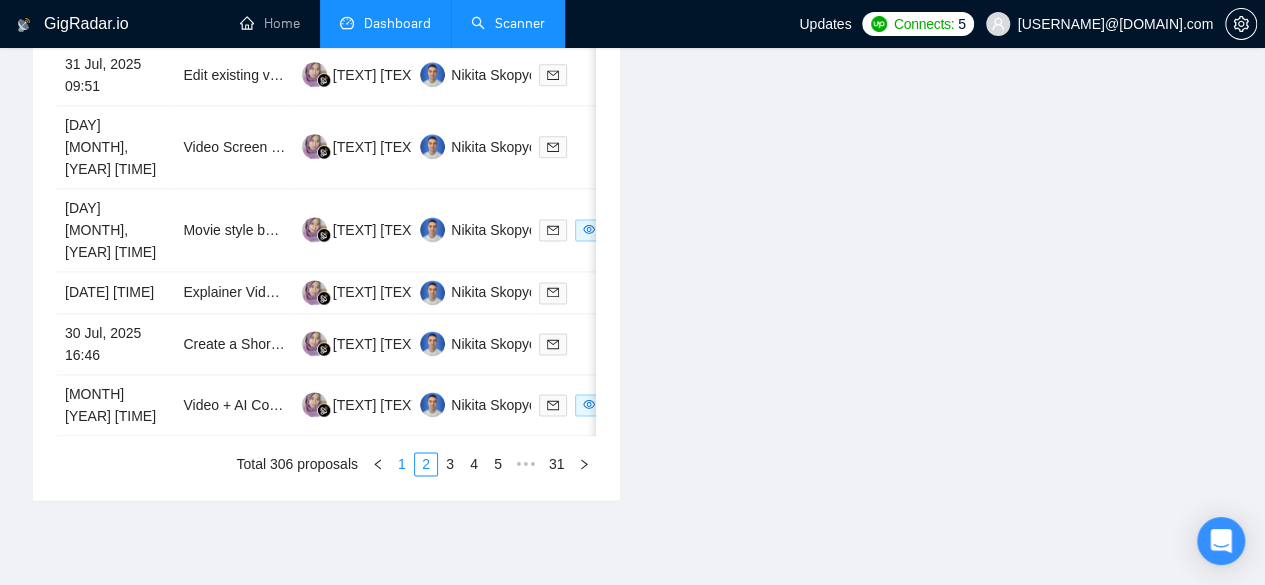 click on "1" at bounding box center [402, 464] 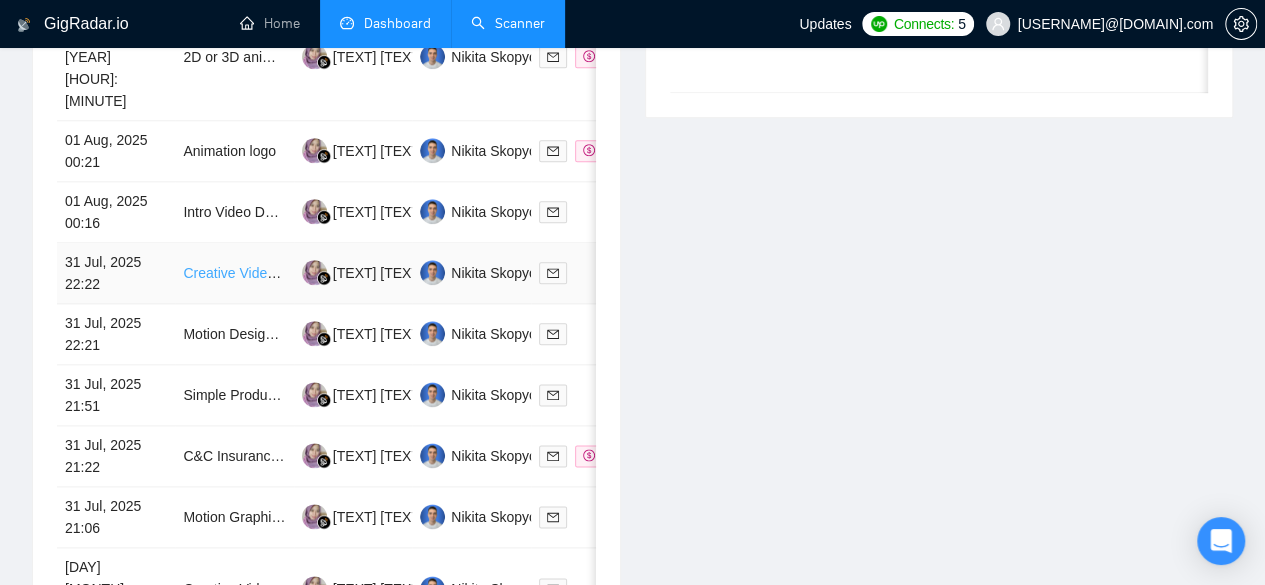 scroll, scrollTop: 1119, scrollLeft: 0, axis: vertical 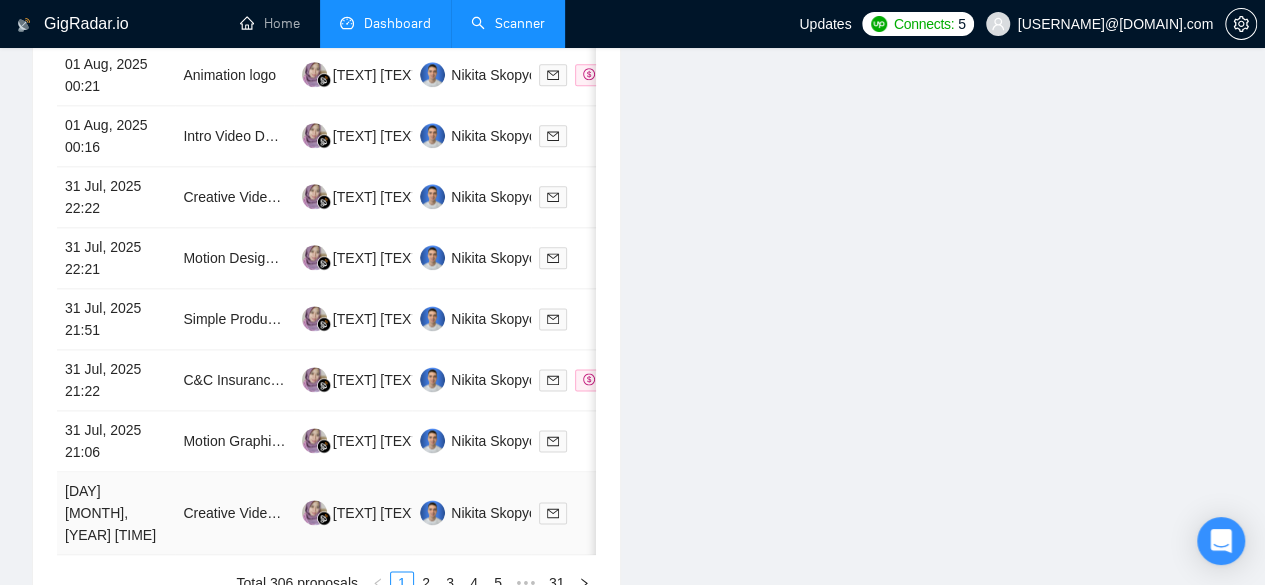 click on "[DAY] [MONTH], [YEAR] [TIME]" at bounding box center [116, 513] 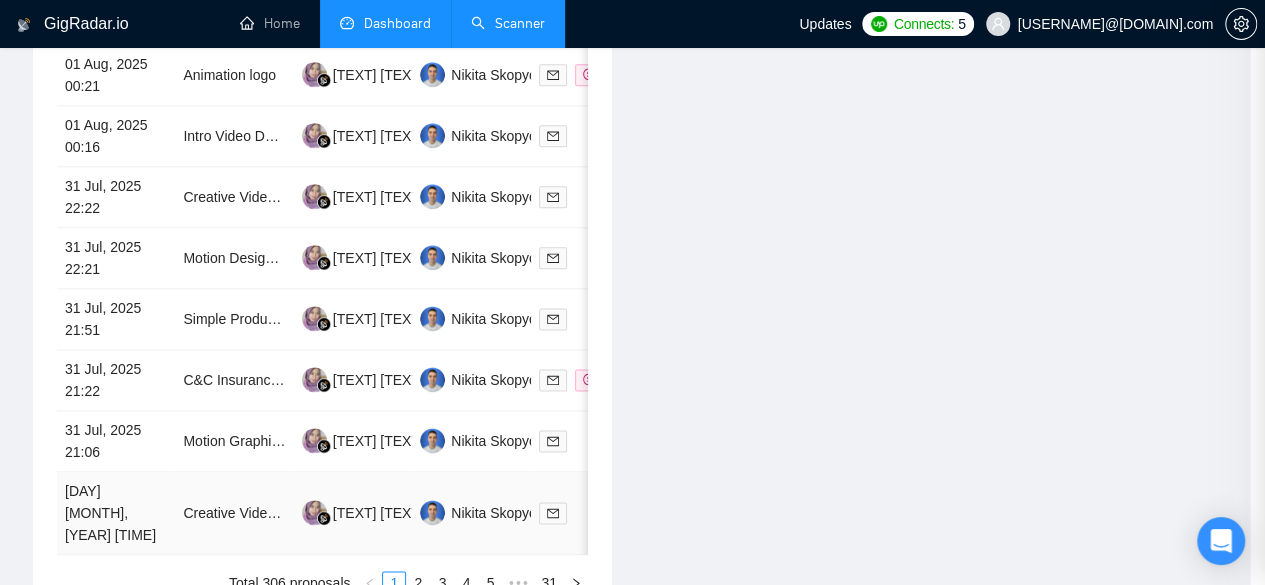scroll, scrollTop: 708, scrollLeft: 0, axis: vertical 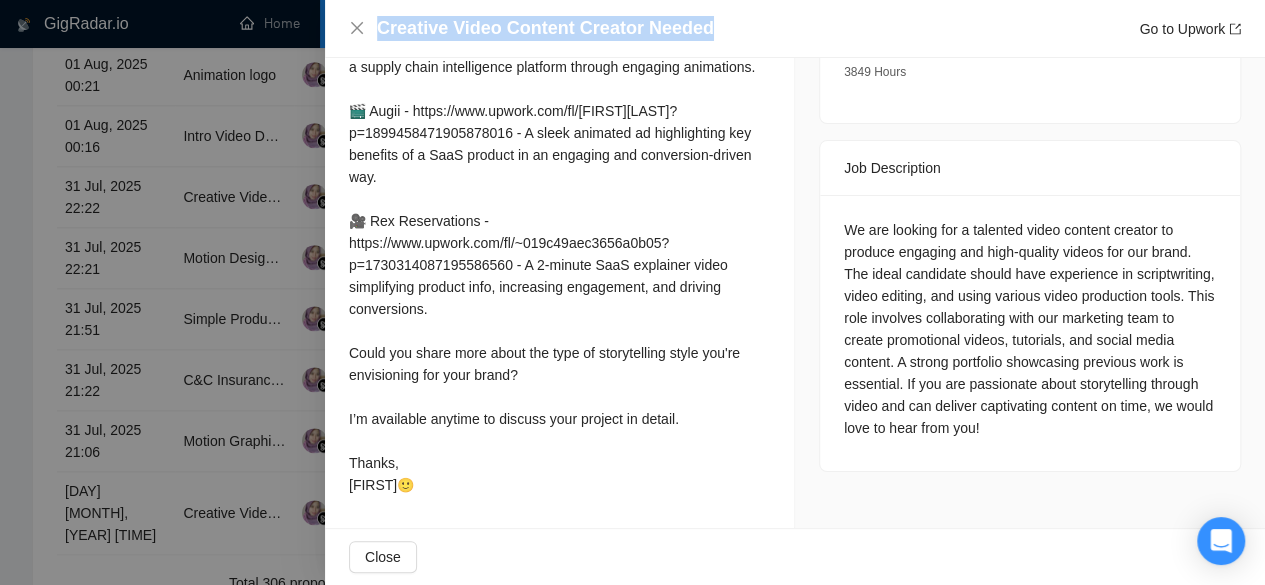 drag, startPoint x: 725, startPoint y: 21, endPoint x: 345, endPoint y: 55, distance: 381.518 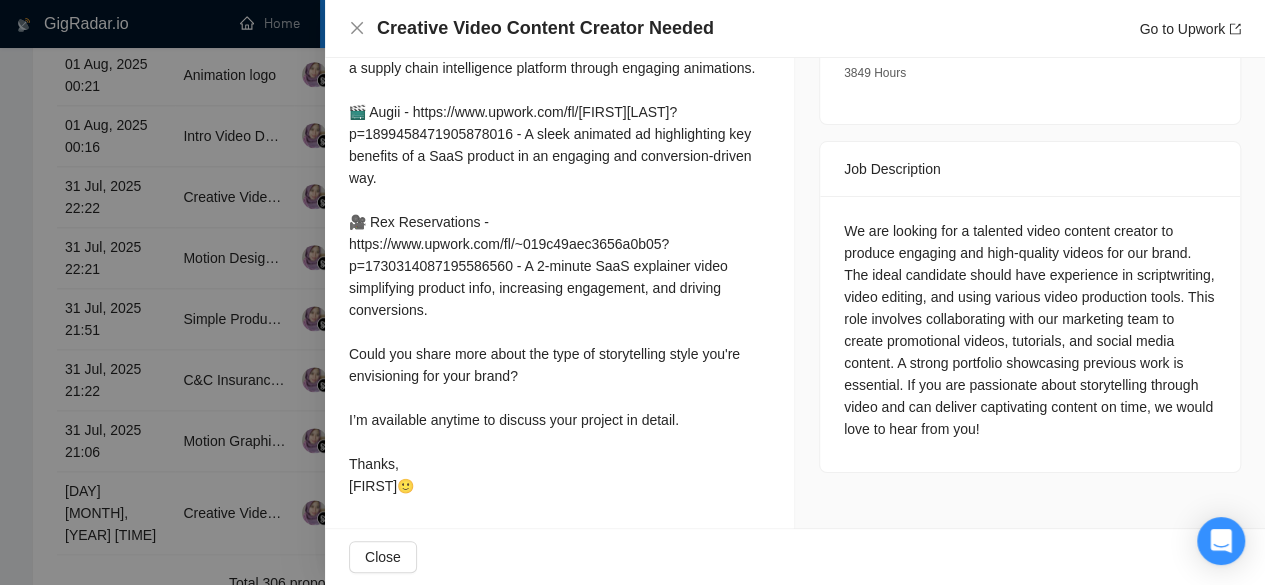 click on "Creative Video Content Creator Needed Go to Upwork" at bounding box center [795, 28] 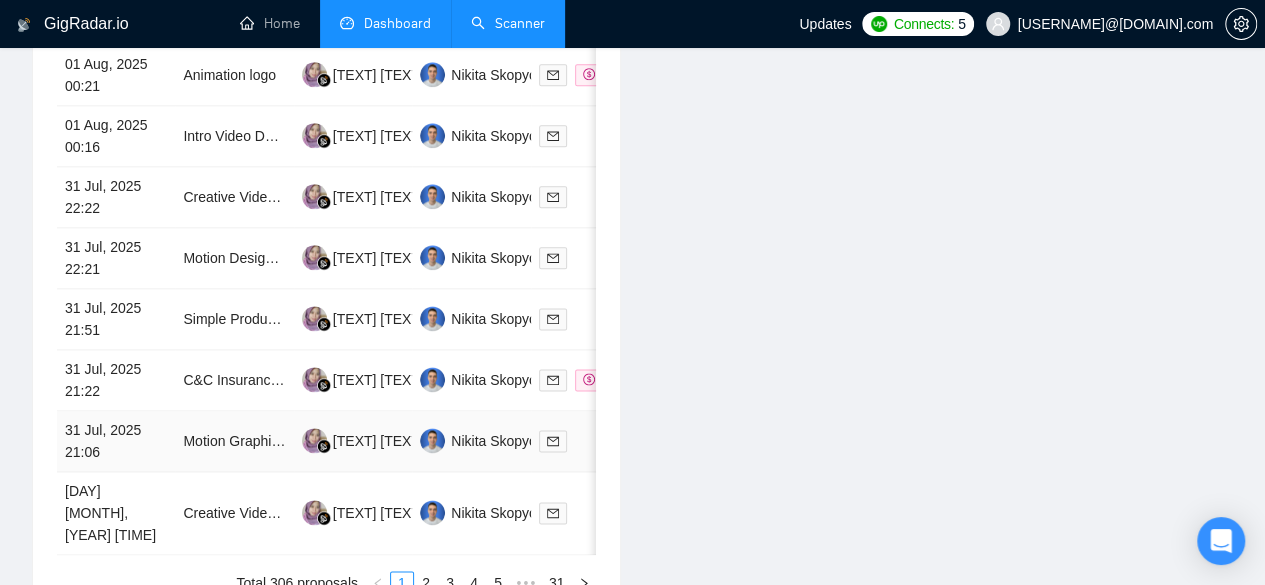 click on "31 Jul, 2025 21:06" at bounding box center (116, 441) 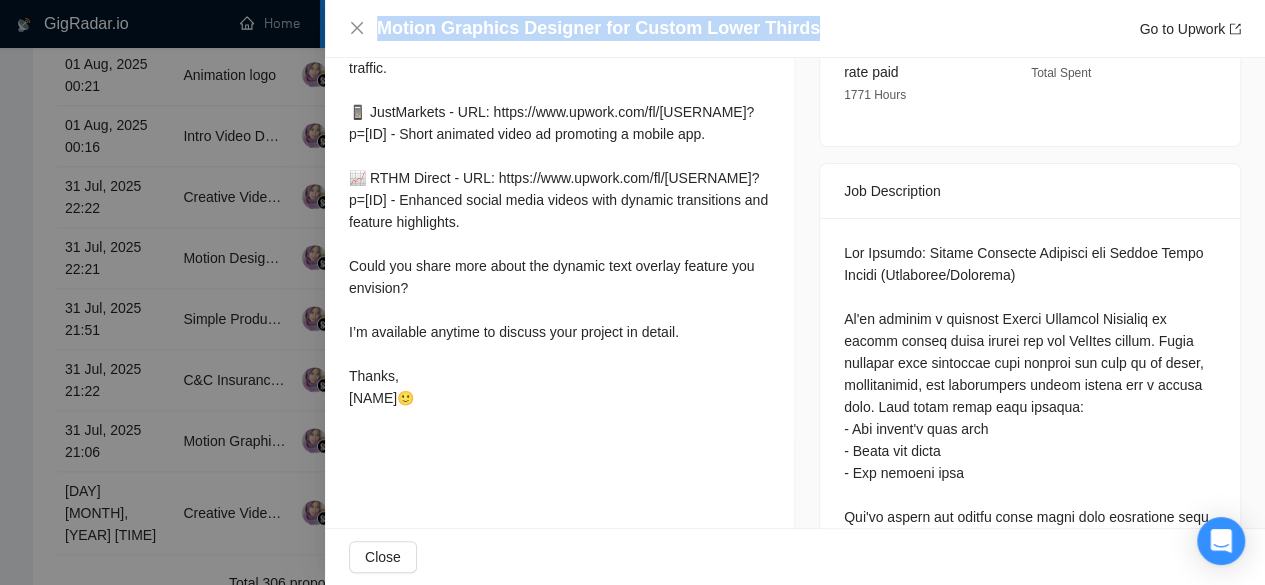 drag, startPoint x: 818, startPoint y: 19, endPoint x: 367, endPoint y: 27, distance: 451.07095 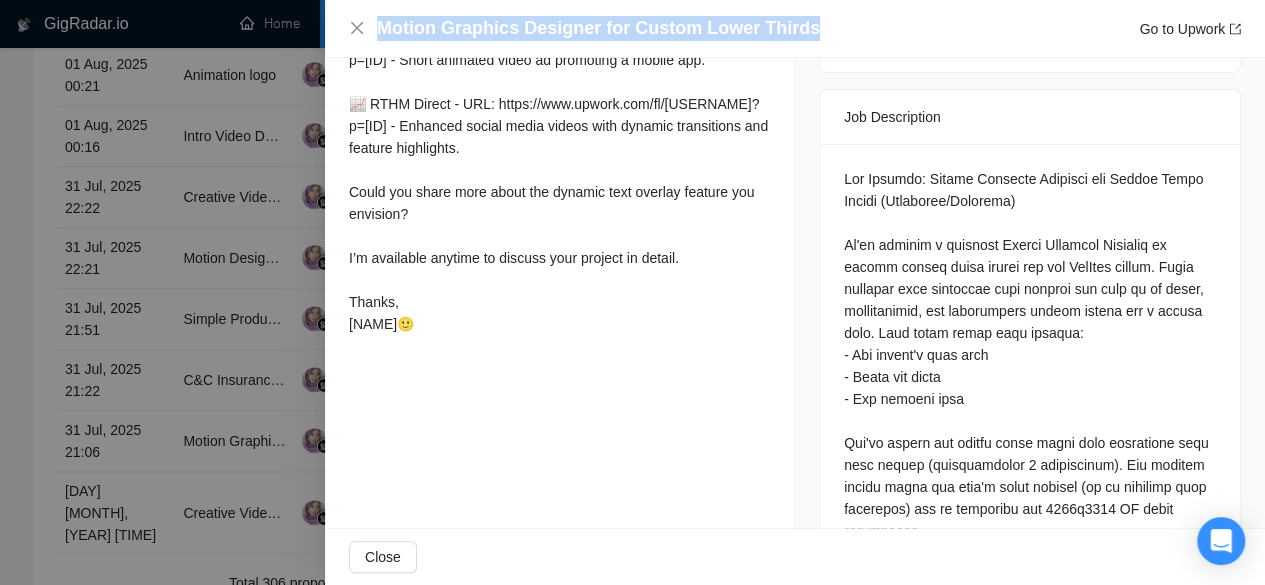 scroll, scrollTop: 800, scrollLeft: 0, axis: vertical 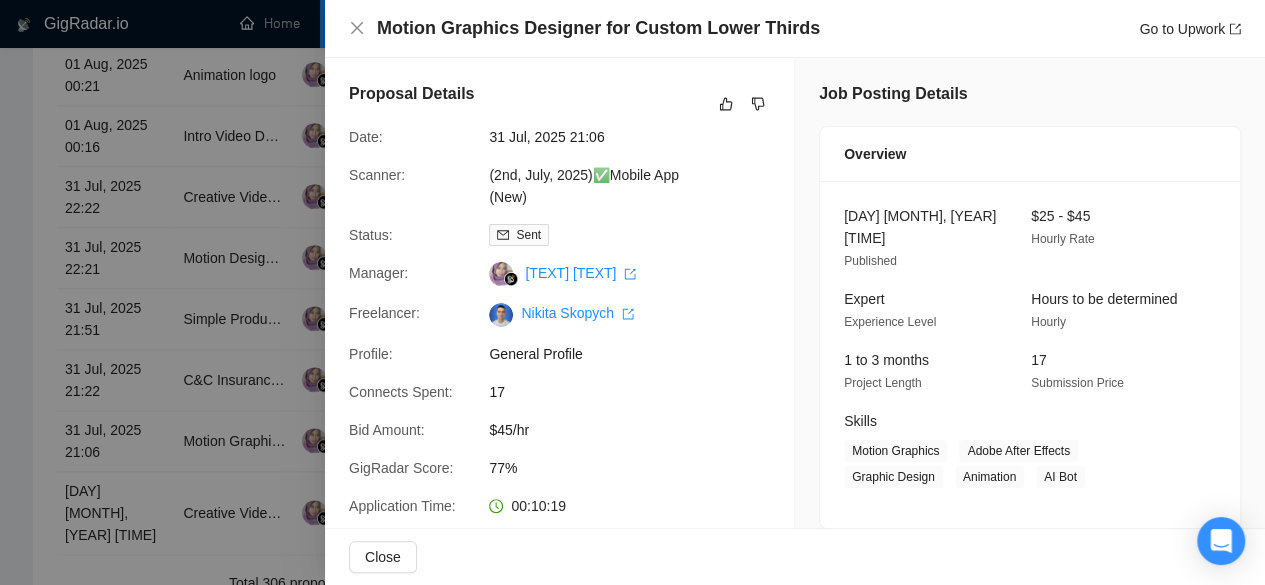 click at bounding box center [632, 292] 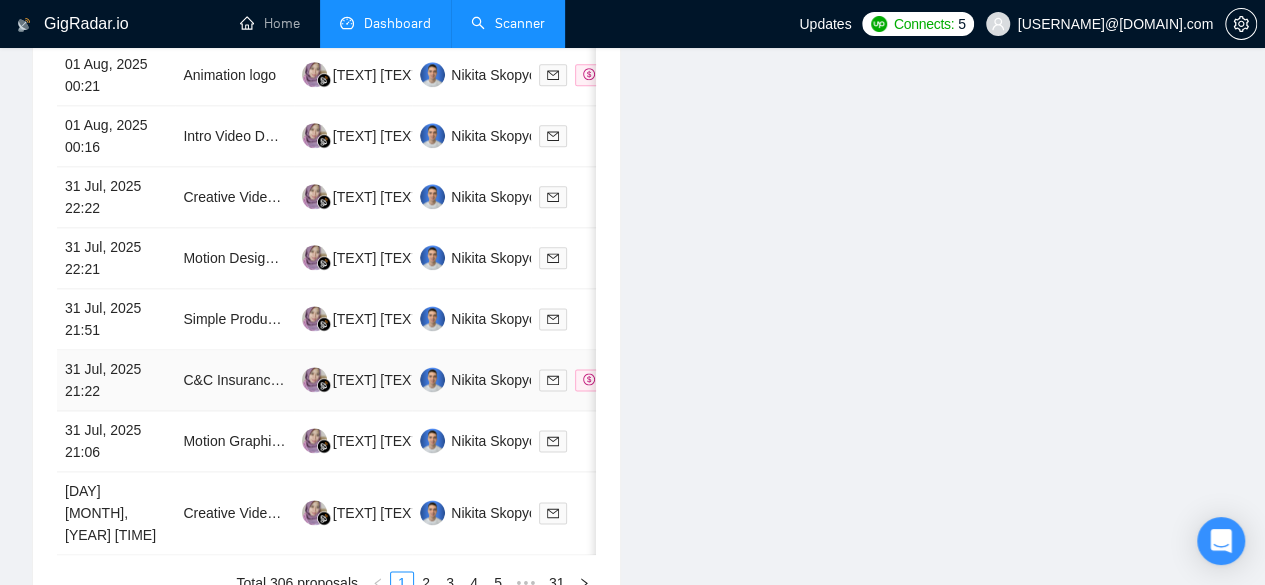 click on "31 Jul, 2025 21:22" at bounding box center (116, 380) 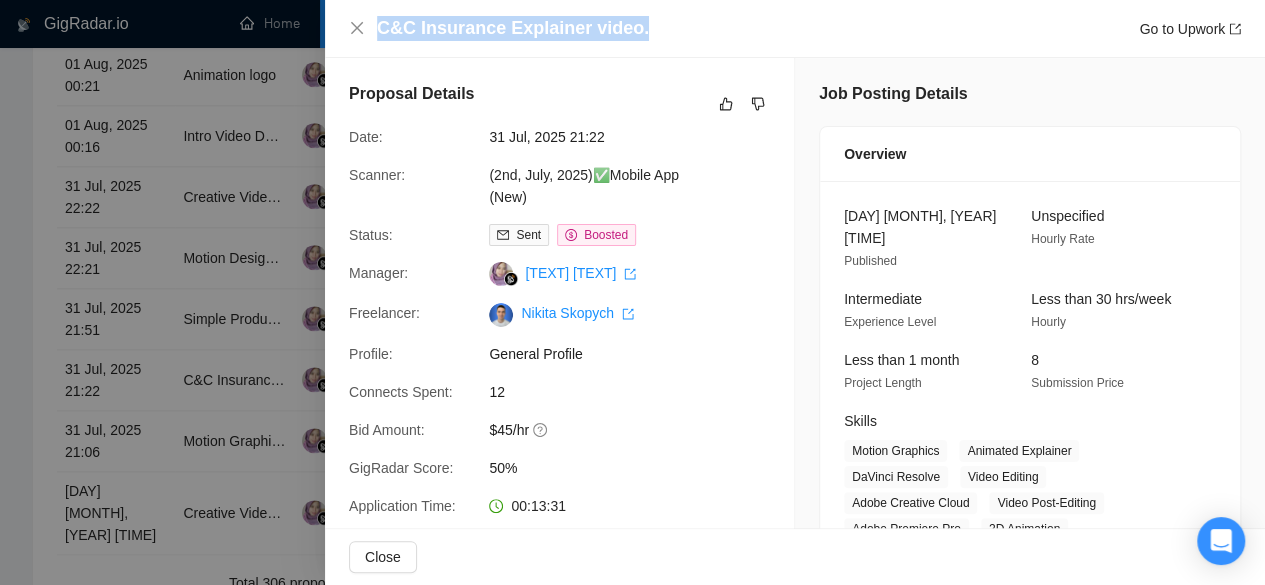 drag, startPoint x: 644, startPoint y: 22, endPoint x: 375, endPoint y: 37, distance: 269.41788 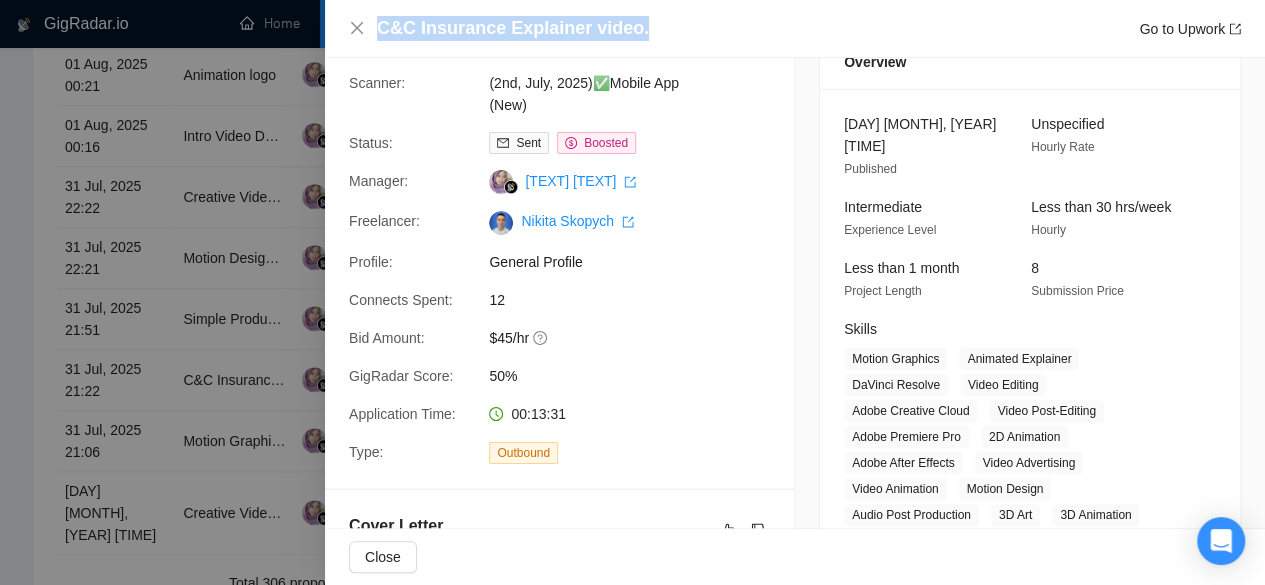 scroll, scrollTop: 0, scrollLeft: 0, axis: both 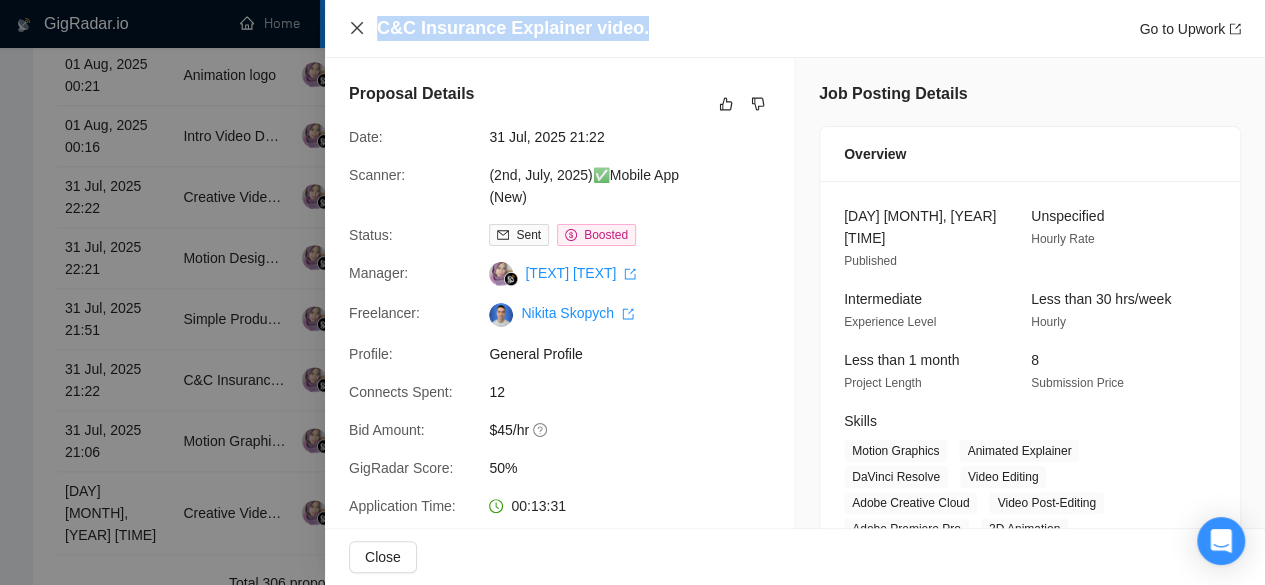 click 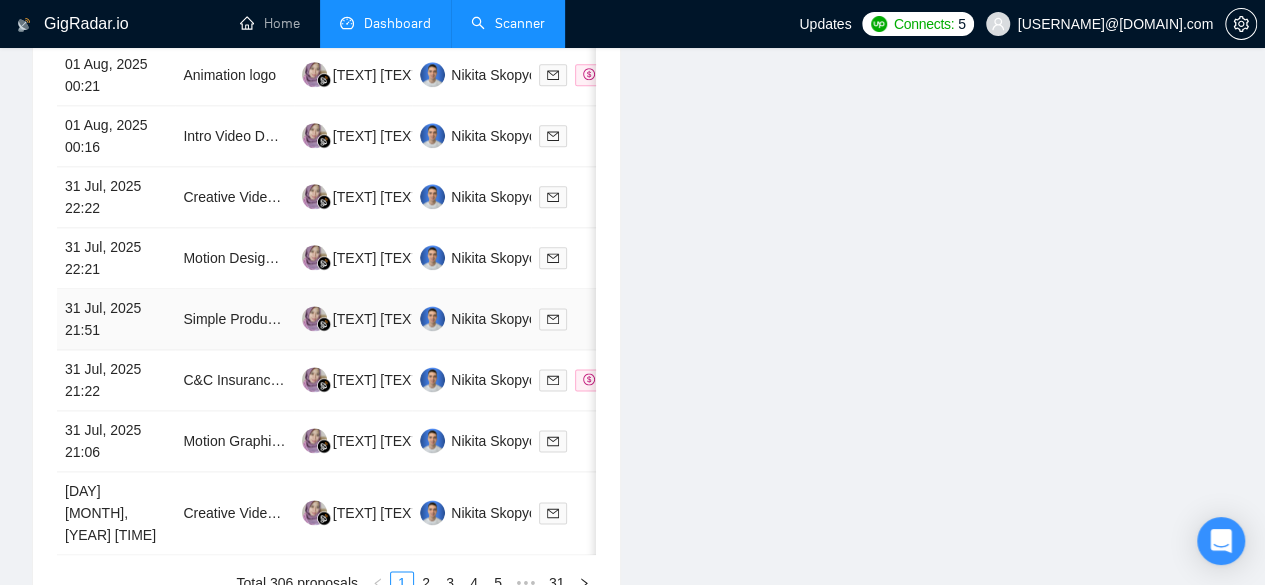 click on "31 Jul, 2025 21:51" at bounding box center (116, 319) 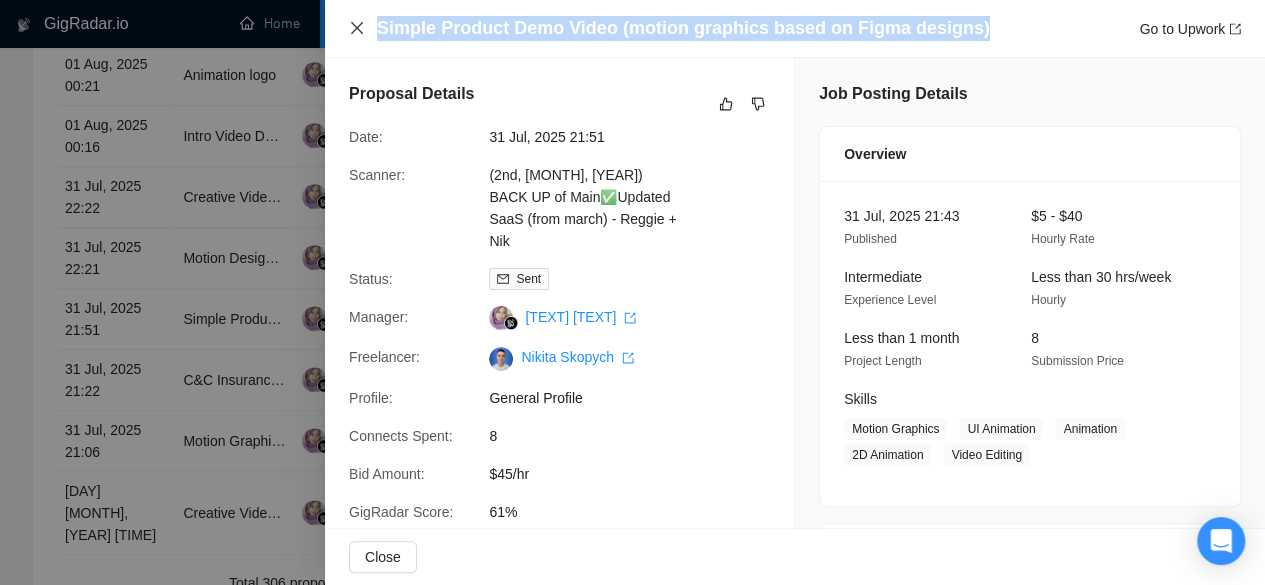 drag, startPoint x: 981, startPoint y: 30, endPoint x: 352, endPoint y: 32, distance: 629.0032 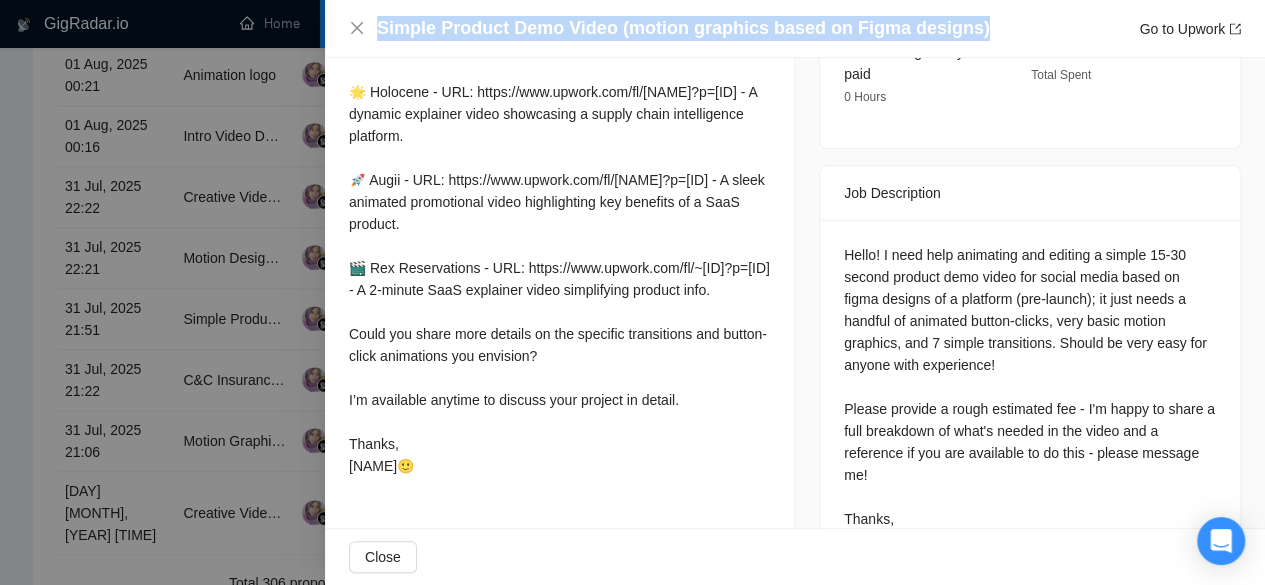 scroll, scrollTop: 700, scrollLeft: 0, axis: vertical 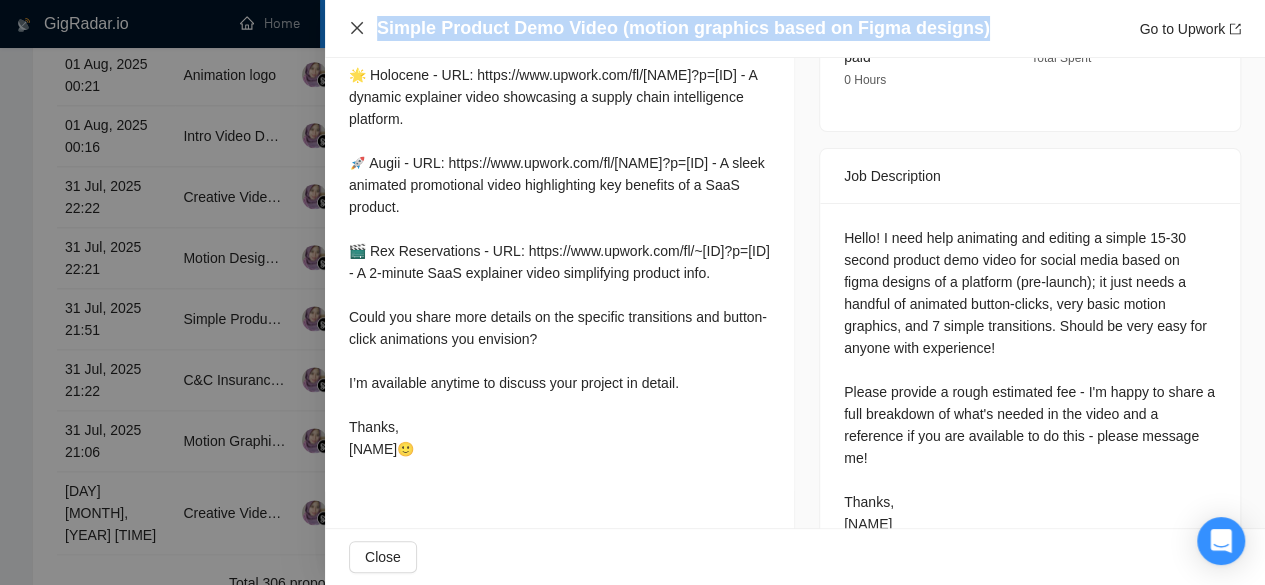 click 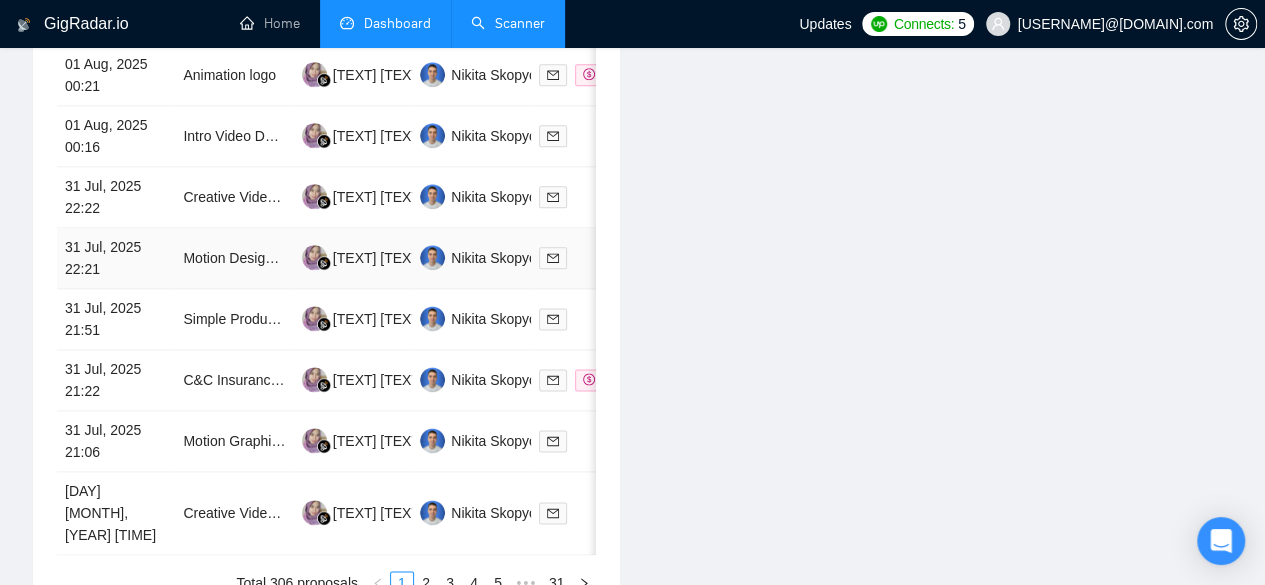 click on "31 Jul, 2025 22:21" at bounding box center (116, 258) 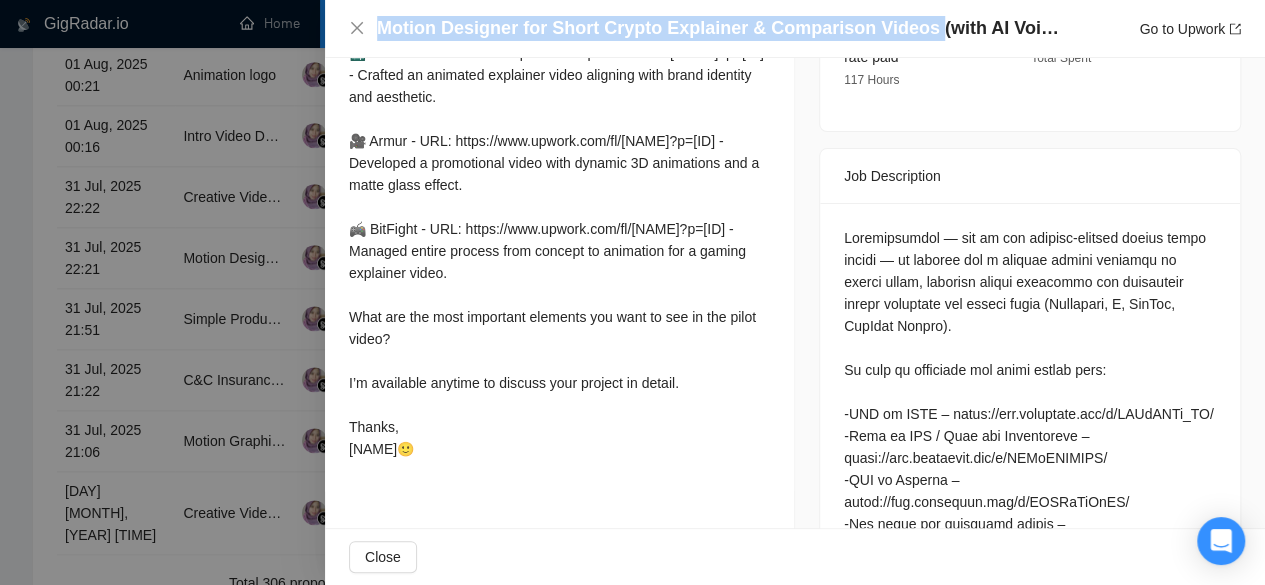 drag, startPoint x: 919, startPoint y: 35, endPoint x: 367, endPoint y: 34, distance: 552.0009 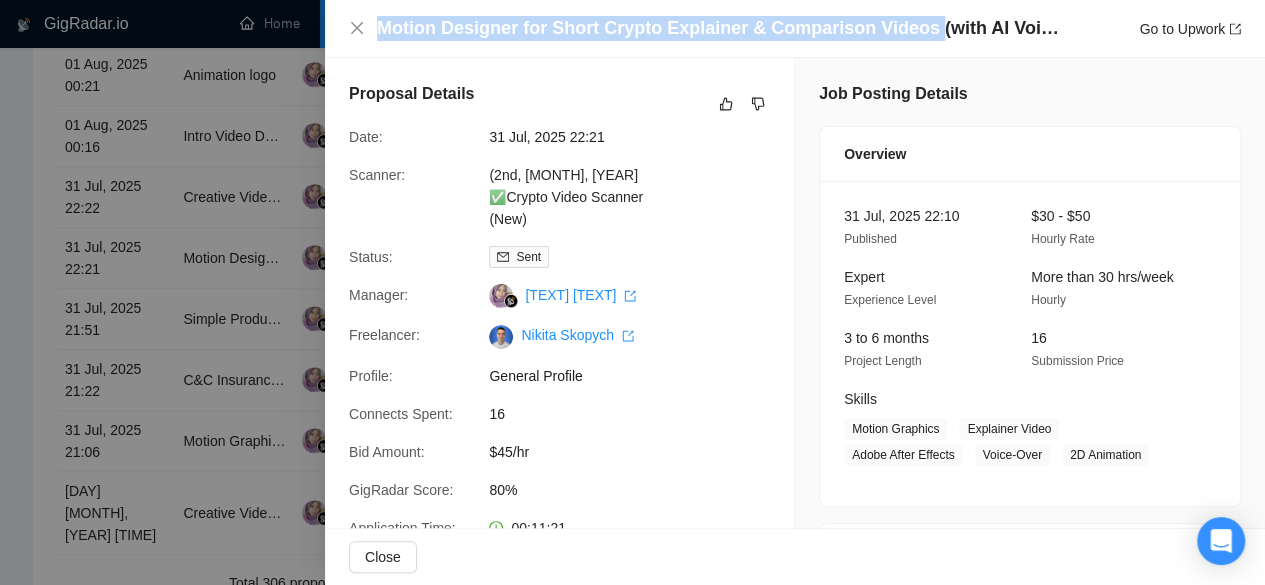 scroll, scrollTop: 0, scrollLeft: 0, axis: both 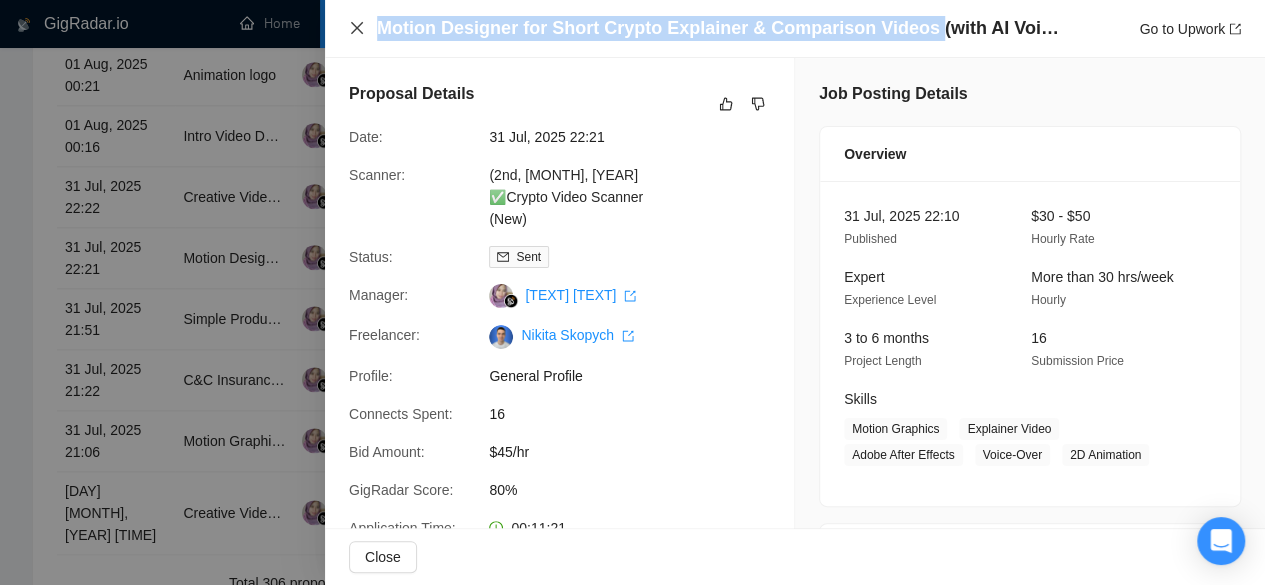 click at bounding box center [357, 28] 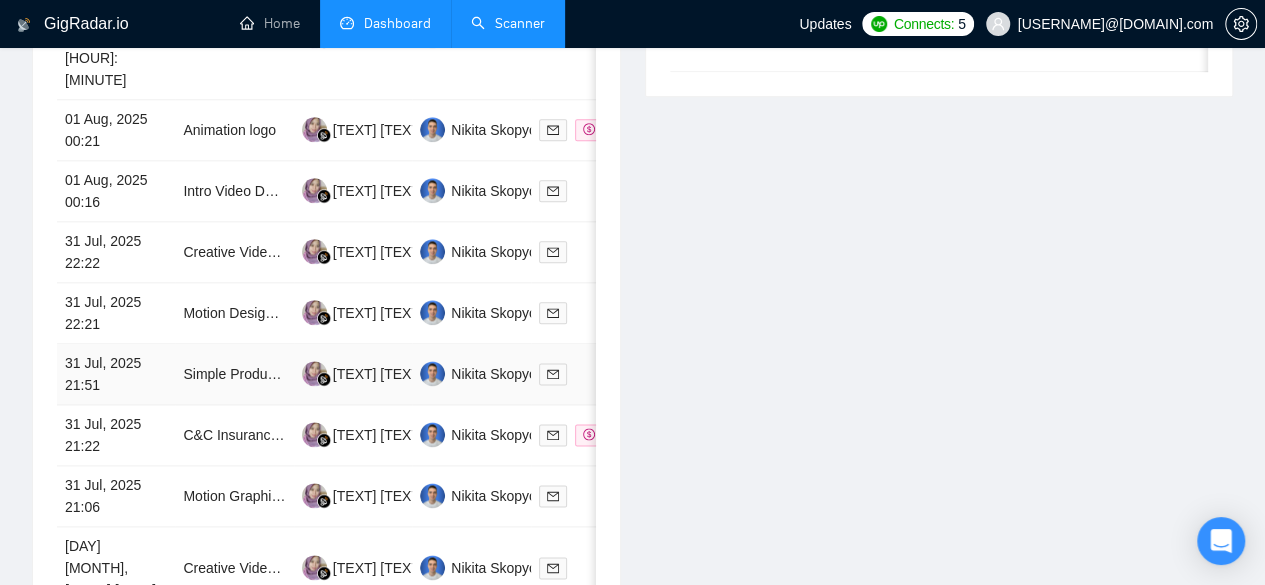scroll, scrollTop: 1019, scrollLeft: 0, axis: vertical 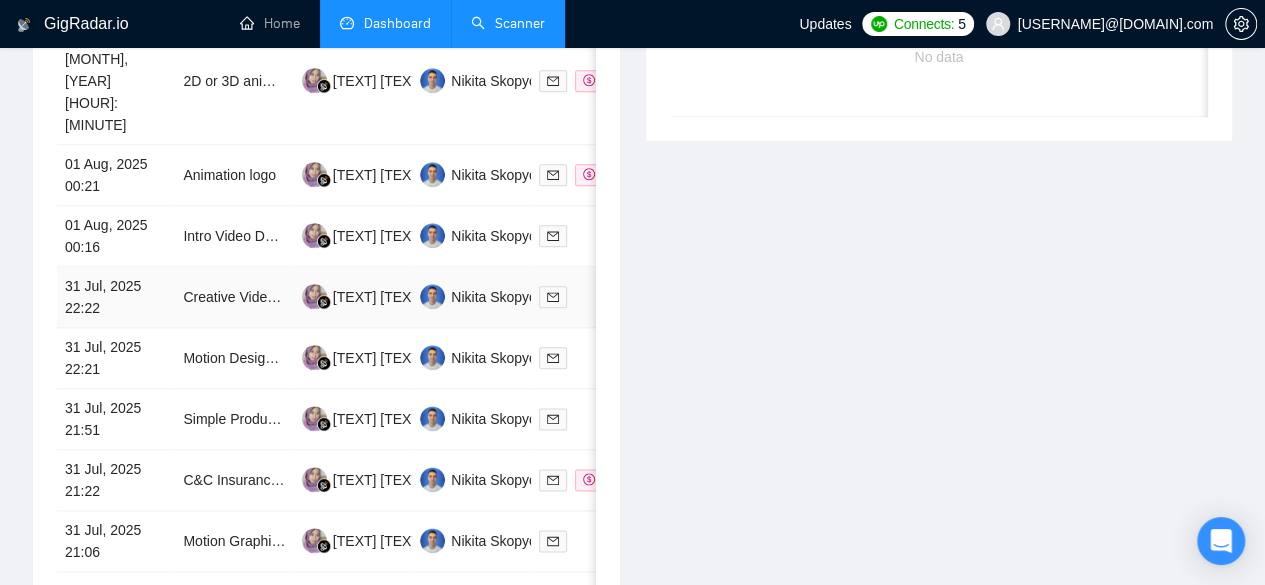 click on "31 Jul, 2025 22:22" at bounding box center [116, 297] 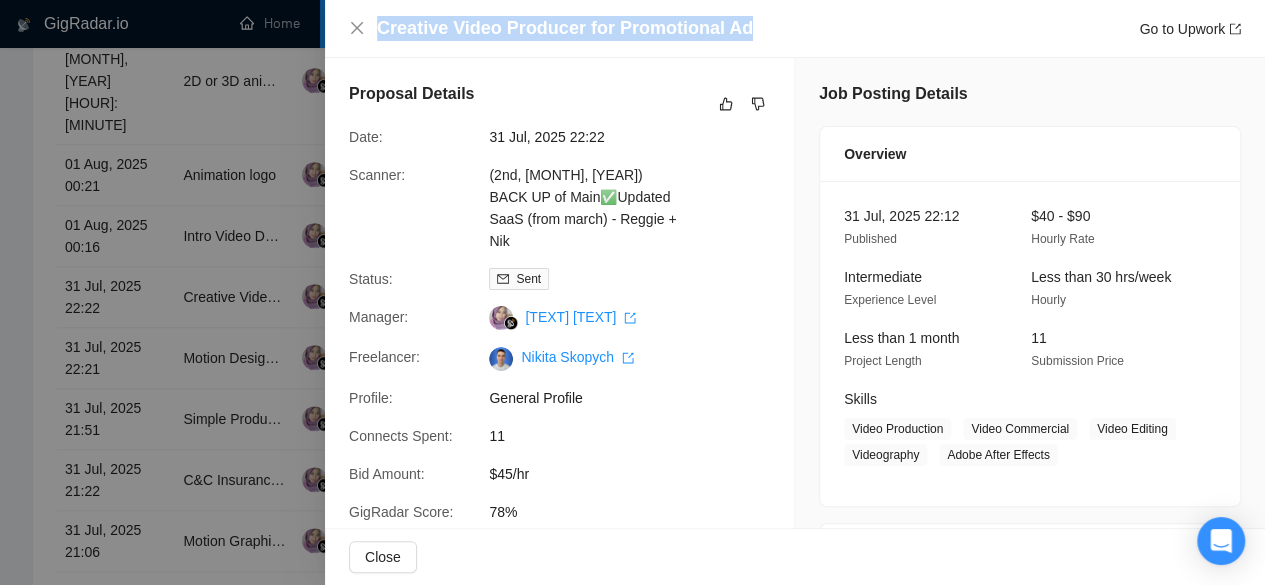 drag, startPoint x: 746, startPoint y: 27, endPoint x: 374, endPoint y: 34, distance: 372.06586 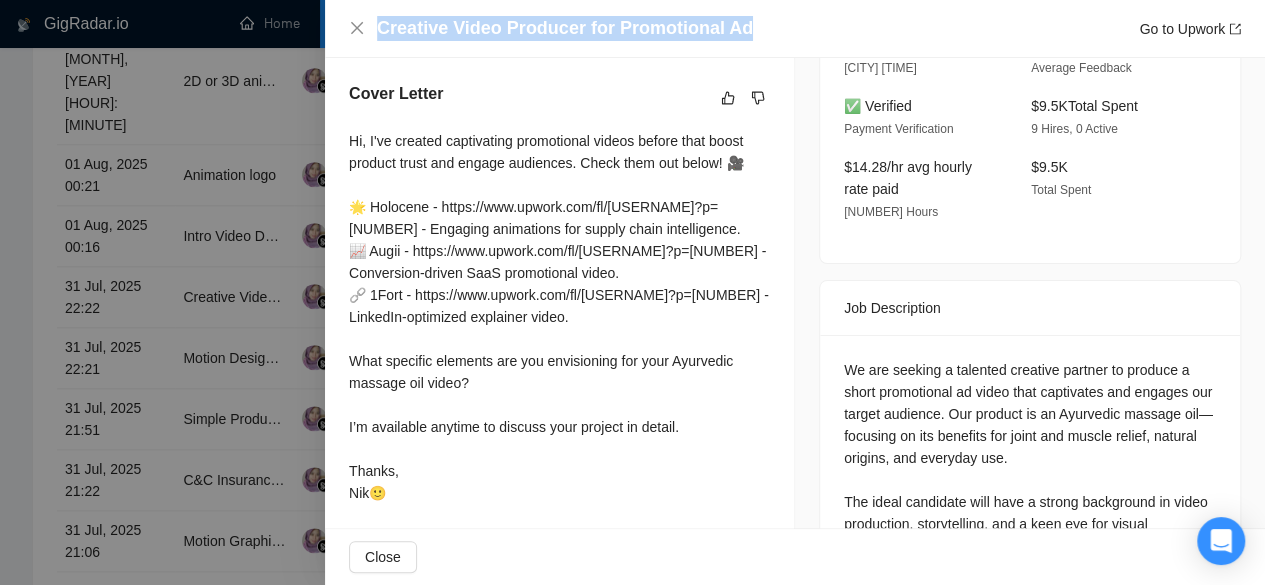 scroll, scrollTop: 700, scrollLeft: 0, axis: vertical 